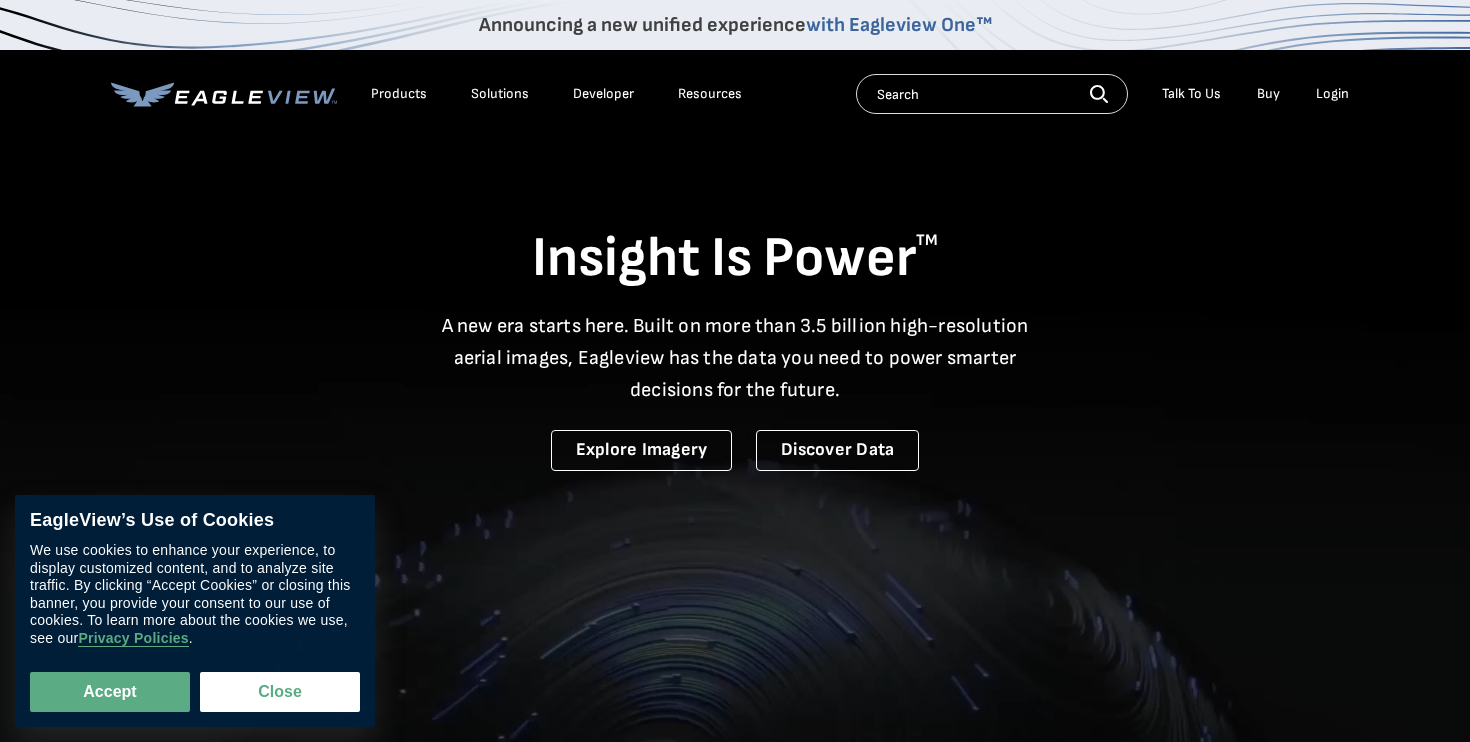 scroll, scrollTop: 0, scrollLeft: 0, axis: both 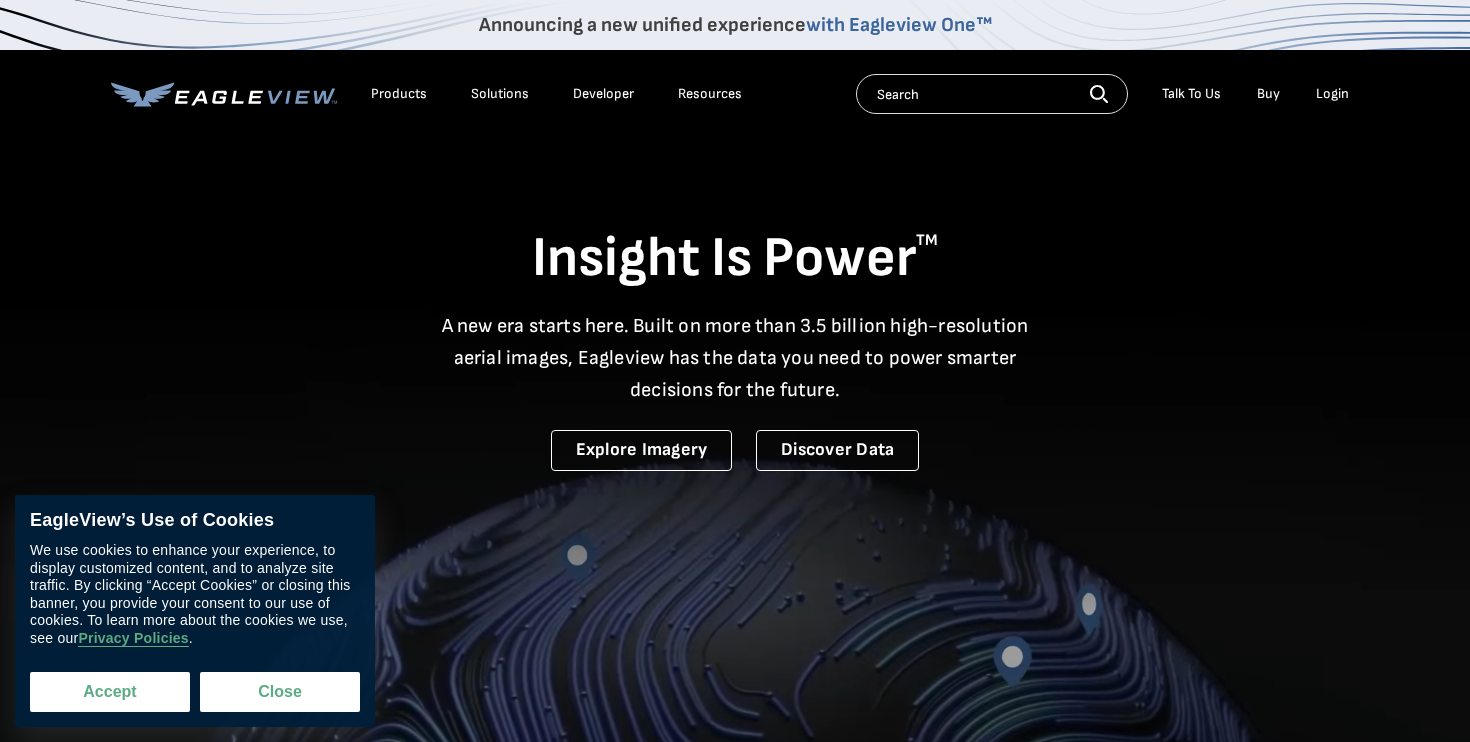 click on "Accept" at bounding box center (110, 692) 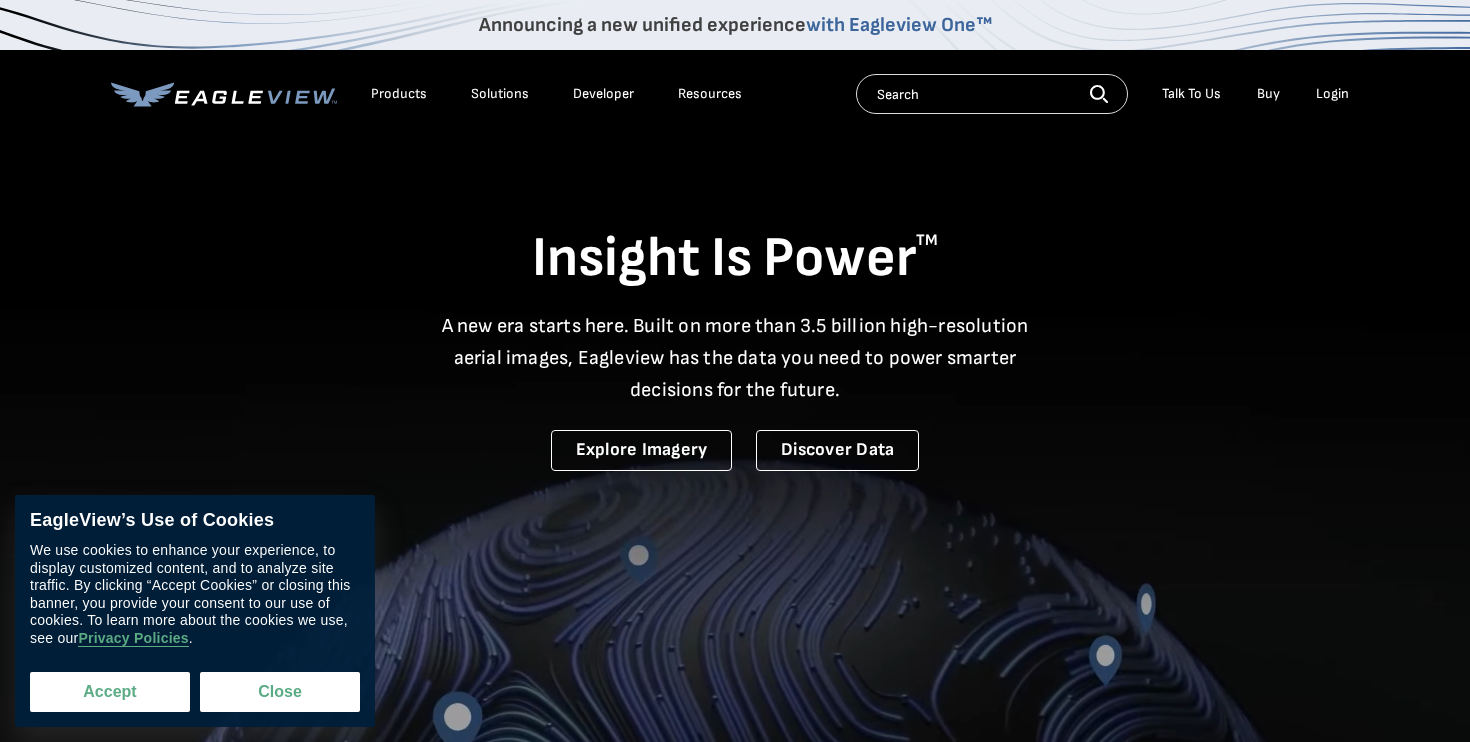 checkbox on "true" 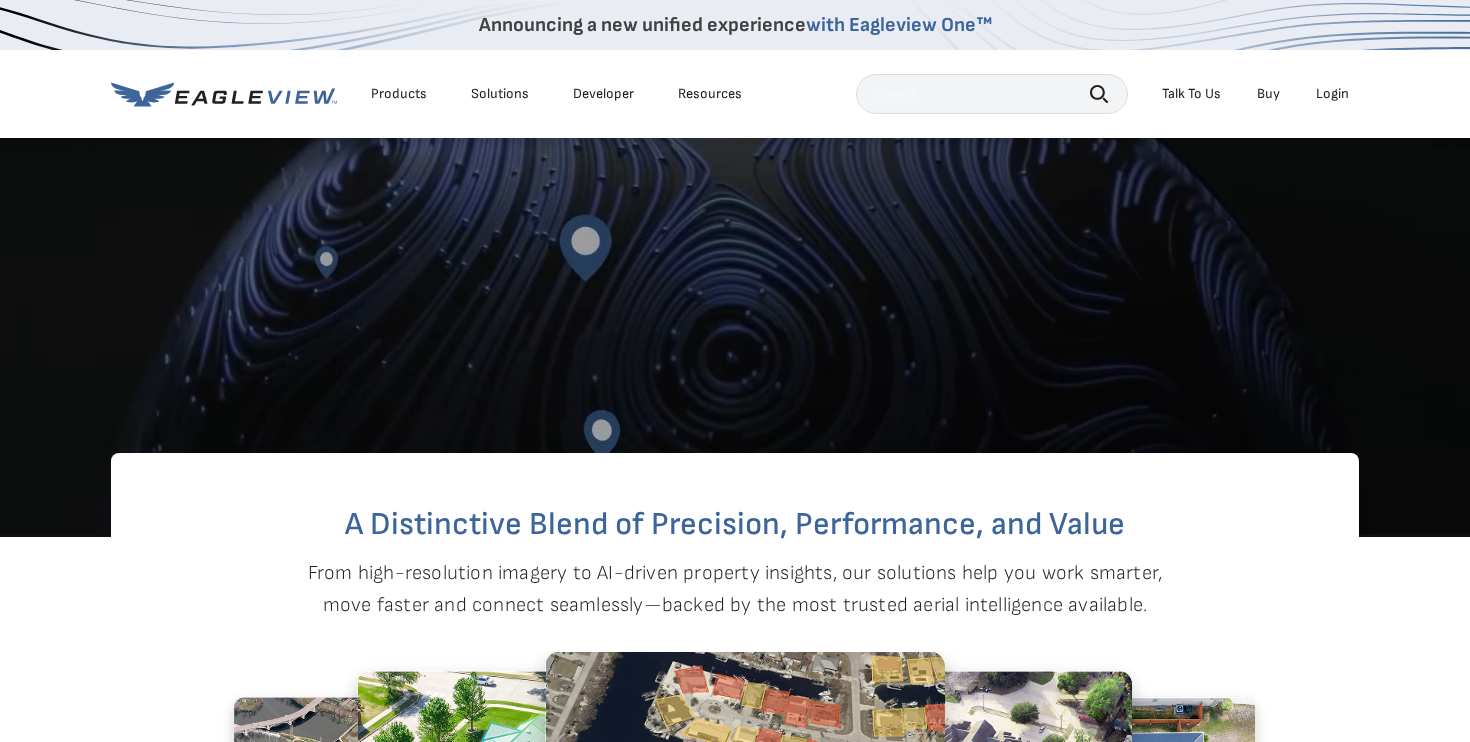 scroll, scrollTop: 482, scrollLeft: 0, axis: vertical 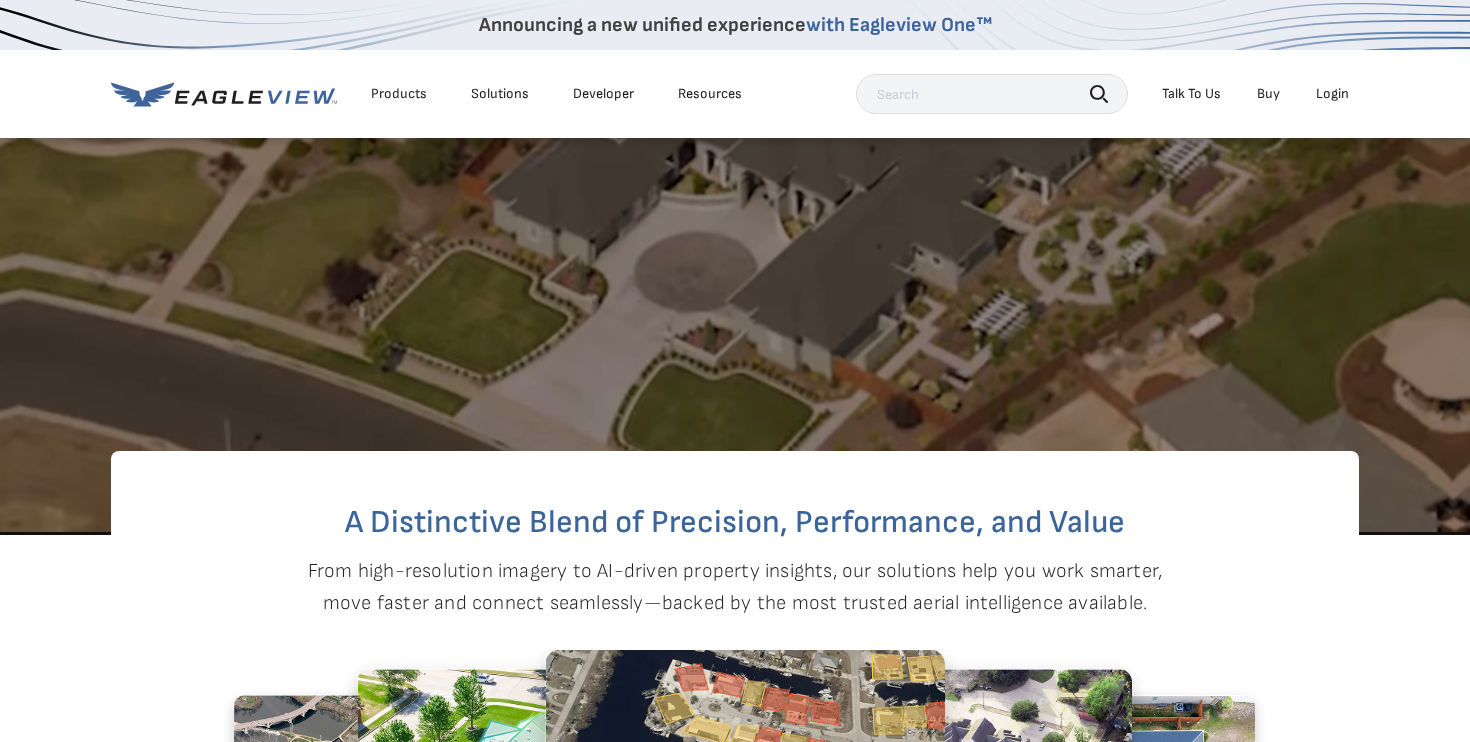 click on "Login" at bounding box center (1332, 94) 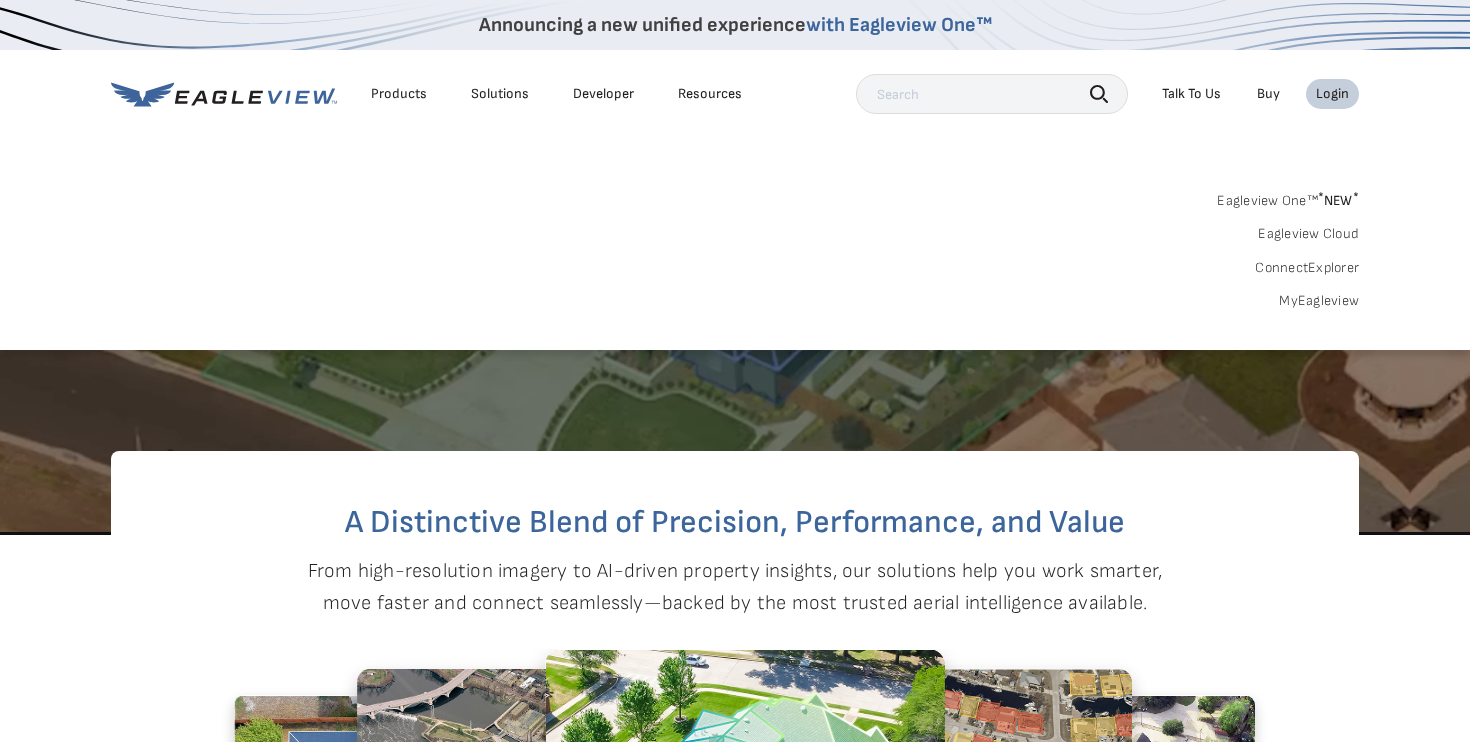 click on "Eagleview One™  * NEW *" at bounding box center [1288, 197] 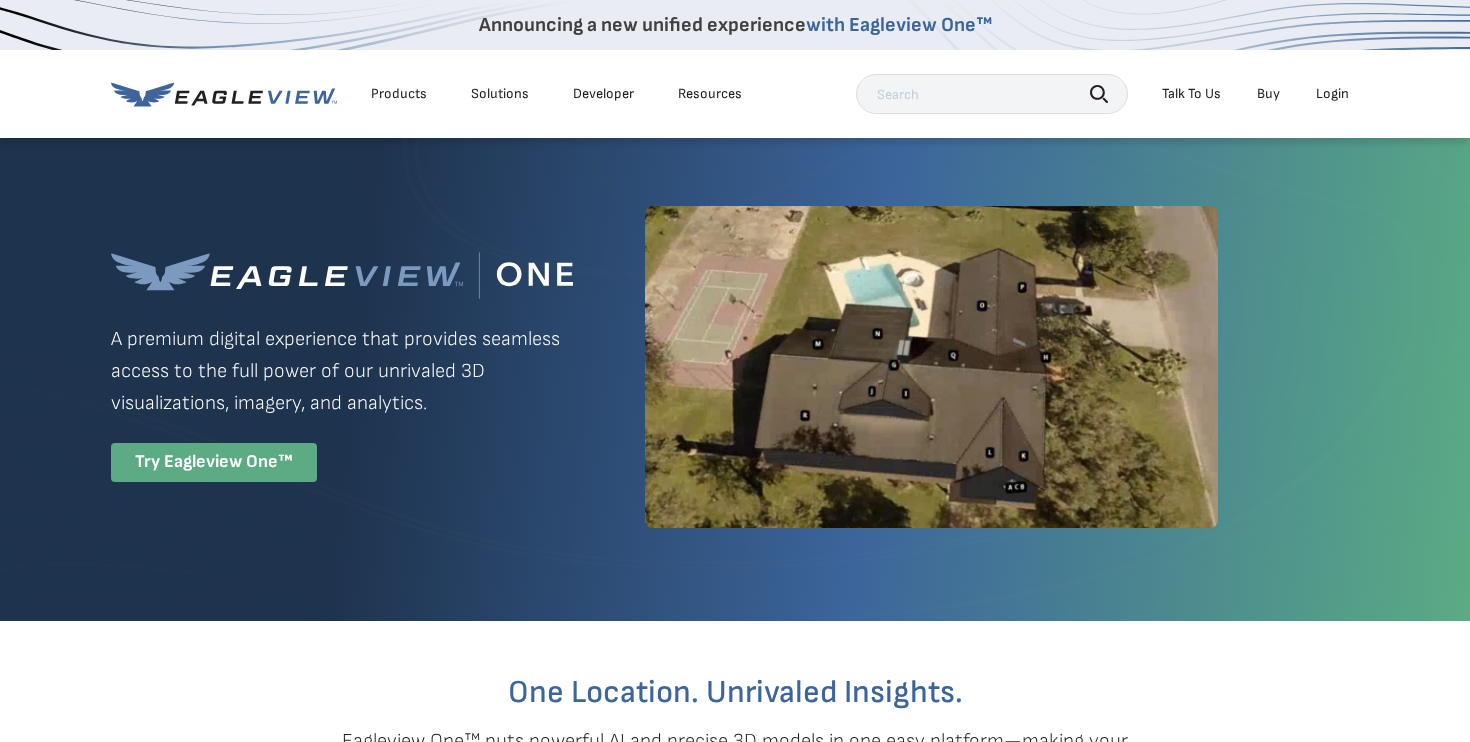 scroll, scrollTop: 0, scrollLeft: 0, axis: both 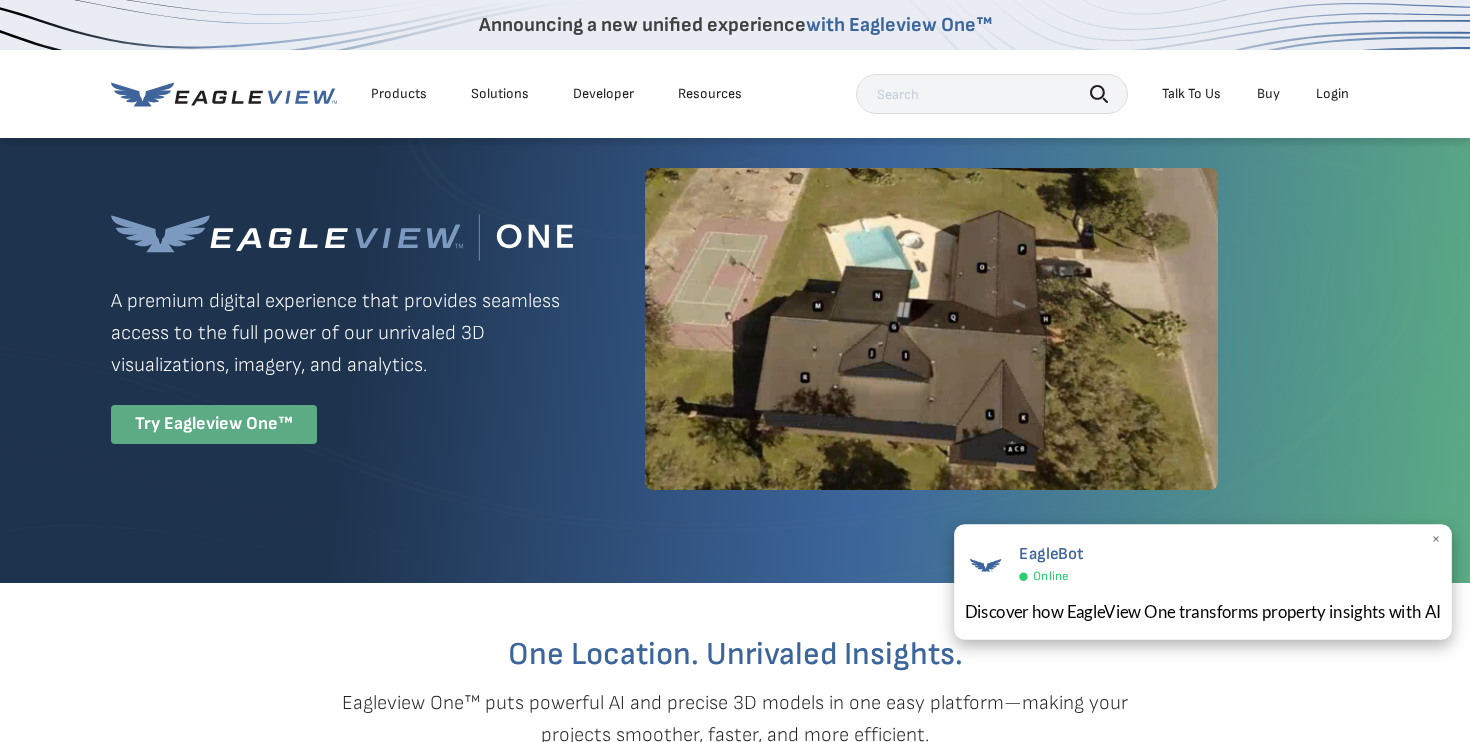 click on "EagleBot Online" at bounding box center [1203, 563] 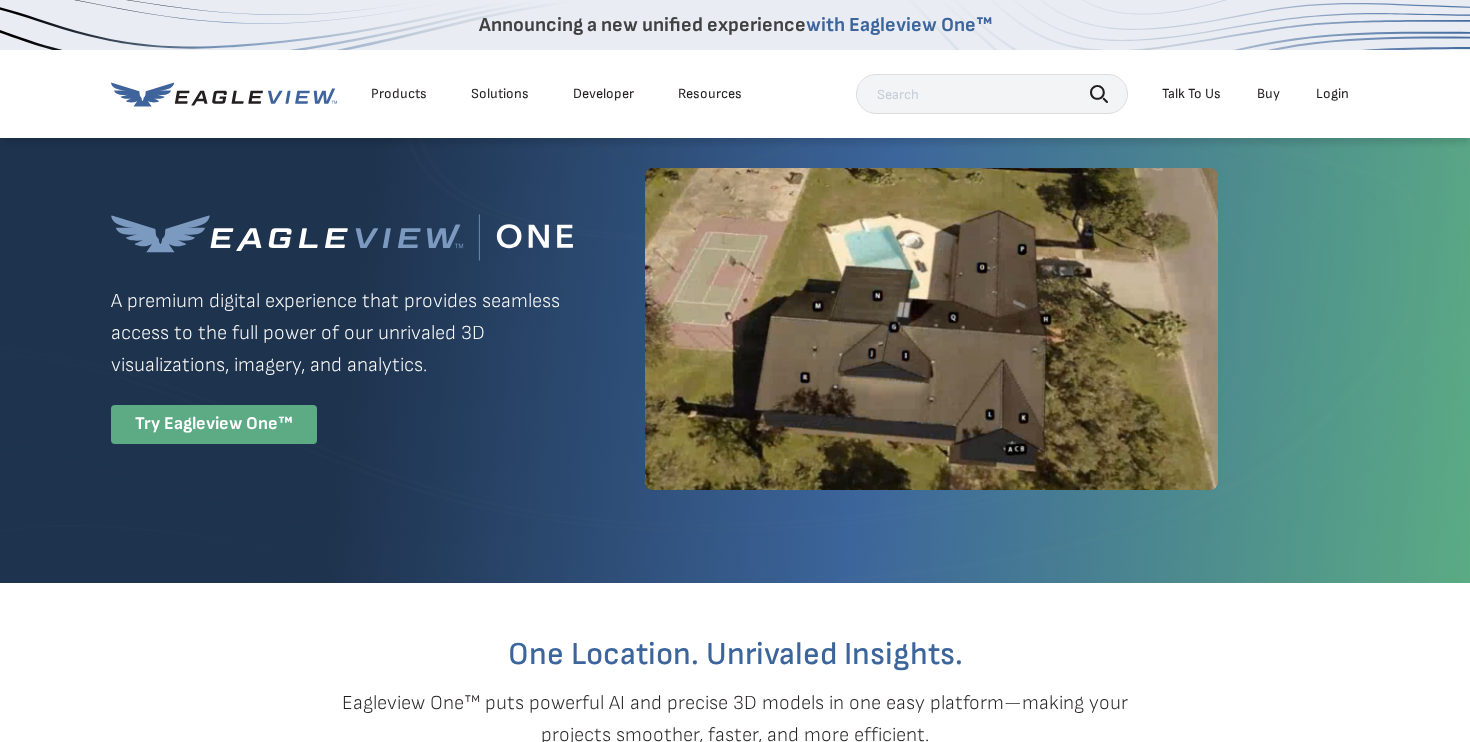 click on "Announcing a new unified experience  with Eagleview One™
Products
Solutions
Developer
Resources
Search
Talk To Us" at bounding box center (735, 69) 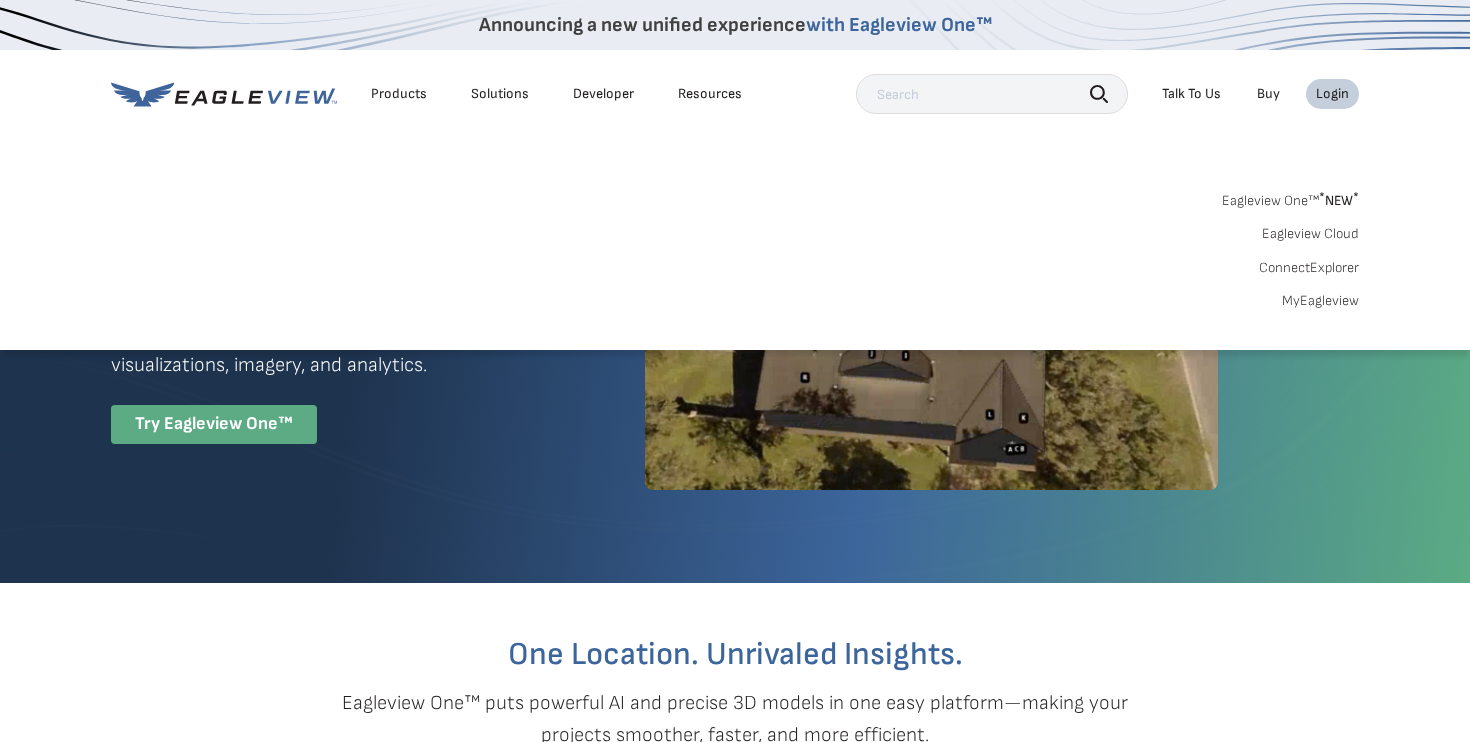 click on "MyEagleview" at bounding box center (1320, 301) 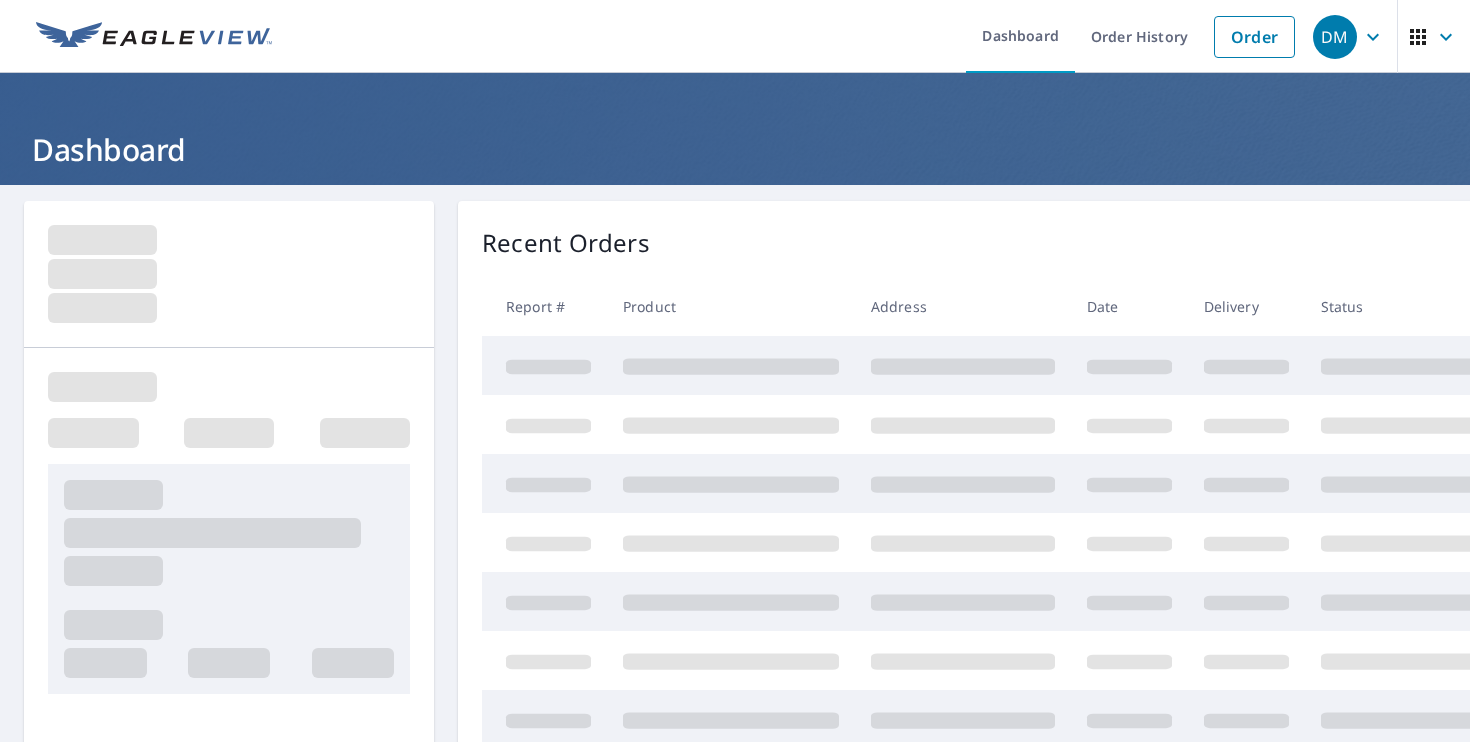 scroll, scrollTop: 0, scrollLeft: 0, axis: both 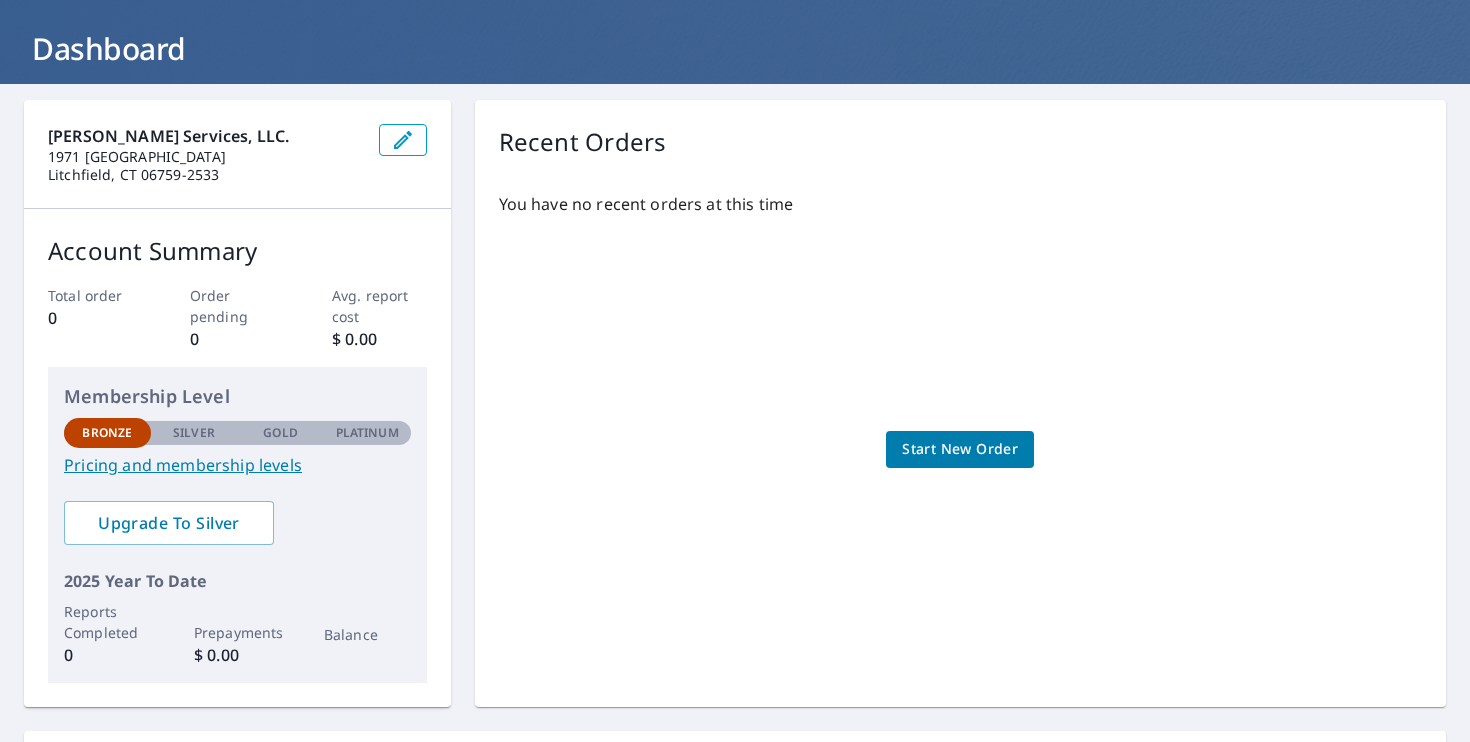 click on "Pricing and membership levels" at bounding box center (237, 465) 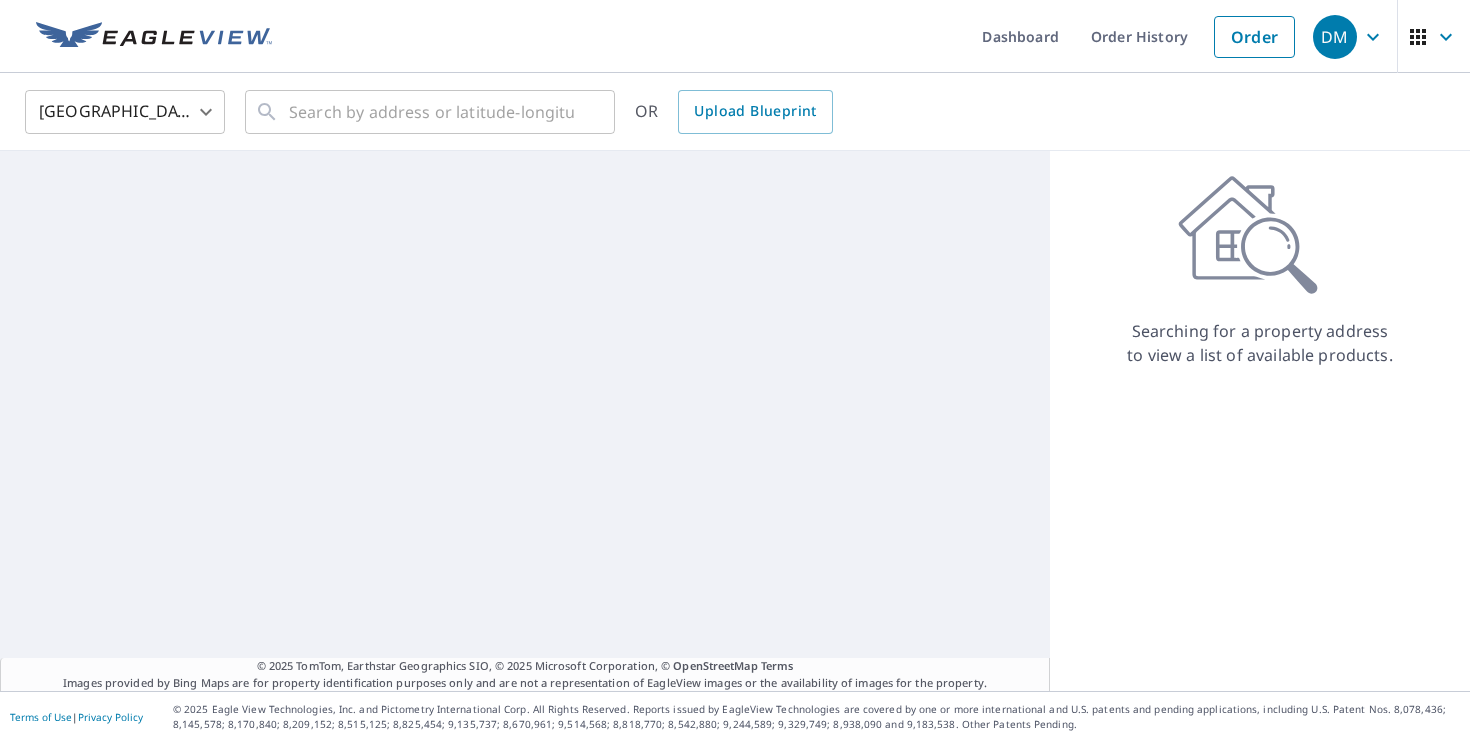 scroll, scrollTop: 0, scrollLeft: 0, axis: both 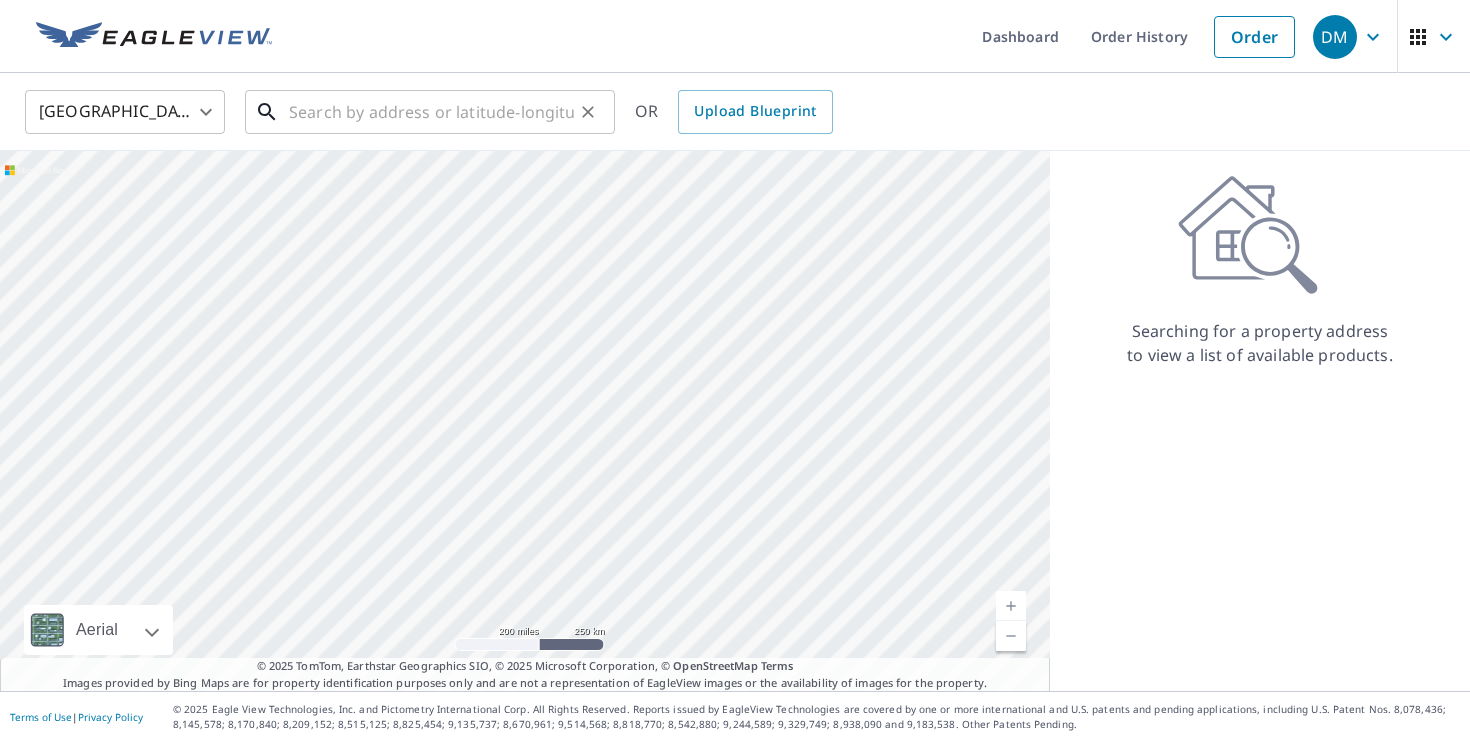 click at bounding box center (431, 112) 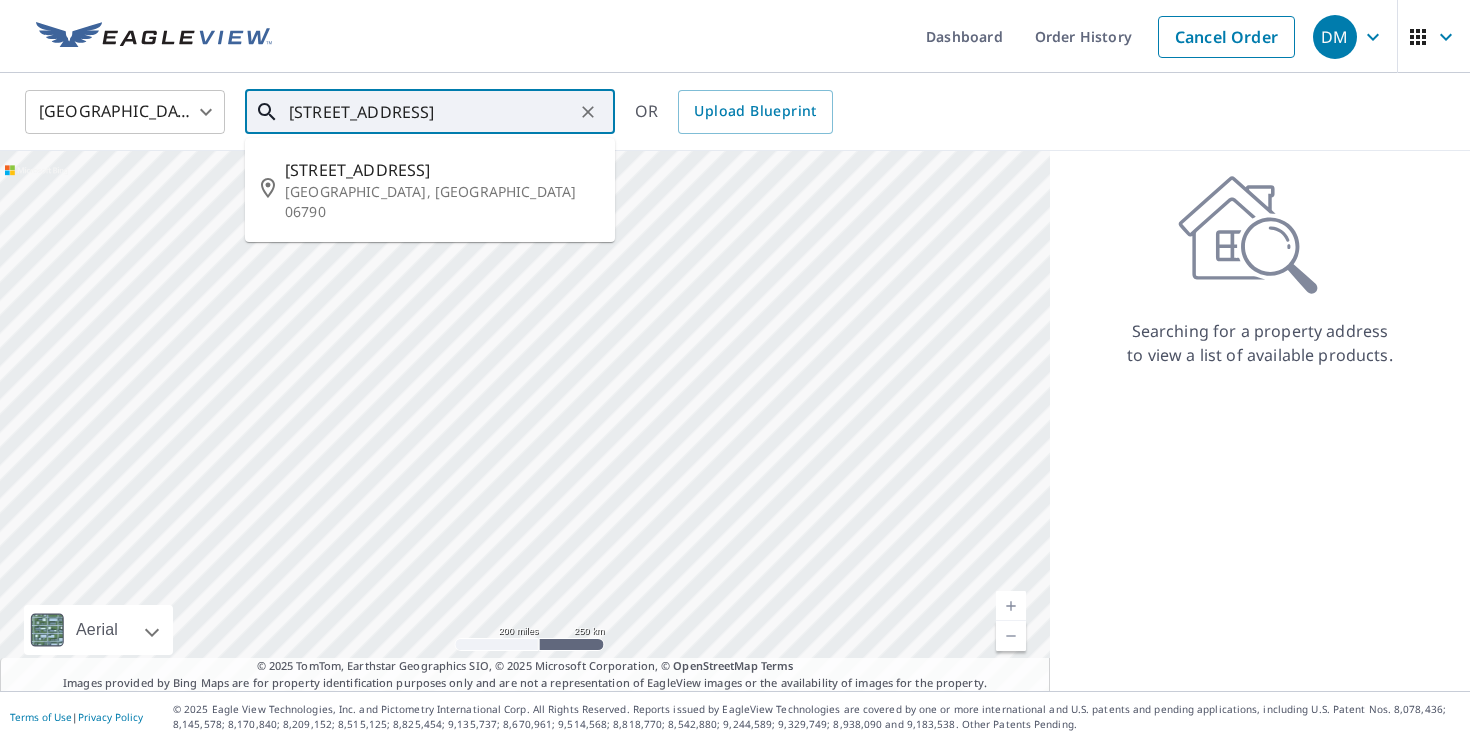 click on "466 north elm street torington, ct" at bounding box center [431, 112] 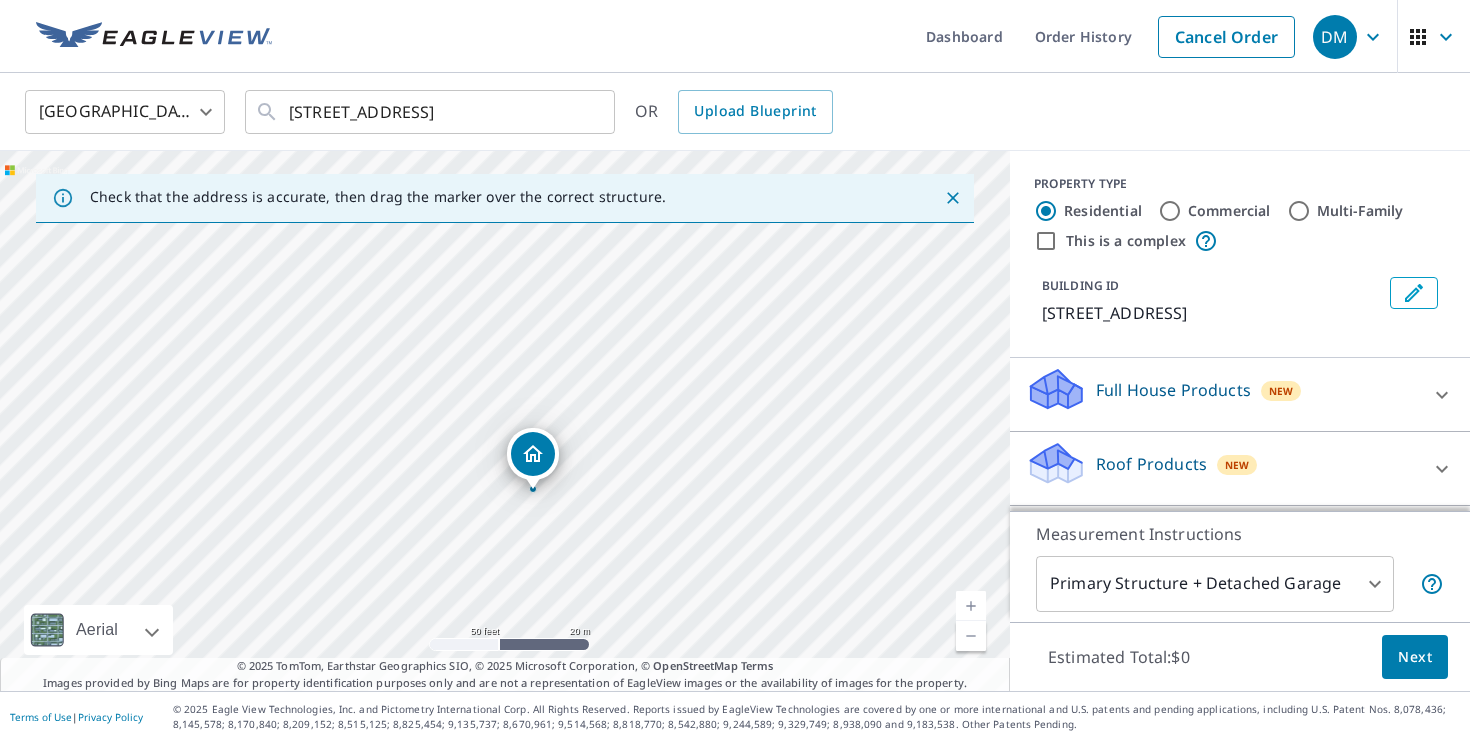 drag, startPoint x: 515, startPoint y: 350, endPoint x: 639, endPoint y: 467, distance: 170.4846 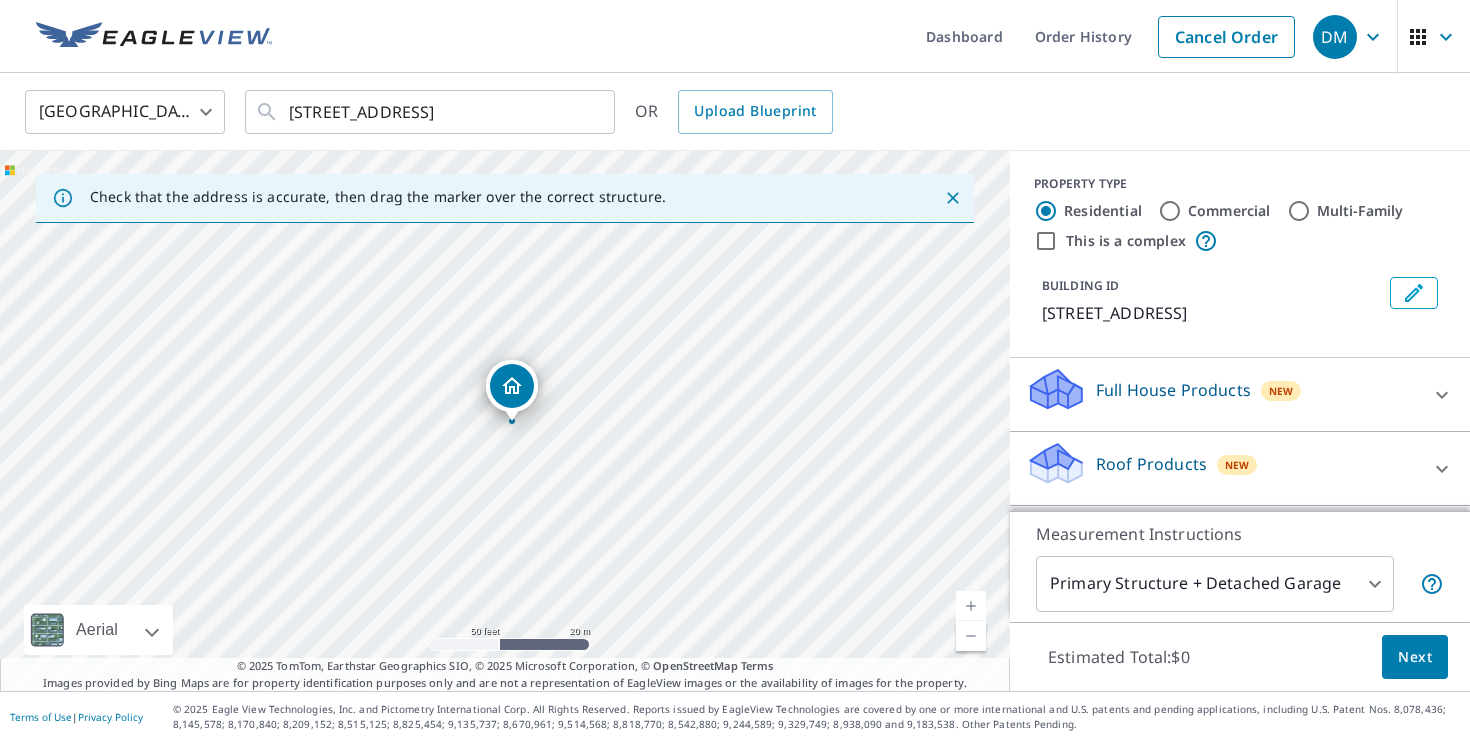 drag, startPoint x: 540, startPoint y: 455, endPoint x: 519, endPoint y: 387, distance: 71.168816 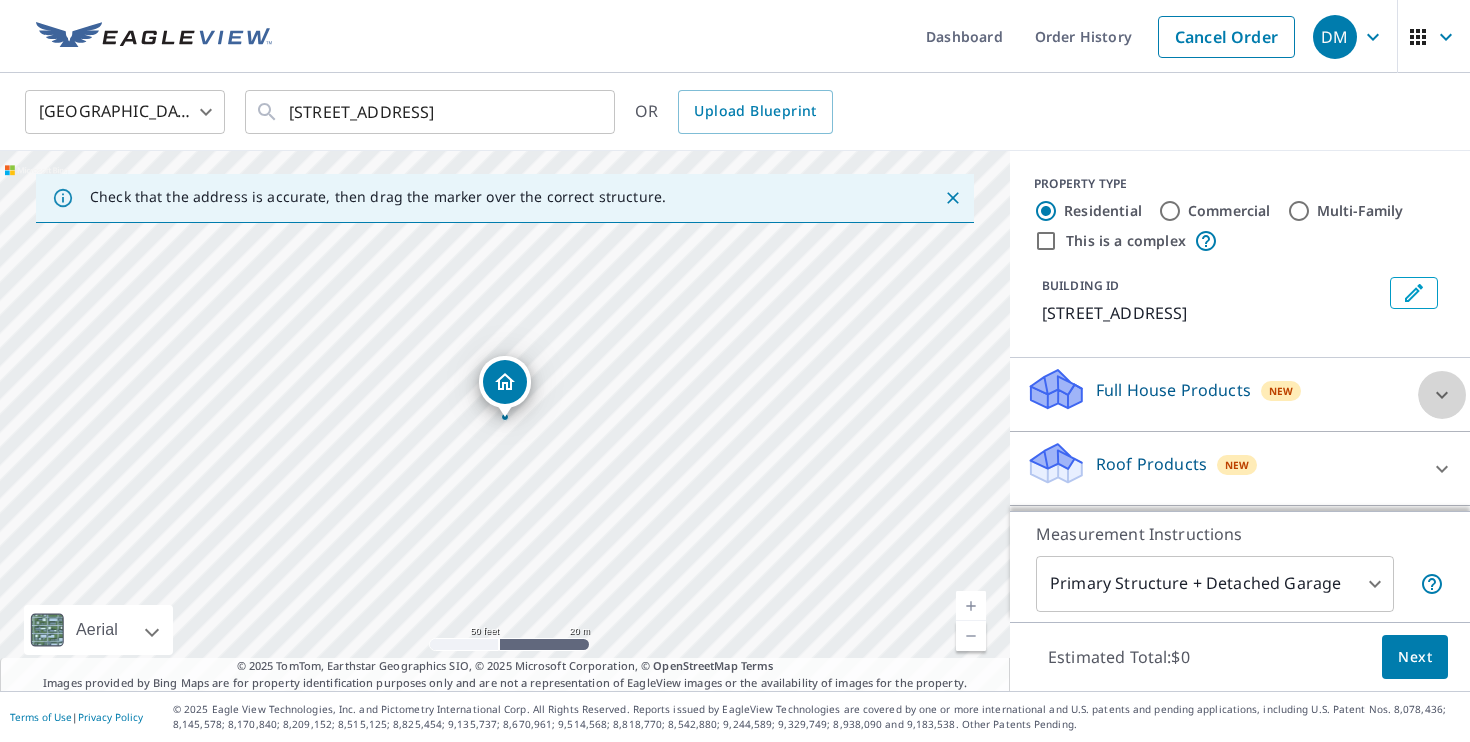 click 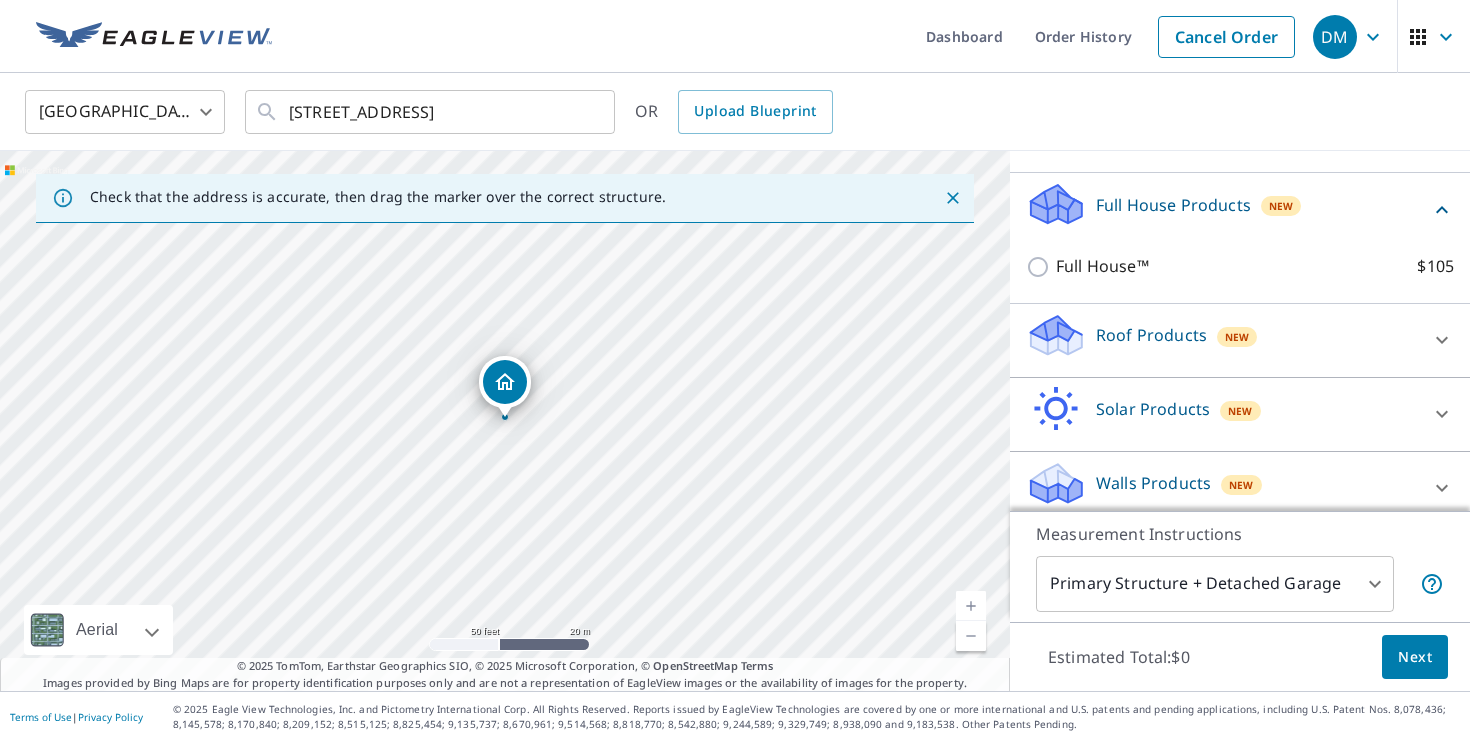 scroll, scrollTop: 200, scrollLeft: 0, axis: vertical 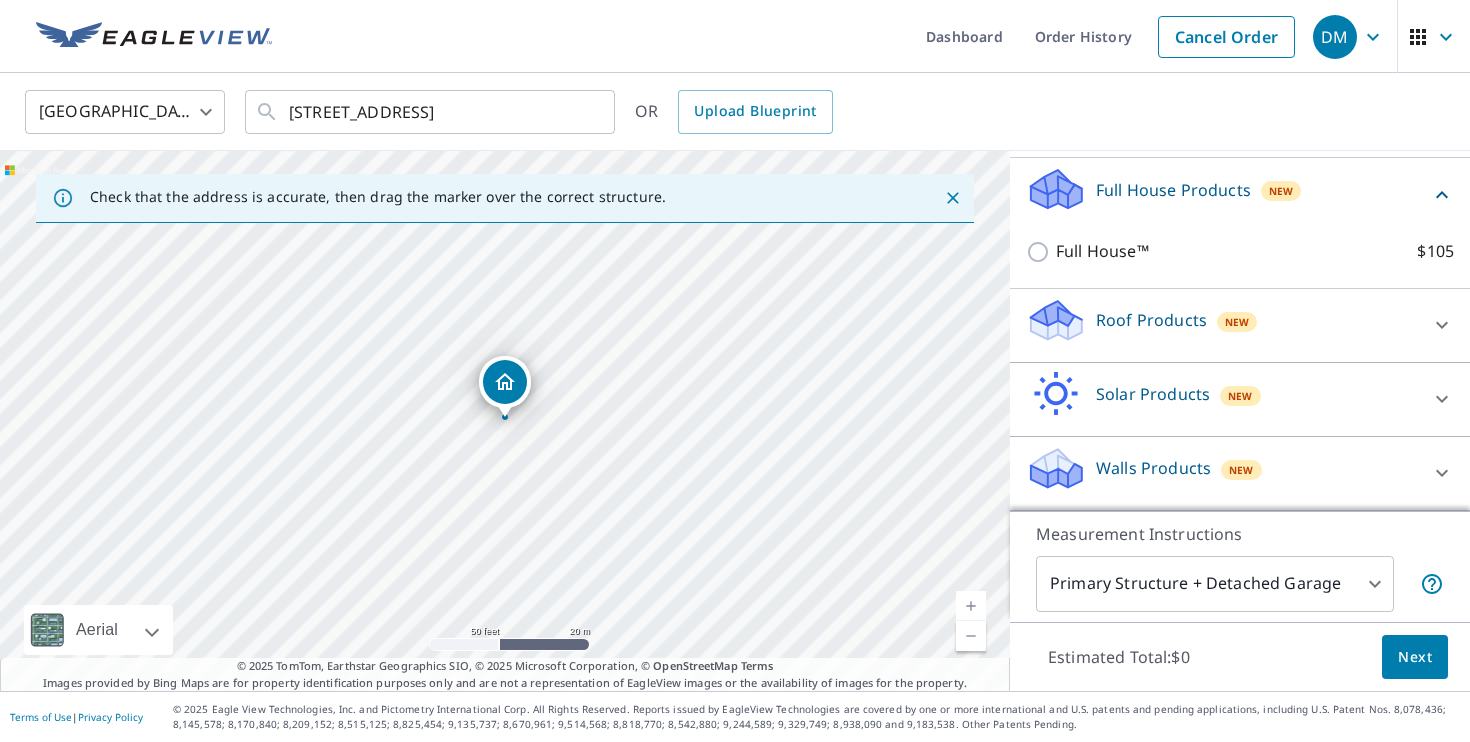 click on "Walls Products New" at bounding box center [1222, 473] 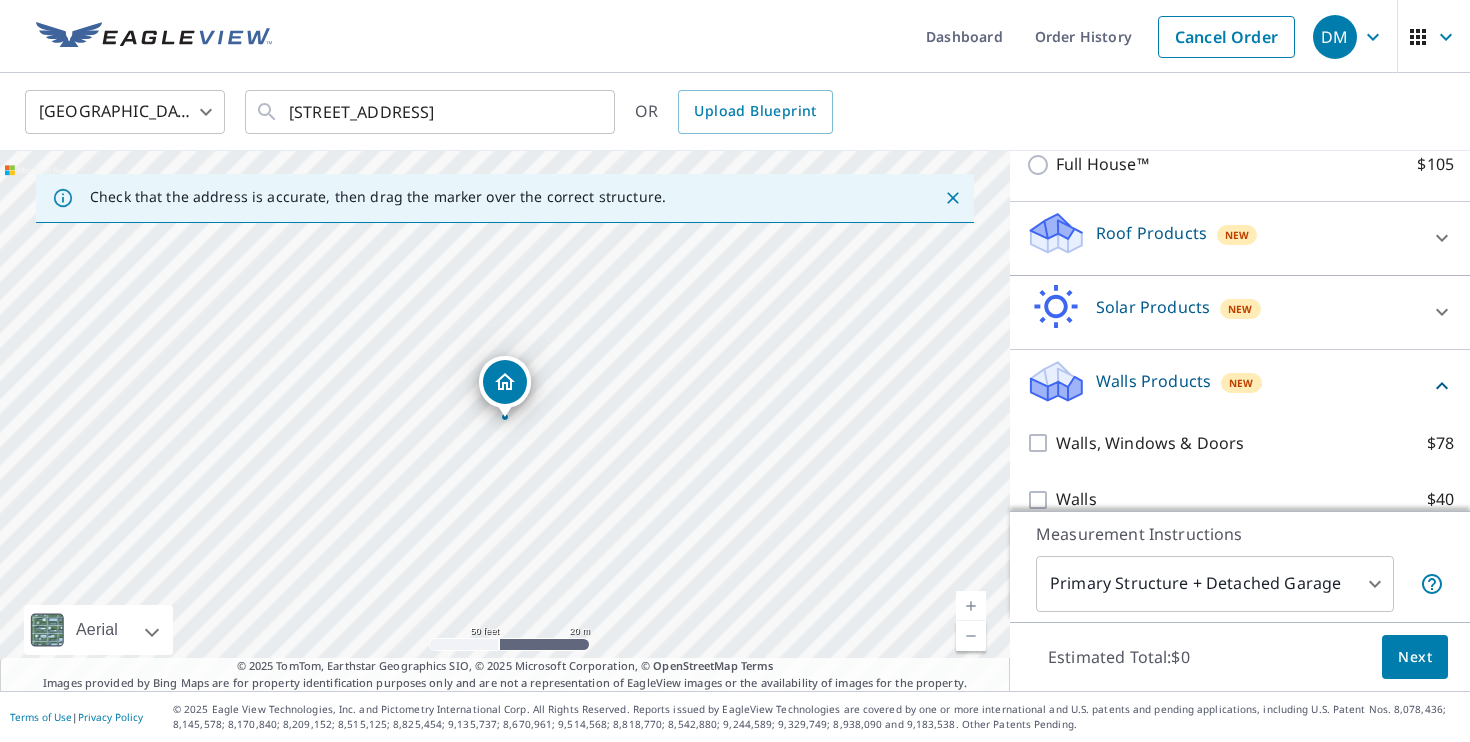 scroll, scrollTop: 315, scrollLeft: 0, axis: vertical 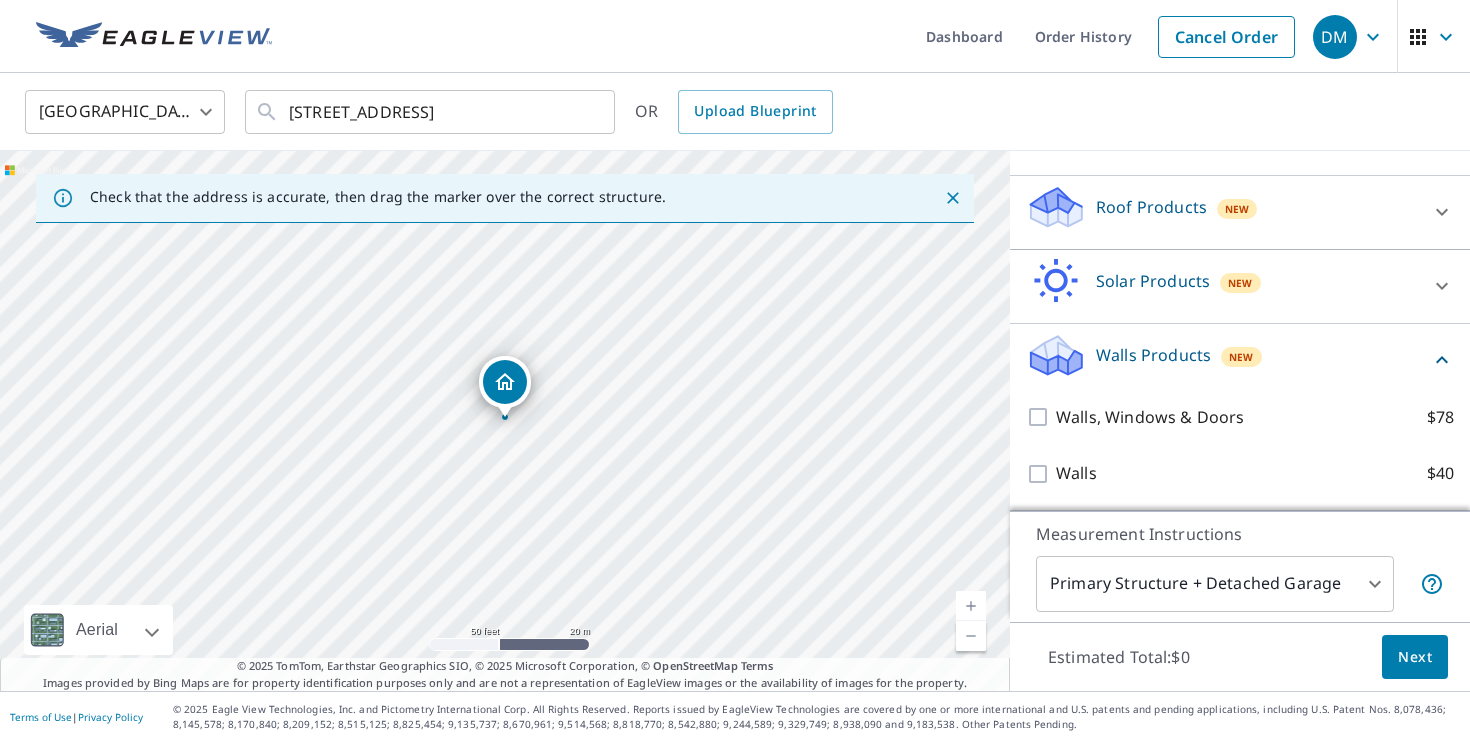 click on "DM DM
Dashboard Order History Cancel Order DM United States US ​ 466 north elm street torrington, ct ​ OR Upload Blueprint Check that the address is accurate, then drag the marker over the correct structure. 446 N Elm St Torrington, CT 06790 Aerial Road A standard road map Aerial A detailed look from above Labels Labels 50 feet 20 m © 2025 TomTom, © Vexcel Imaging, © 2025 Microsoft Corporation,  © OpenStreetMap Terms © 2025 TomTom, Earthstar Geographics SIO, © 2025 Microsoft Corporation, ©   OpenStreetMap   Terms Images provided by Bing Maps are for property identification purposes only and are not a representation of EagleView images or the availability of images for the property. PROPERTY TYPE Residential Commercial Multi-Family This is a complex BUILDING ID 446 N Elm St, Torrington, CT, 06790 Full House Products New Full House™ $105 Roof Products New Premium $32.75 - $87 QuickSquares™ $18 Gutter $13.75 Bid Perfect™ $18 Solar Products New Inform Essentials+ $63.25 Inform Advanced $79" at bounding box center [735, 371] 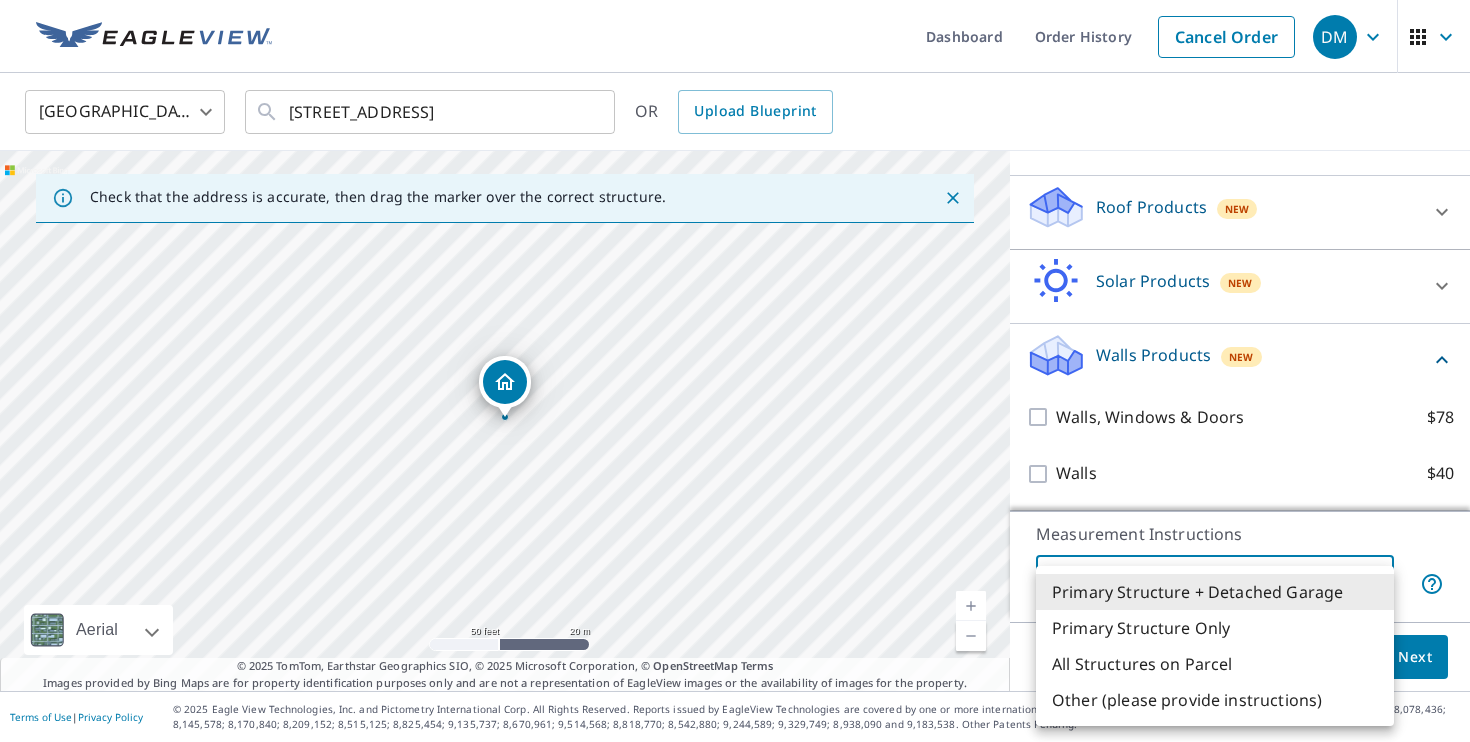 click on "Primary Structure Only" at bounding box center (1215, 628) 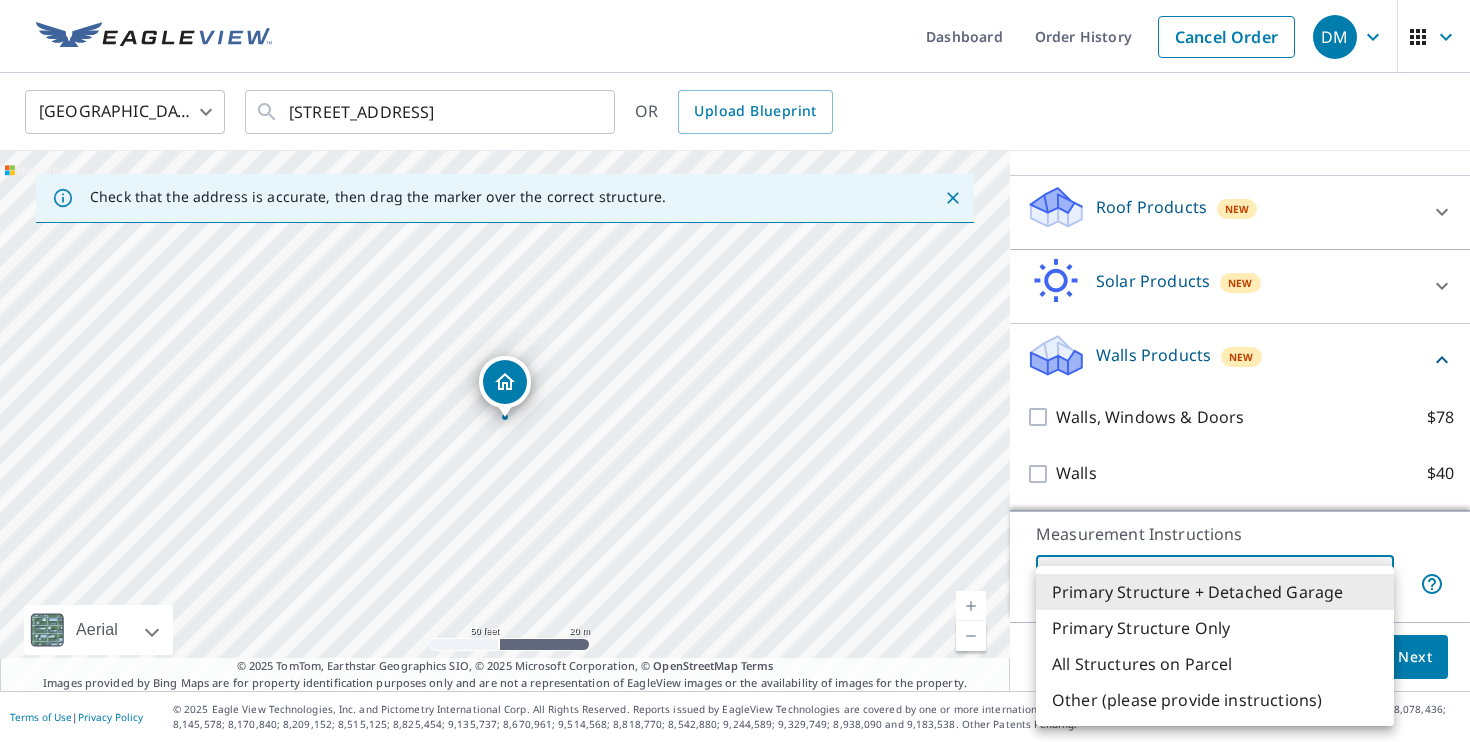 type on "2" 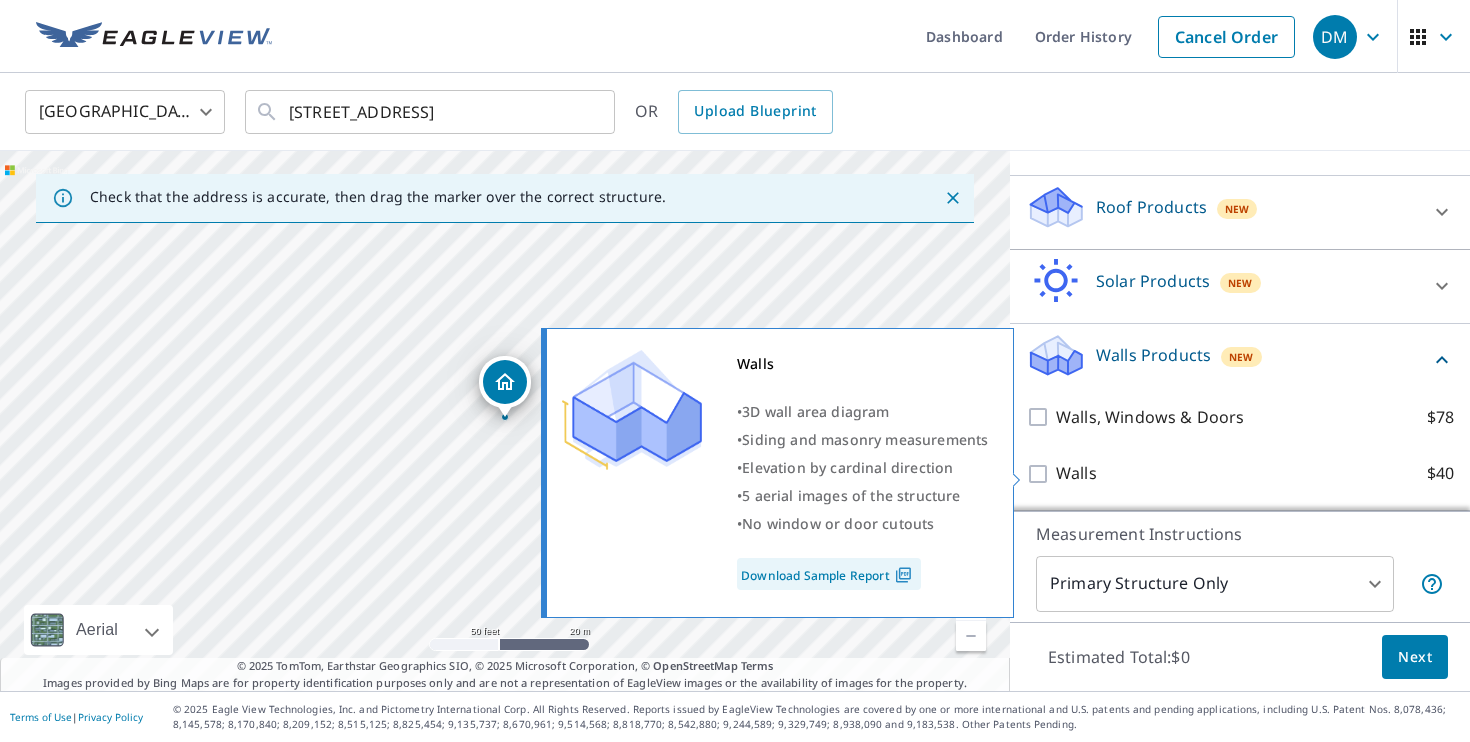 click on "Walls" at bounding box center [1076, 473] 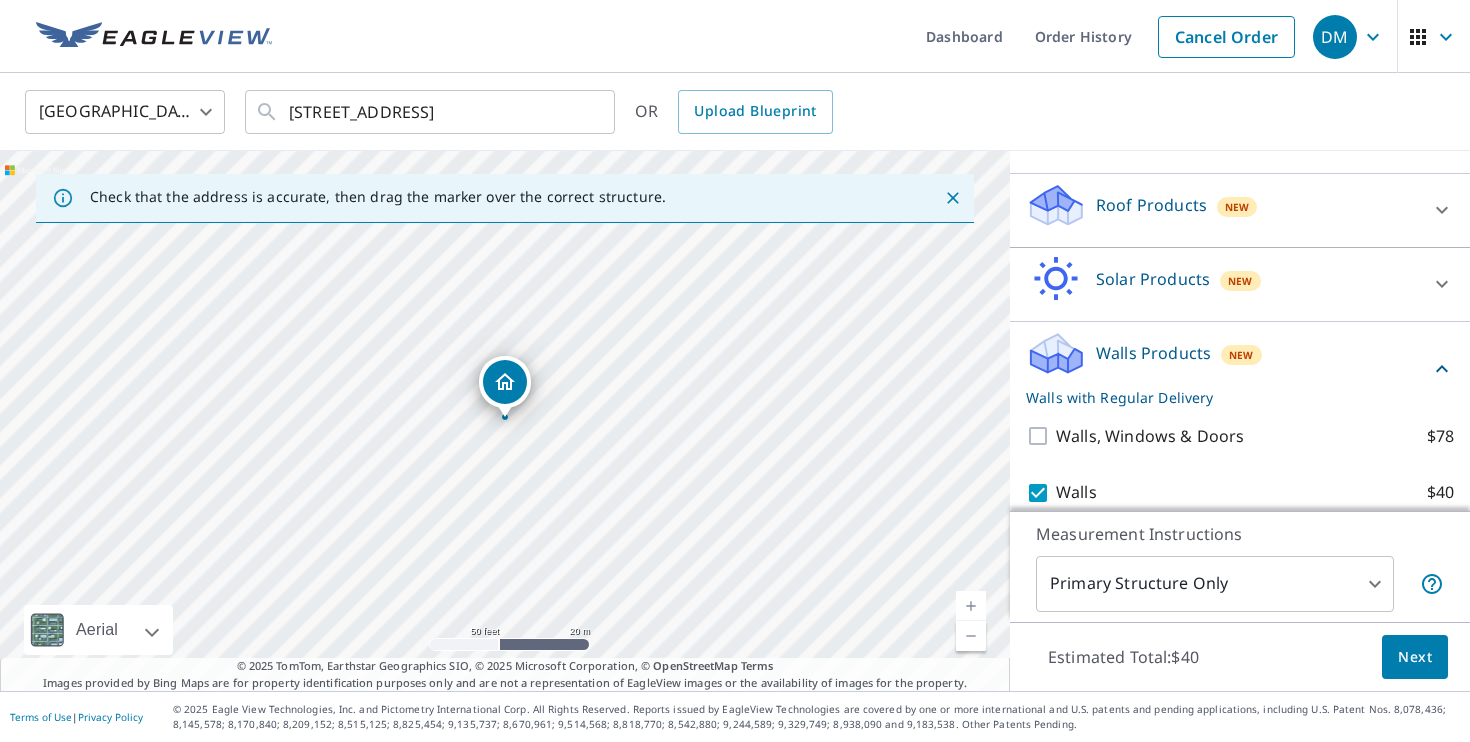 click on "Roof Products New" at bounding box center (1222, 210) 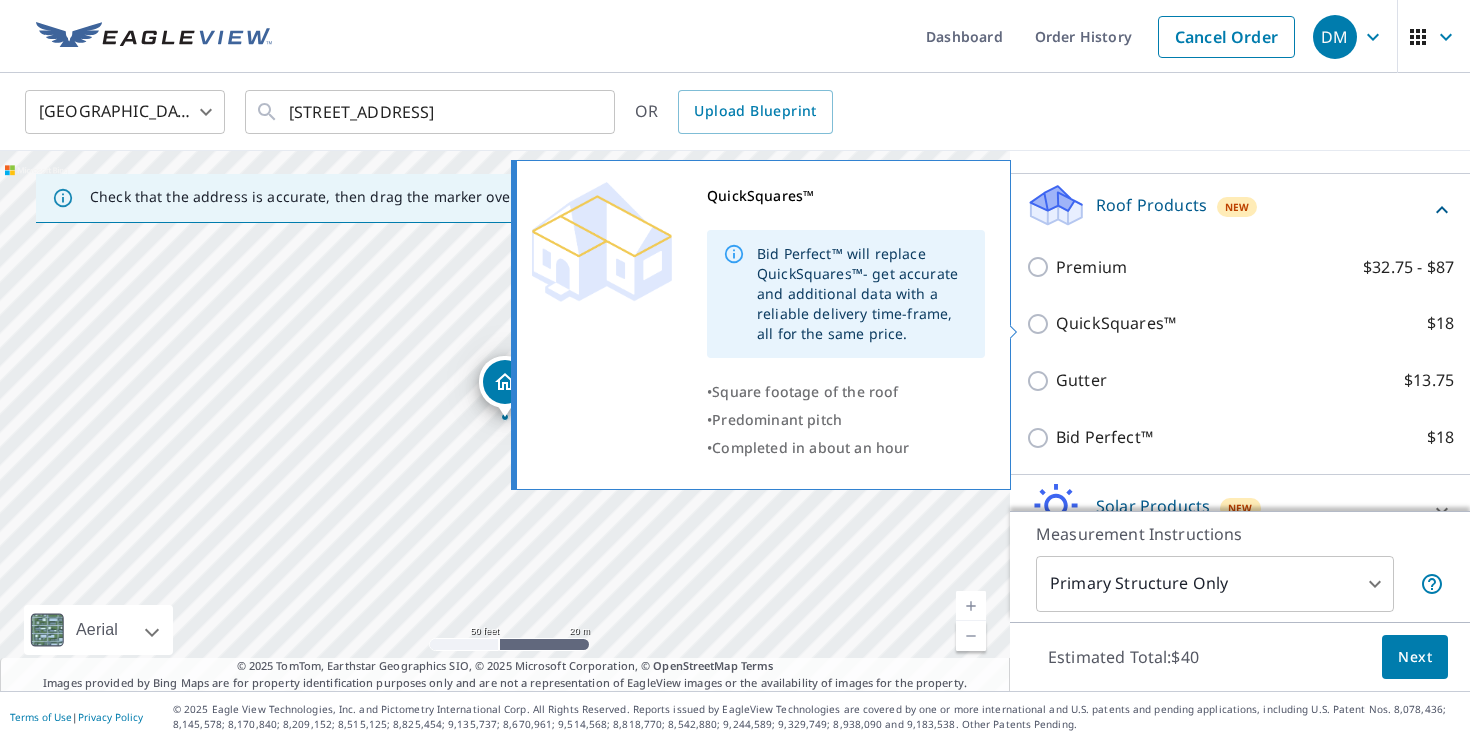 click on "QuickSquares™" at bounding box center (1116, 323) 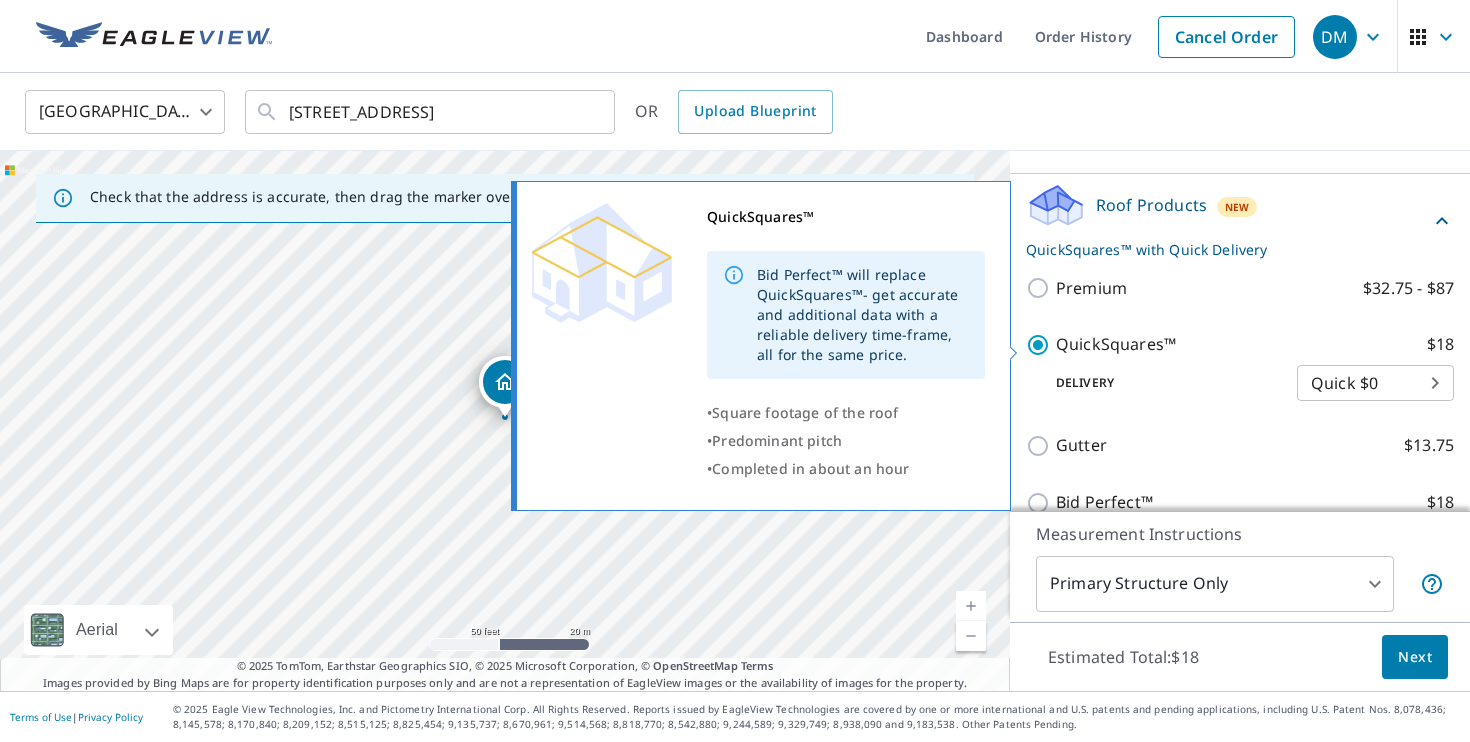 click on "DM DM
Dashboard Order History Cancel Order DM United States US ​ 466 north elm street torrington, ct ​ OR Upload Blueprint Check that the address is accurate, then drag the marker over the correct structure. 446 N Elm St Torrington, CT 06790 Aerial Road A standard road map Aerial A detailed look from above Labels Labels 50 feet 20 m © 2025 TomTom, © Vexcel Imaging, © 2025 Microsoft Corporation,  © OpenStreetMap Terms © 2025 TomTom, Earthstar Geographics SIO, © 2025 Microsoft Corporation, ©   OpenStreetMap   Terms Images provided by Bing Maps are for property identification purposes only and are not a representation of EagleView images or the availability of images for the property. PROPERTY TYPE Residential Commercial Multi-Family This is a complex BUILDING ID 446 N Elm St, Torrington, CT, 06790 Full House Products New Full House™ $105 Roof Products New QuickSquares™ with Quick Delivery Premium $32.75 - $87 QuickSquares™ $18 Delivery Quick $0 45 ​ Gutter $13.75 Bid Perfect™ $18 New" at bounding box center [735, 371] 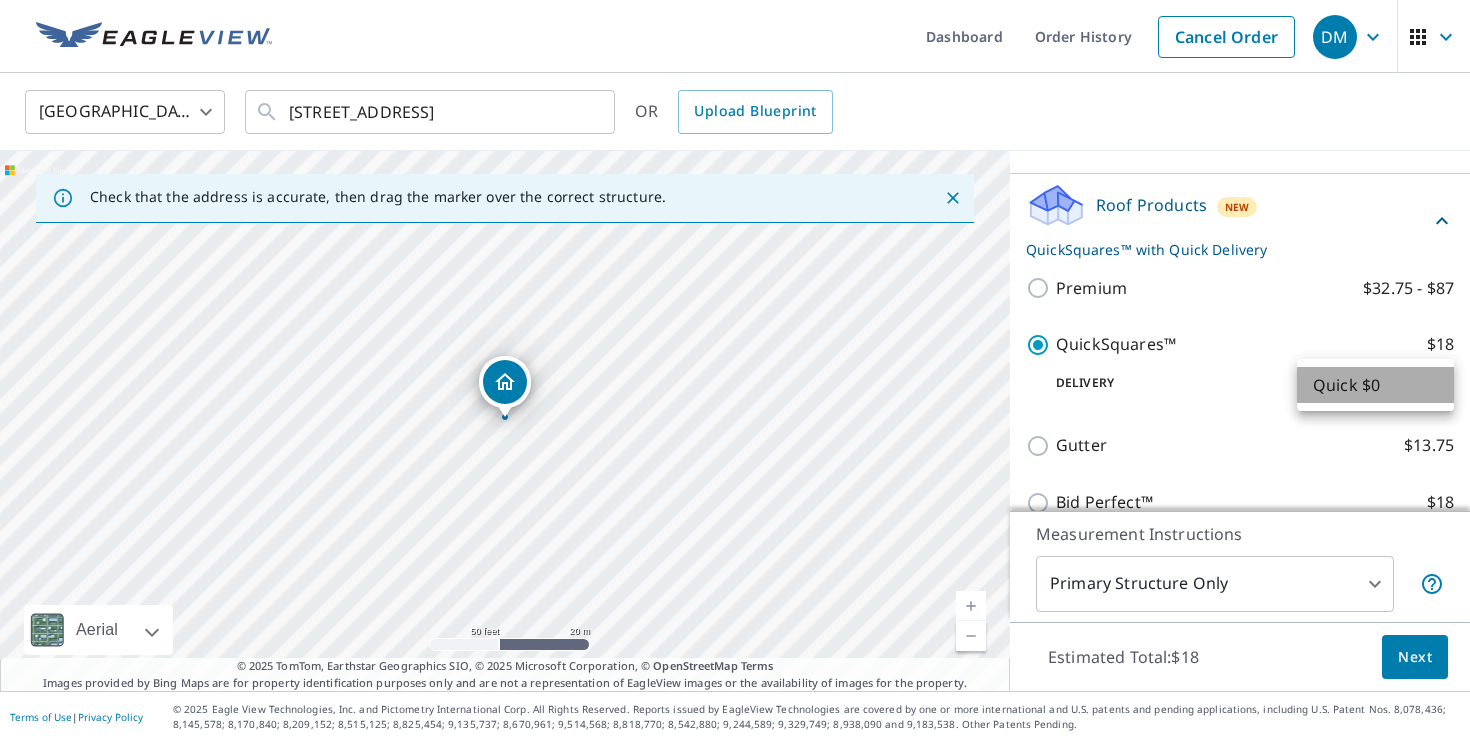 click on "Quick $0" at bounding box center (1375, 385) 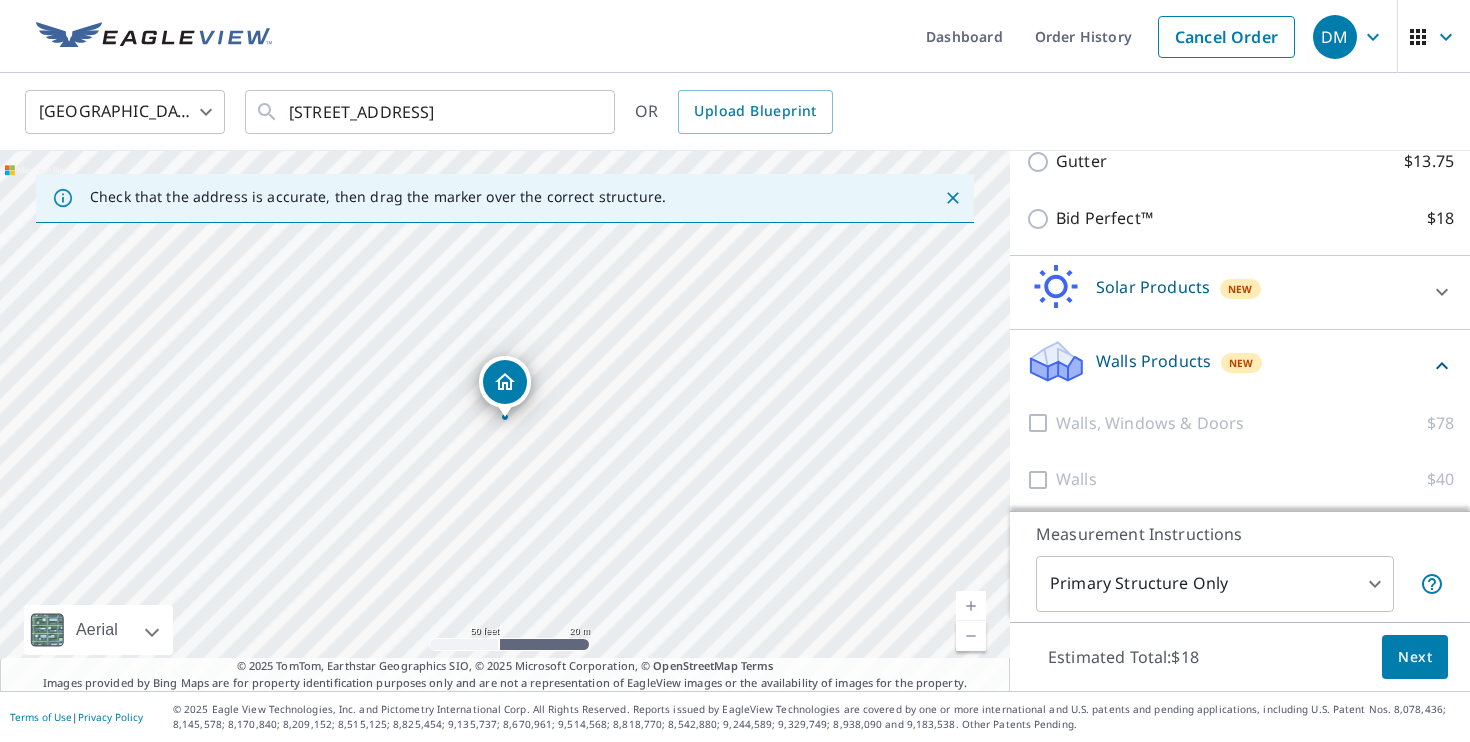 scroll, scrollTop: 609, scrollLeft: 0, axis: vertical 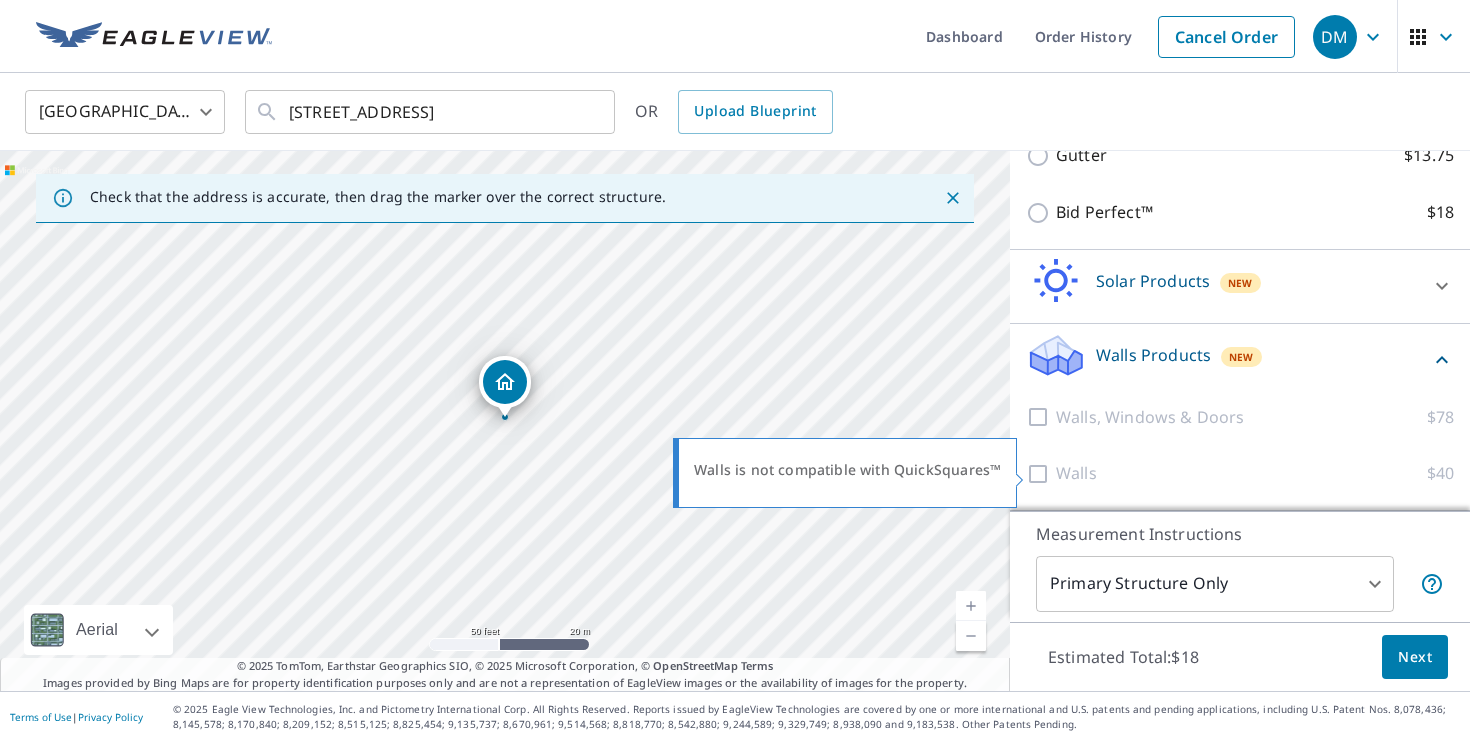 click at bounding box center (1041, 473) 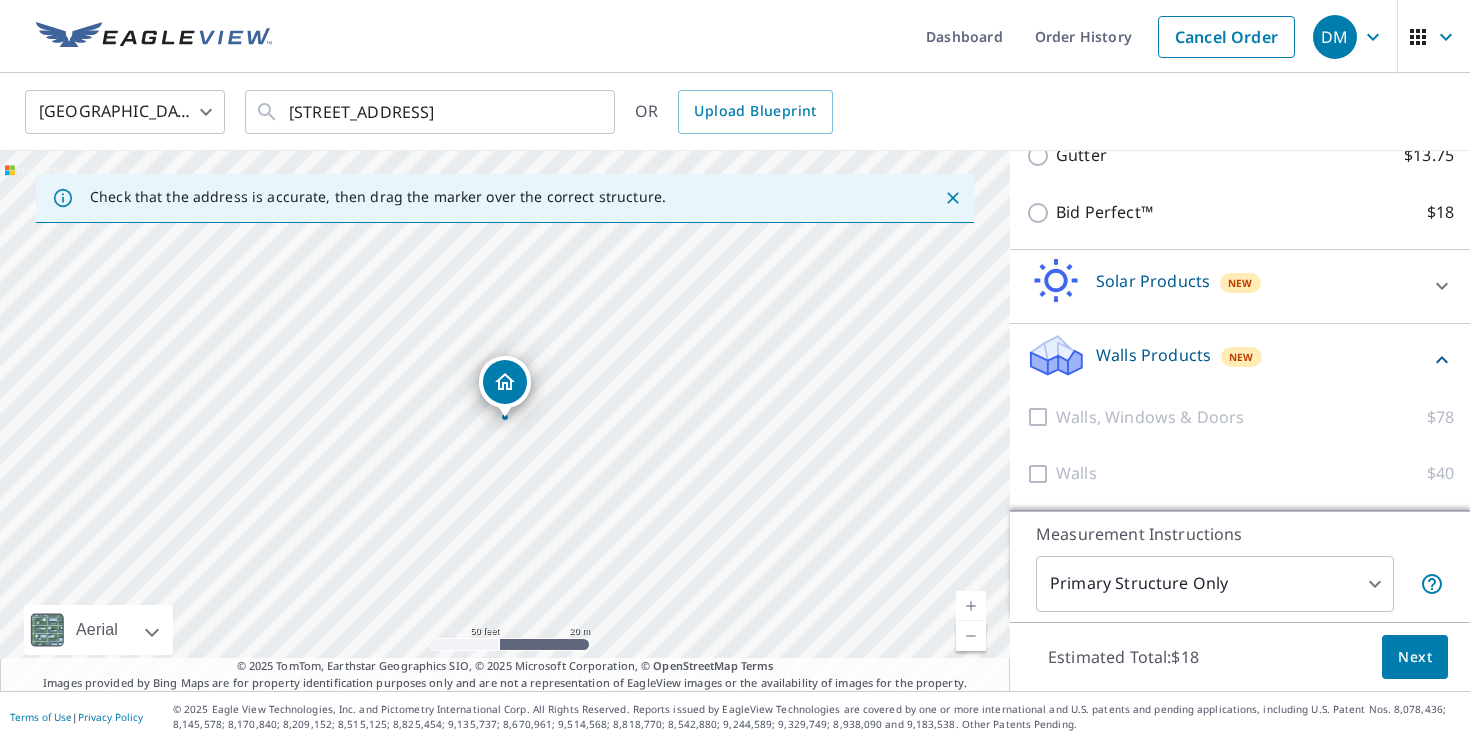 click on "Walls Products New" at bounding box center (1228, 360) 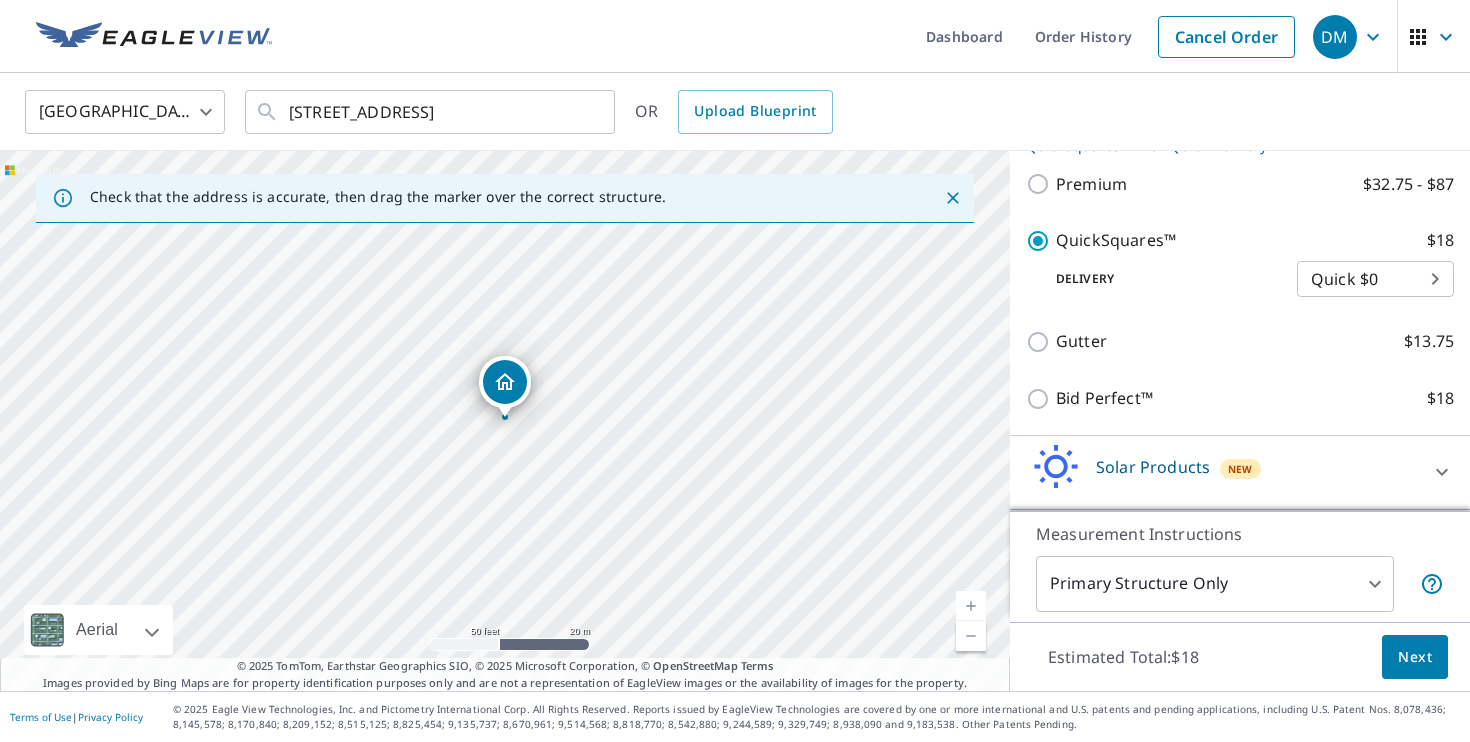 scroll, scrollTop: 359, scrollLeft: 0, axis: vertical 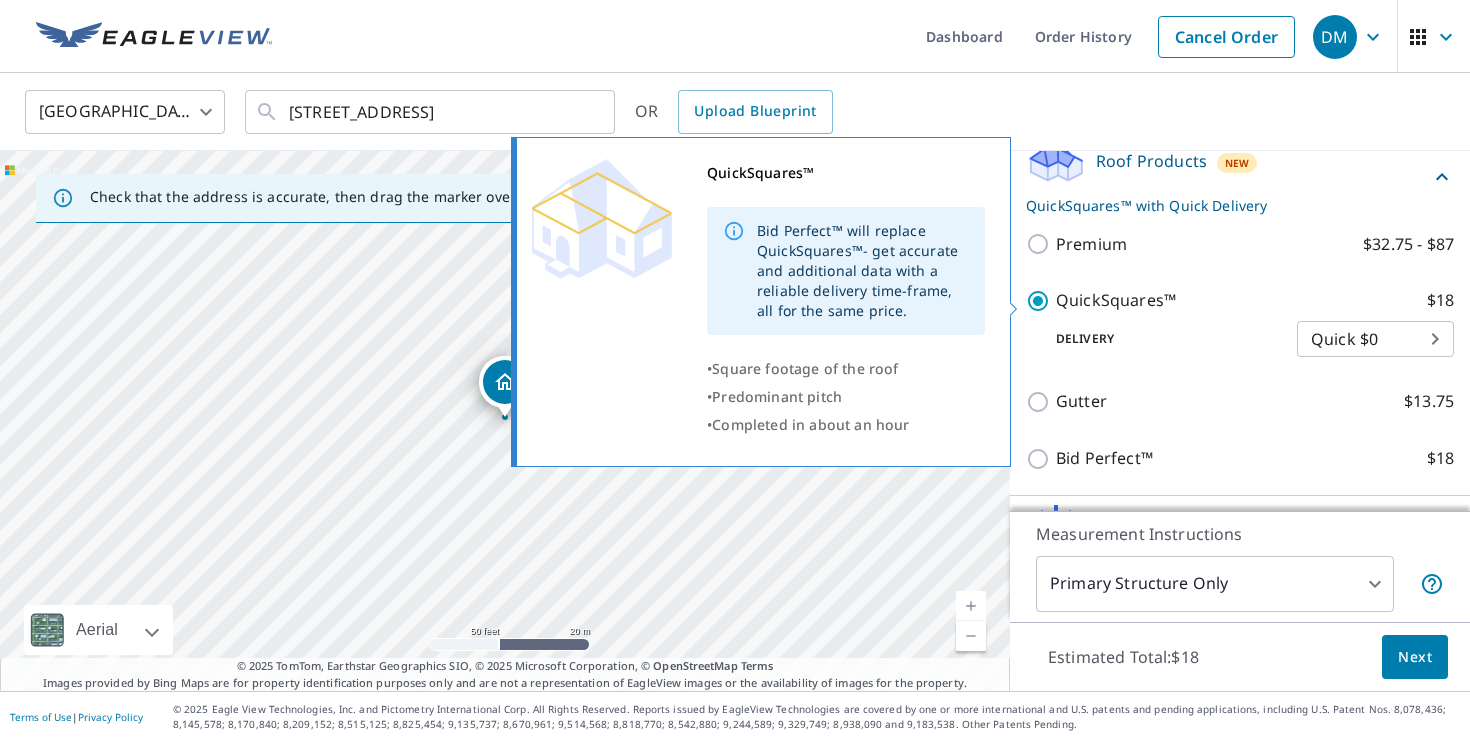 click on "QuickSquares™" at bounding box center [1116, 300] 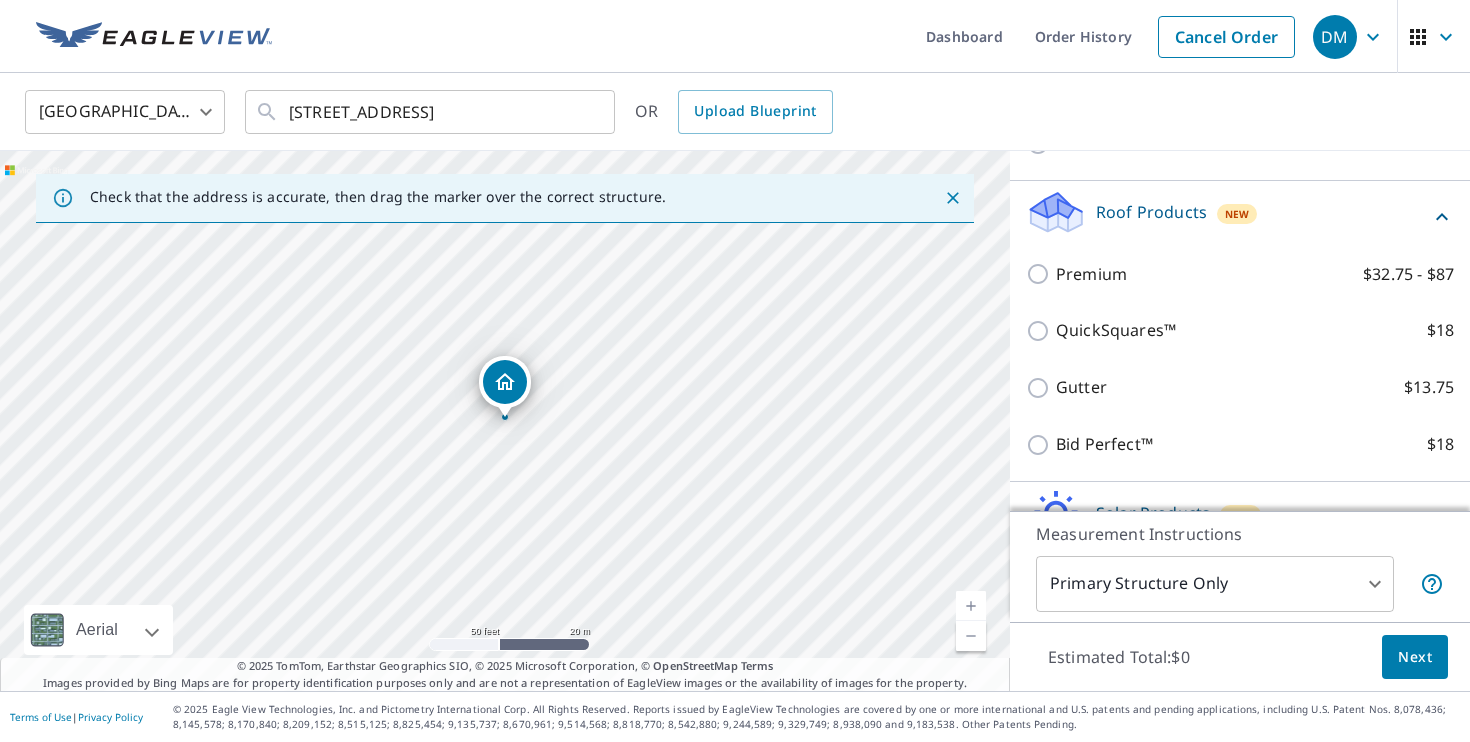 scroll, scrollTop: 429, scrollLeft: 0, axis: vertical 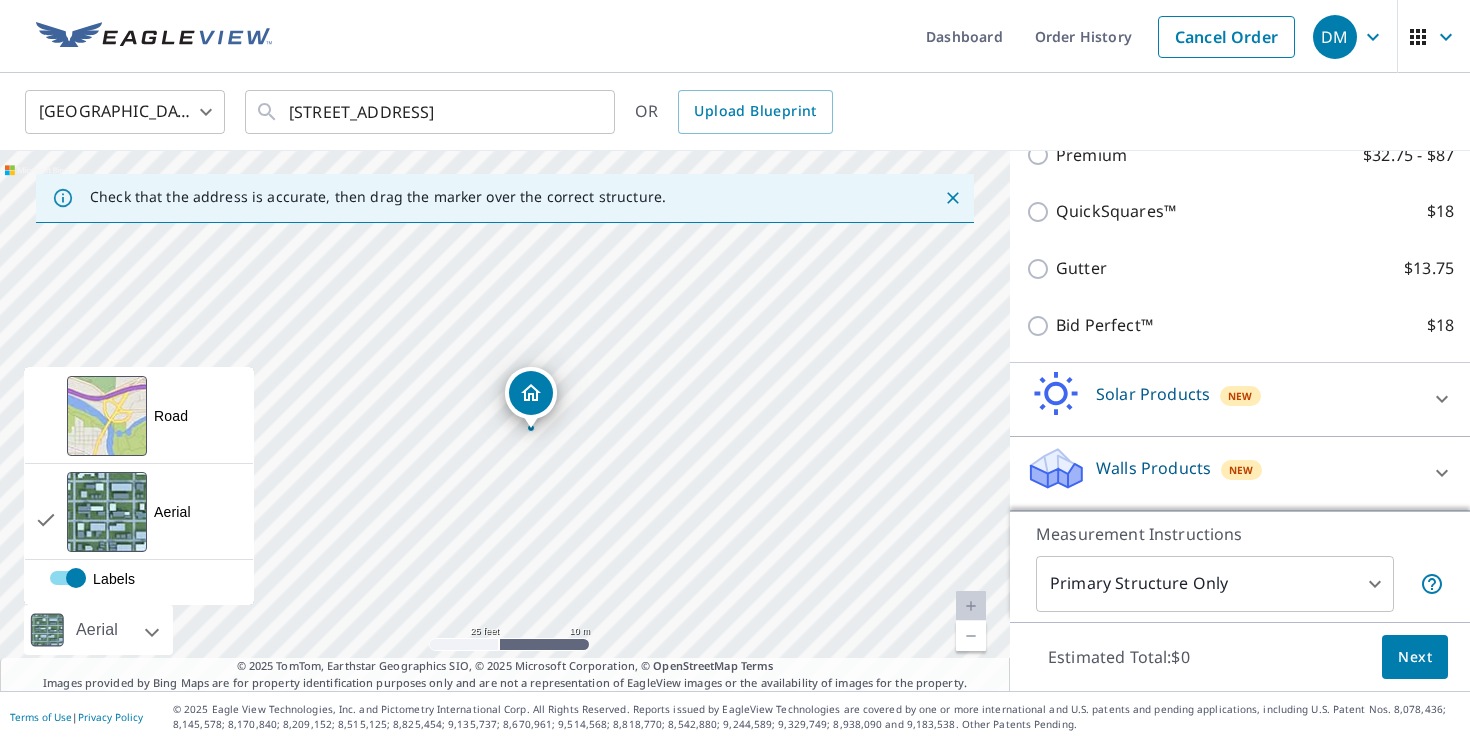 click at bounding box center (130, 630) 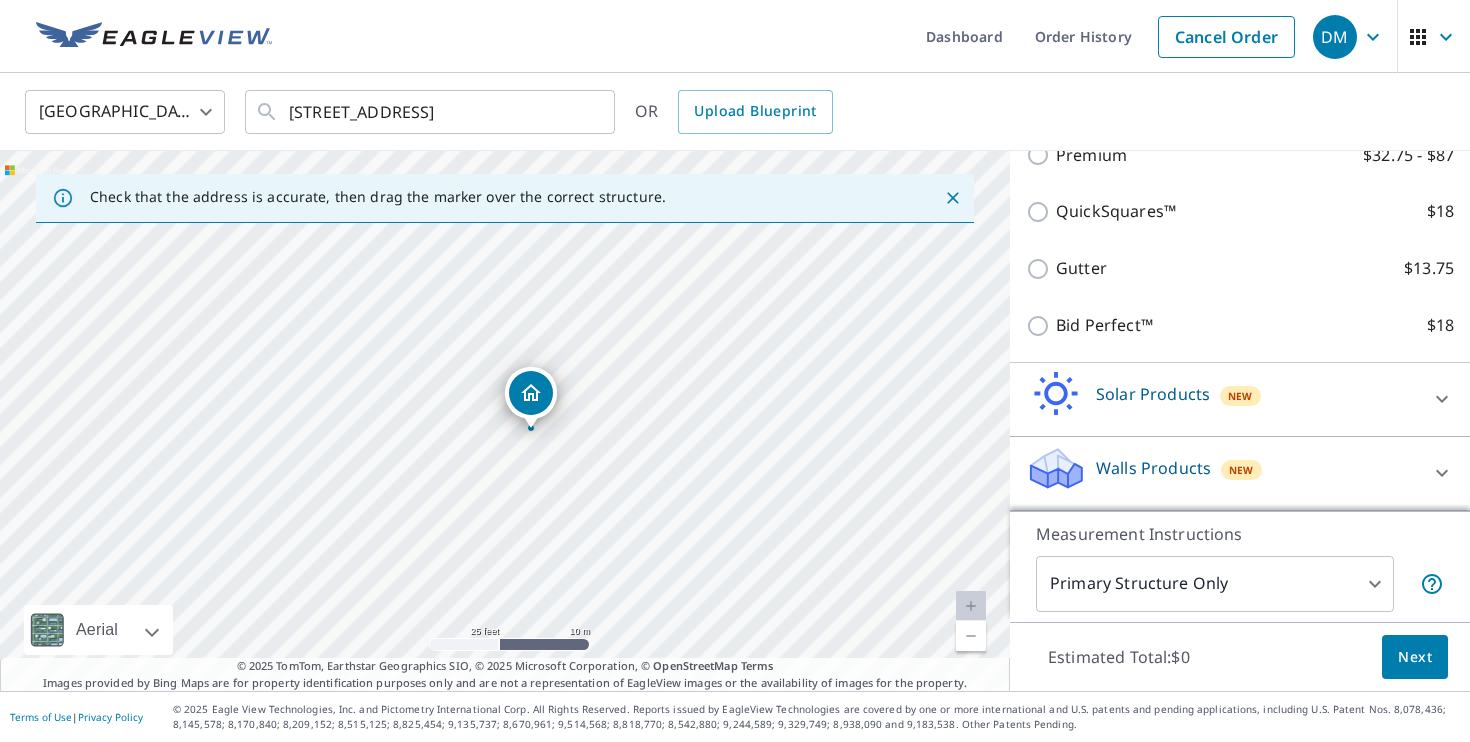 click on "446 N Elm St Torrington, CT 06790" at bounding box center [505, 421] 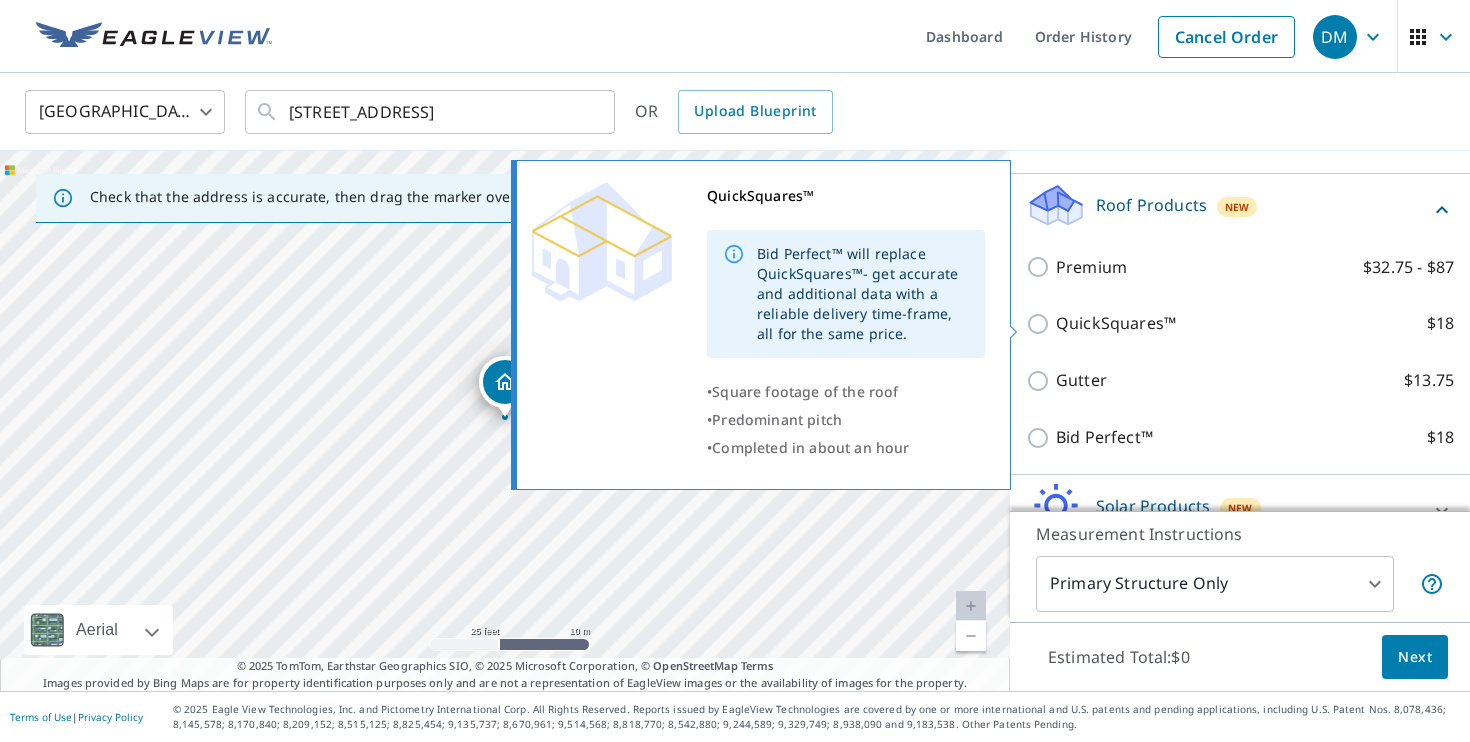 scroll, scrollTop: 429, scrollLeft: 0, axis: vertical 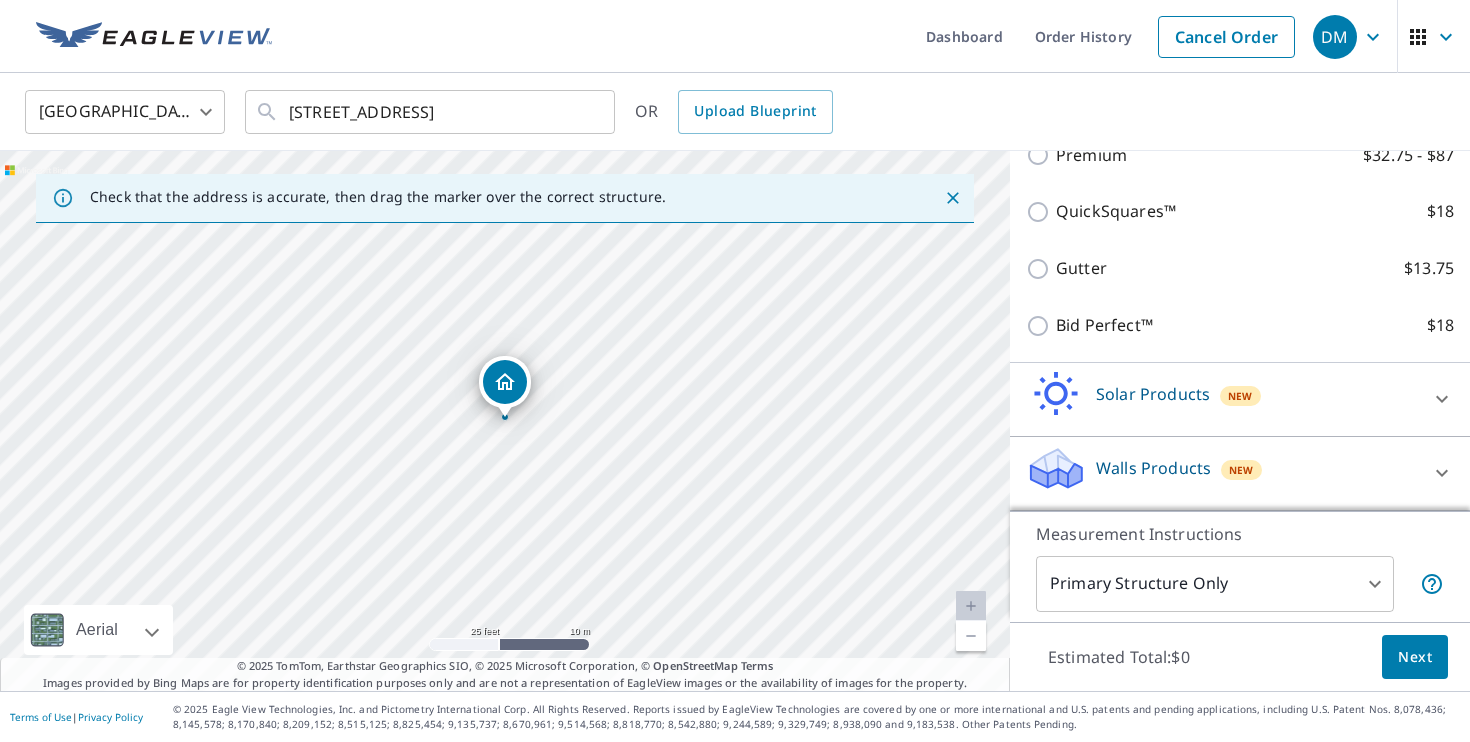 click on "Walls Products New" at bounding box center (1222, 473) 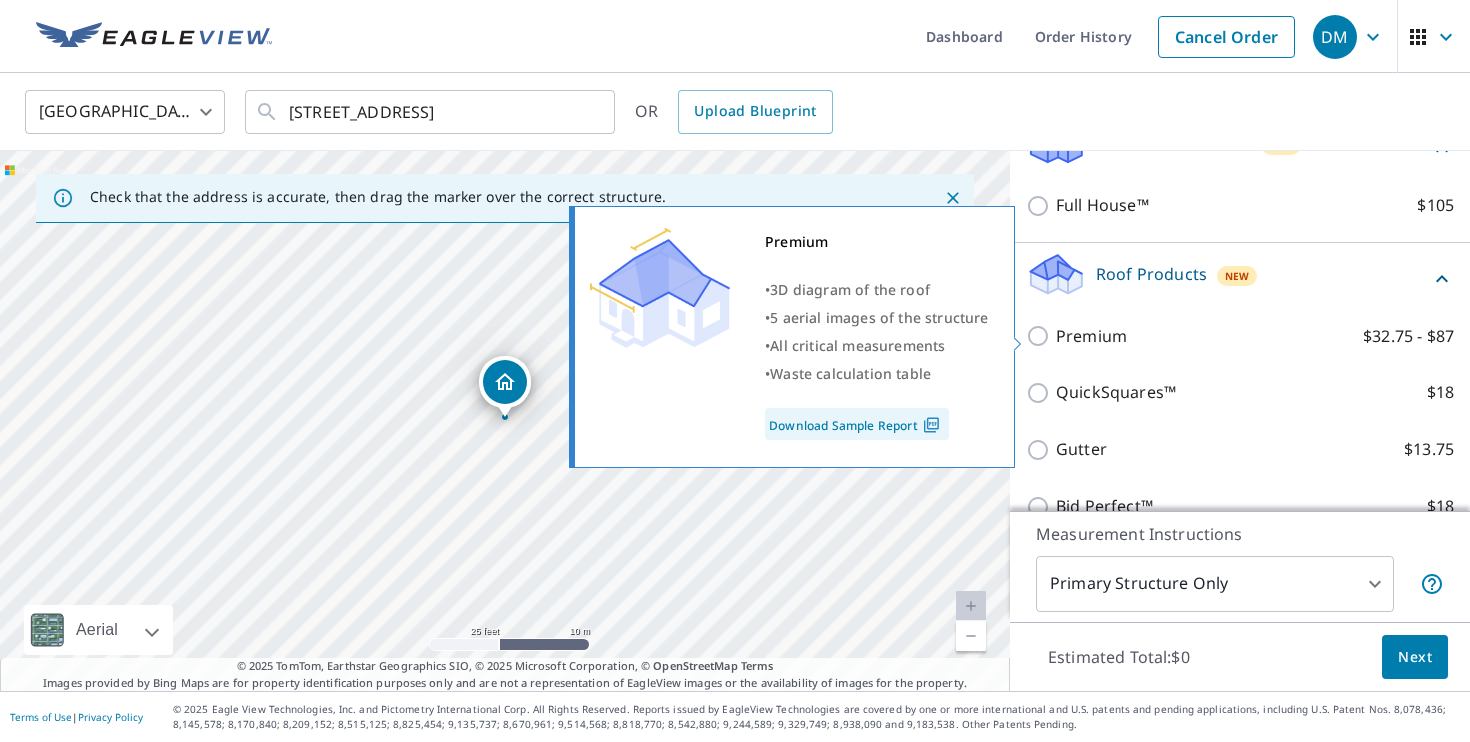 scroll, scrollTop: 243, scrollLeft: 0, axis: vertical 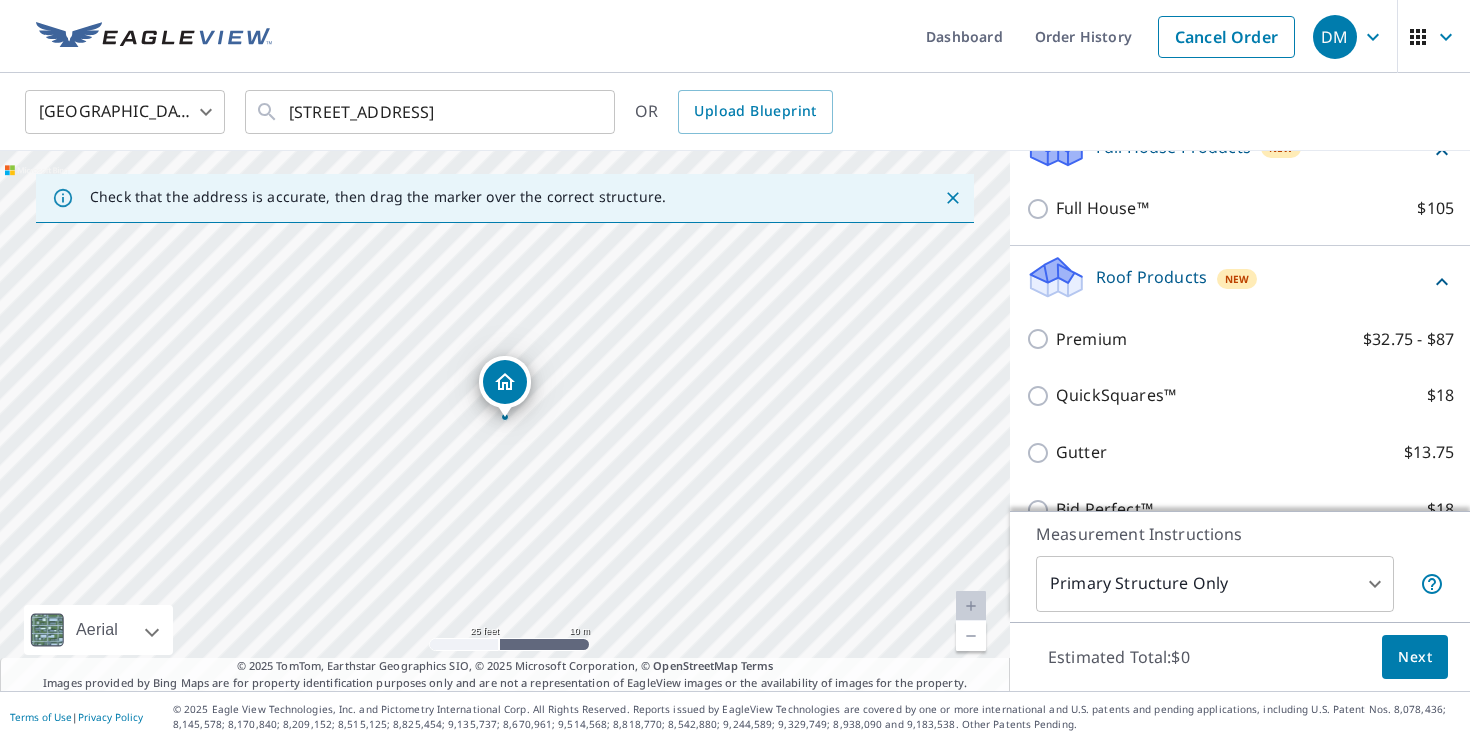 click on "Roof Products New" at bounding box center (1228, 282) 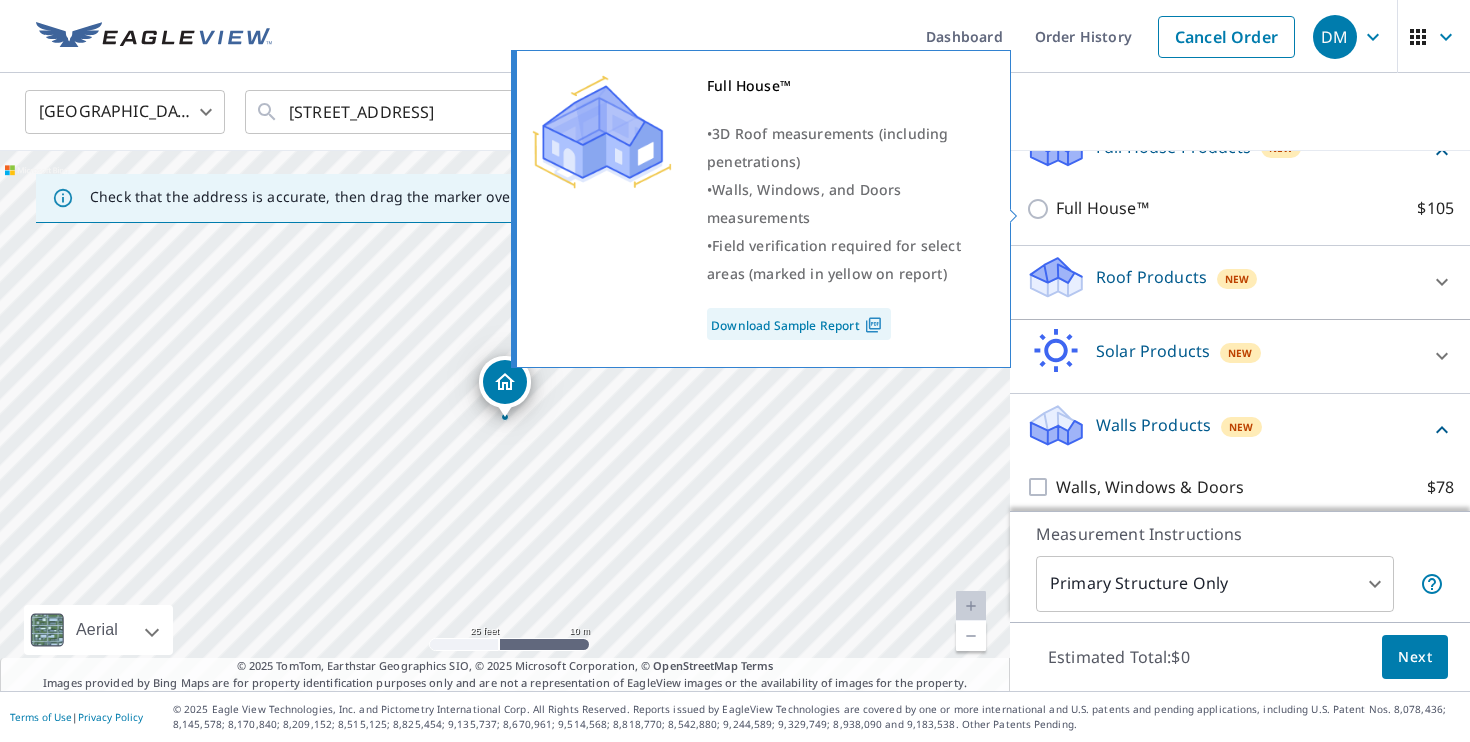 scroll, scrollTop: 180, scrollLeft: 0, axis: vertical 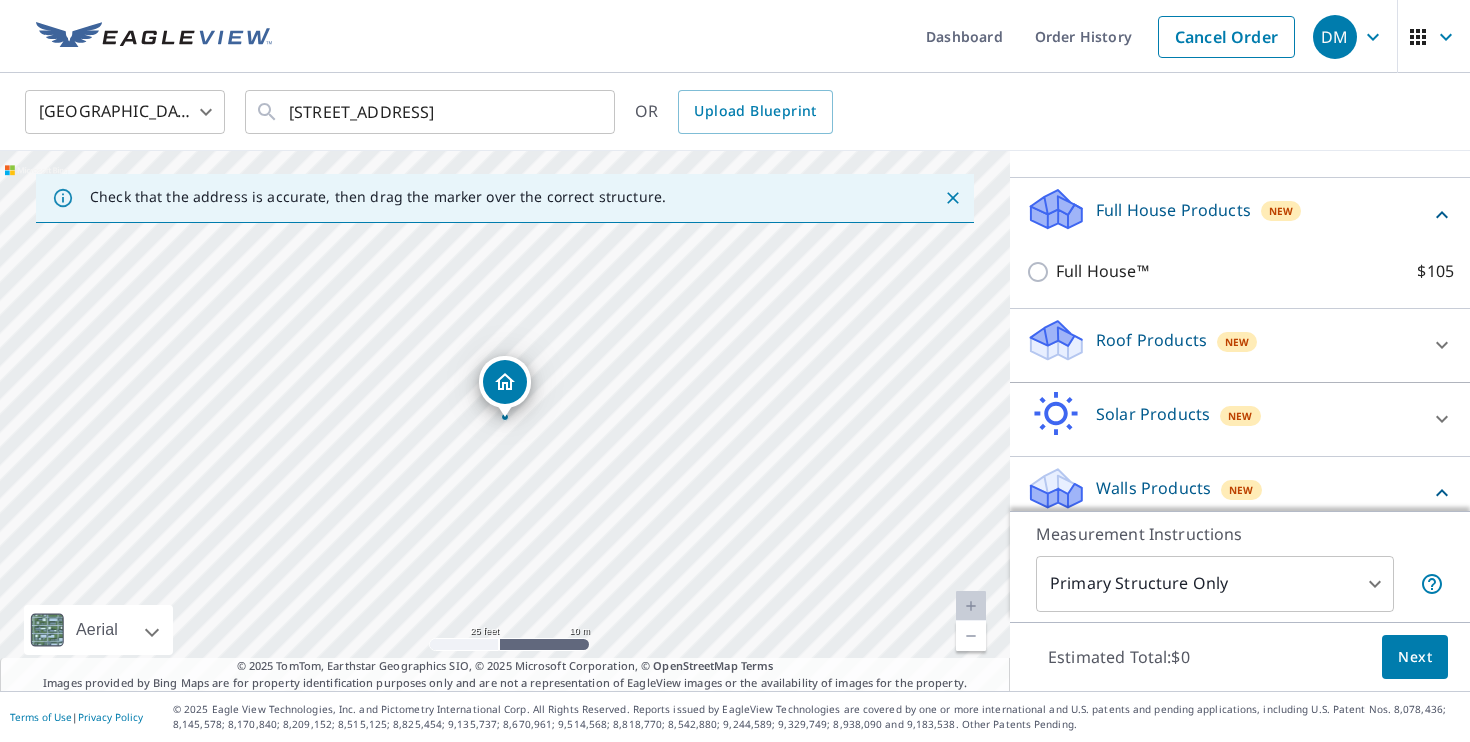 click on "Full House Products New" at bounding box center [1228, 214] 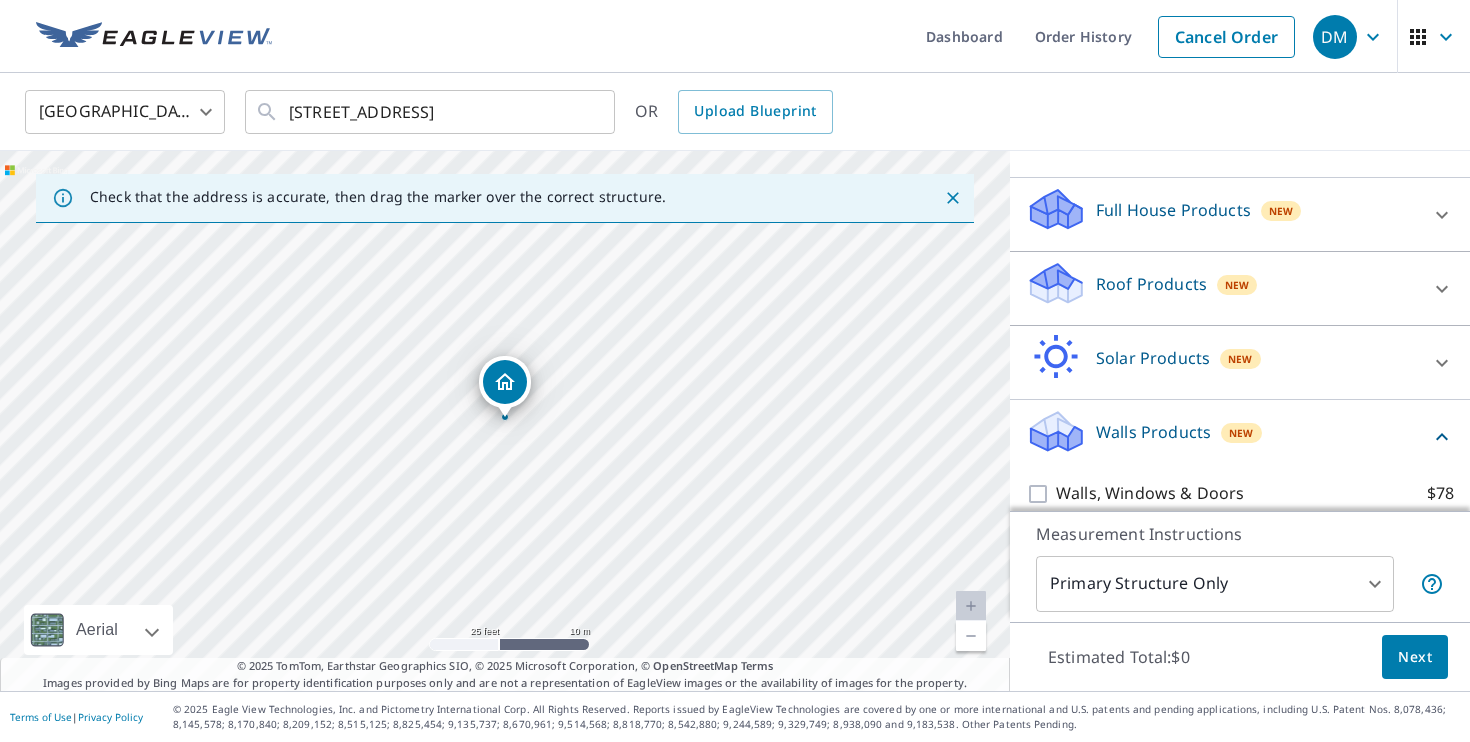 scroll, scrollTop: 258, scrollLeft: 0, axis: vertical 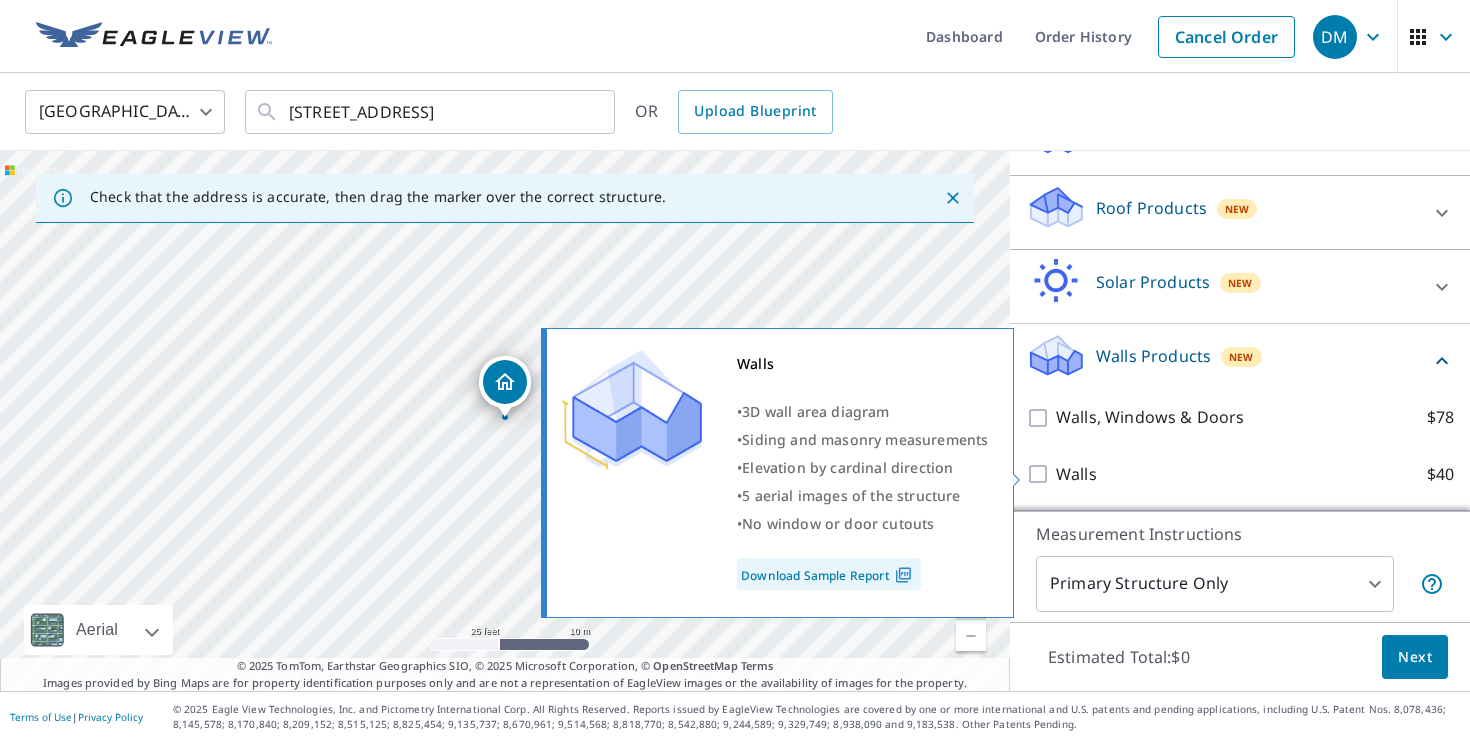 click on "Walls" at bounding box center (1076, 474) 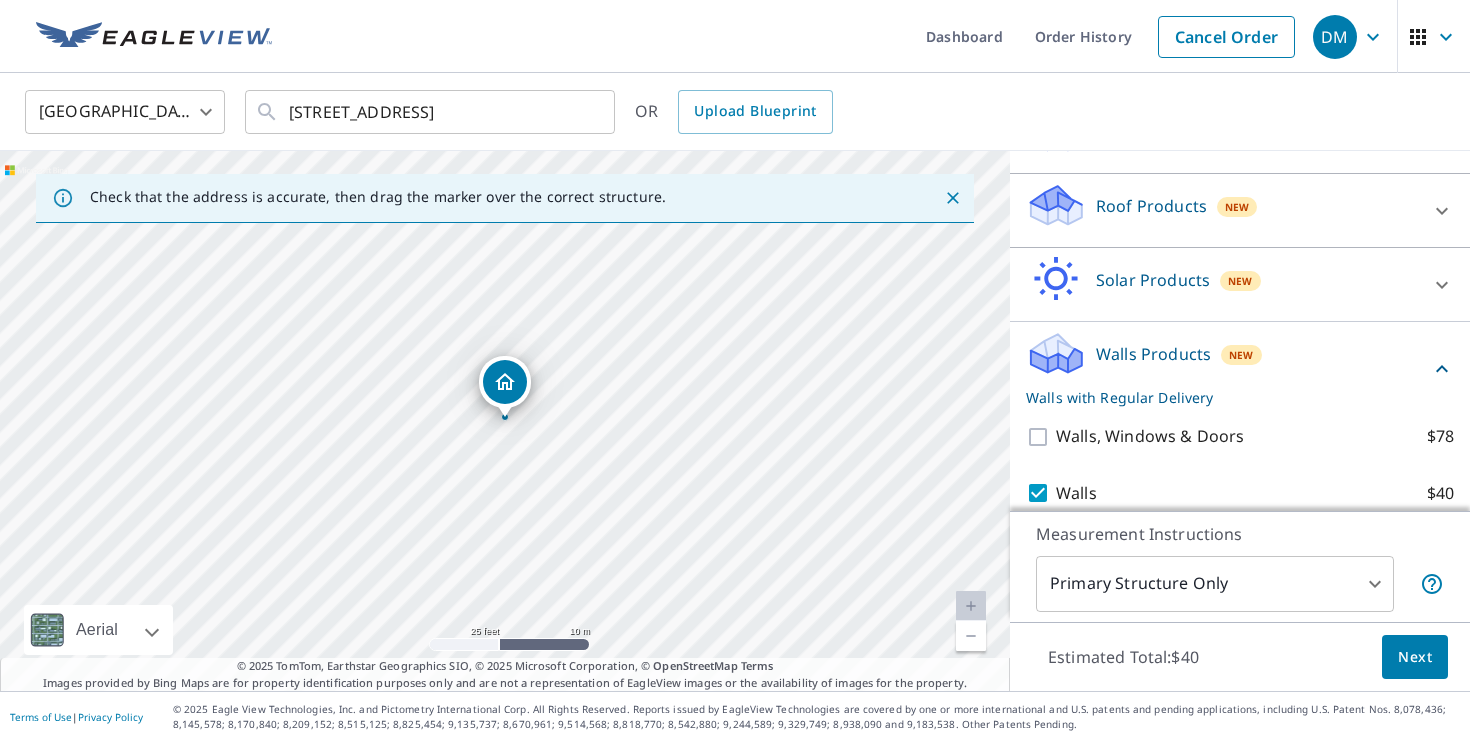scroll, scrollTop: 323, scrollLeft: 0, axis: vertical 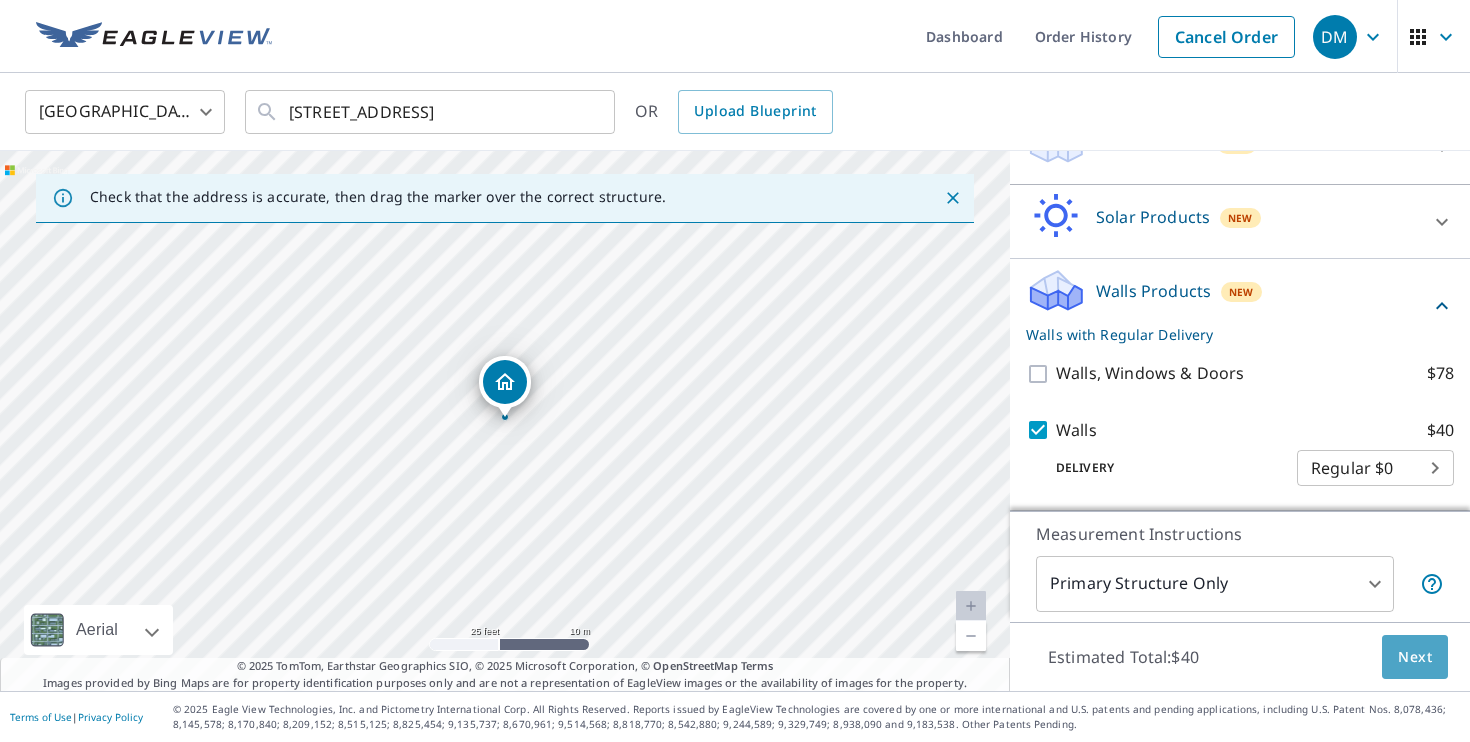 click on "Next" at bounding box center (1415, 657) 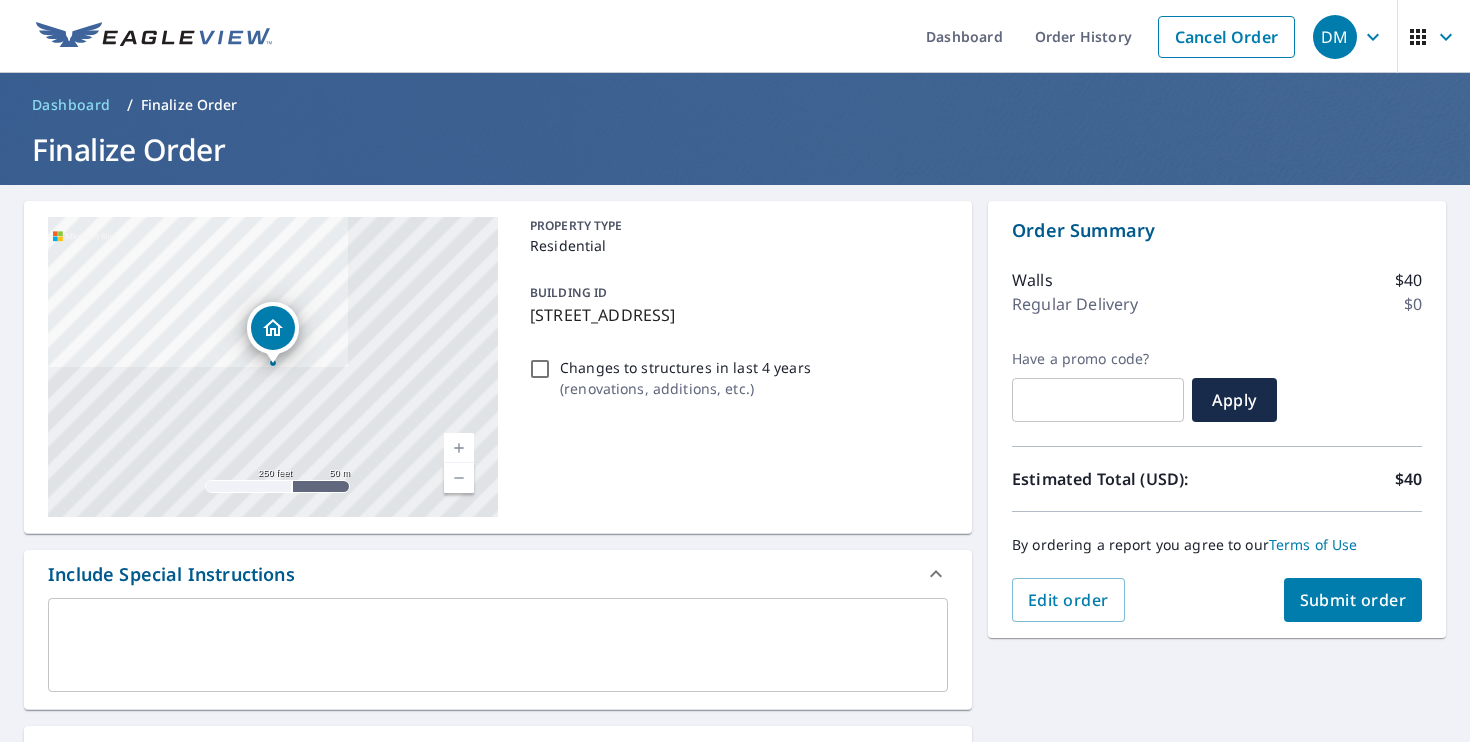 click on "Submit order" at bounding box center (1353, 600) 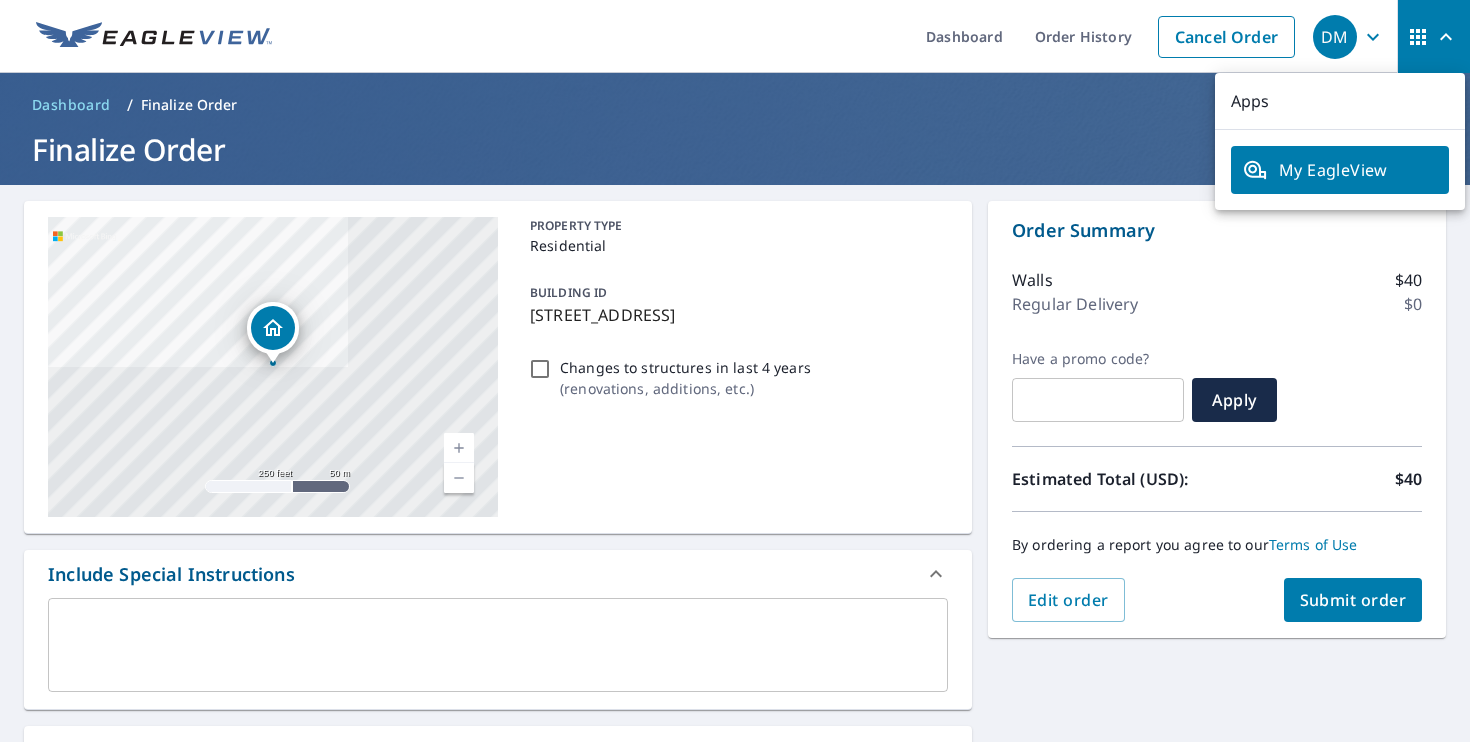 click on "Estimated Total (USD): $40" at bounding box center [1217, 479] 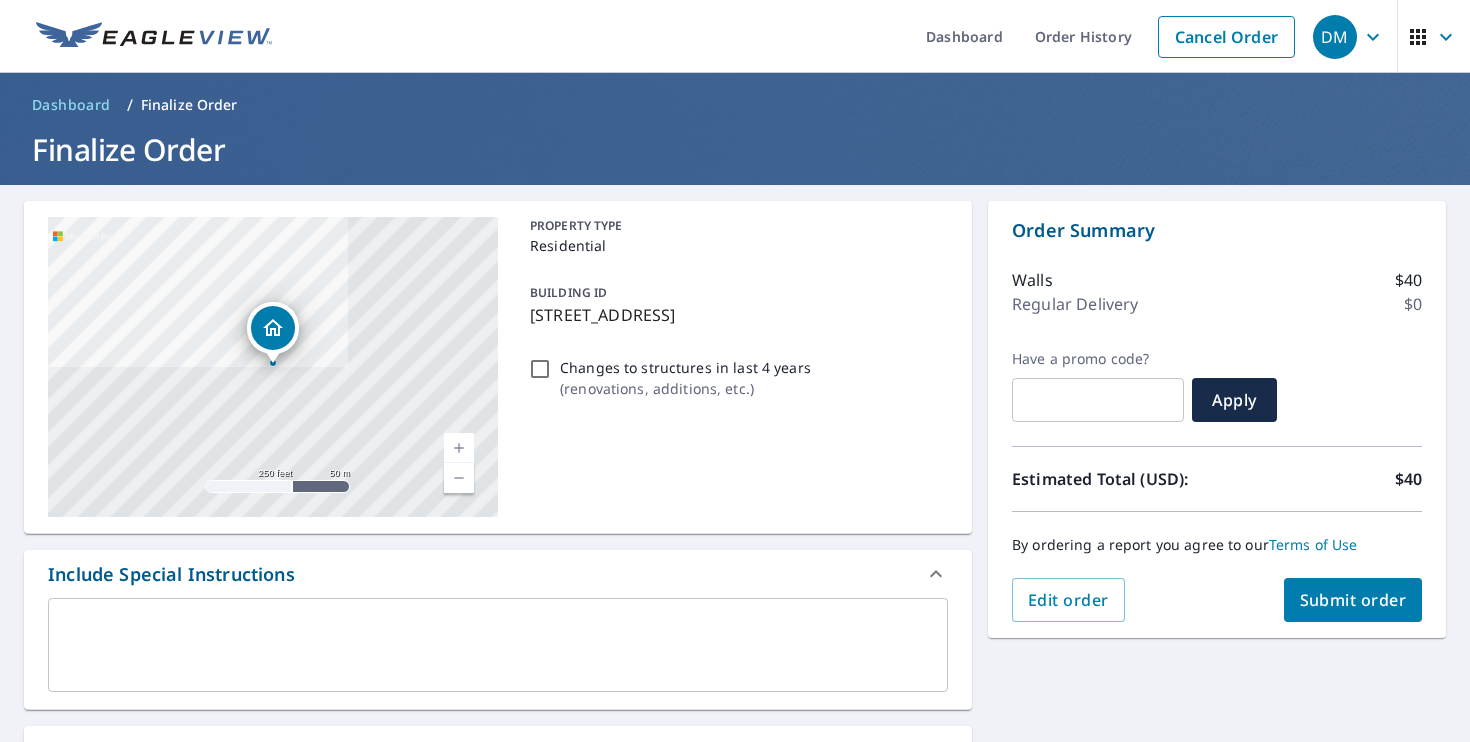 click on "Submit order" at bounding box center (1353, 600) 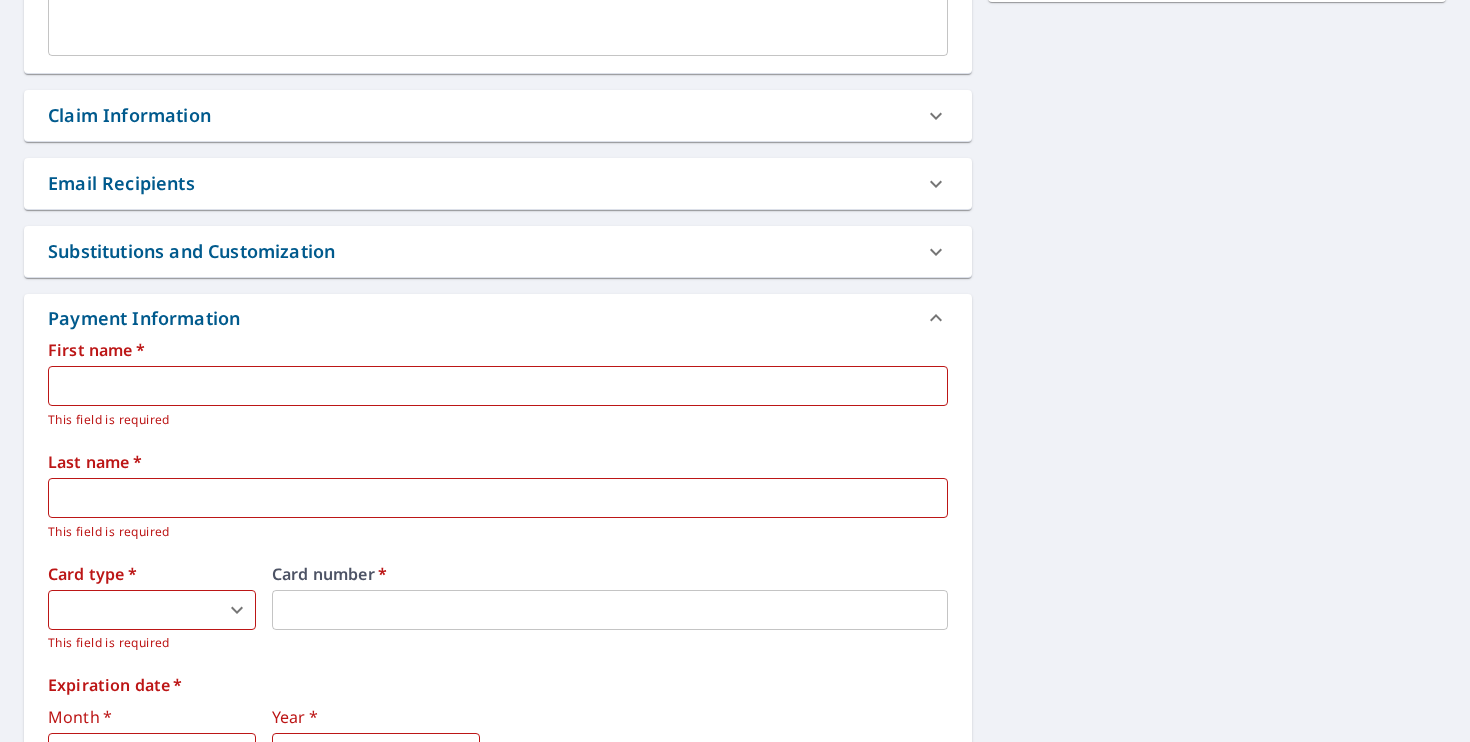 scroll, scrollTop: 690, scrollLeft: 0, axis: vertical 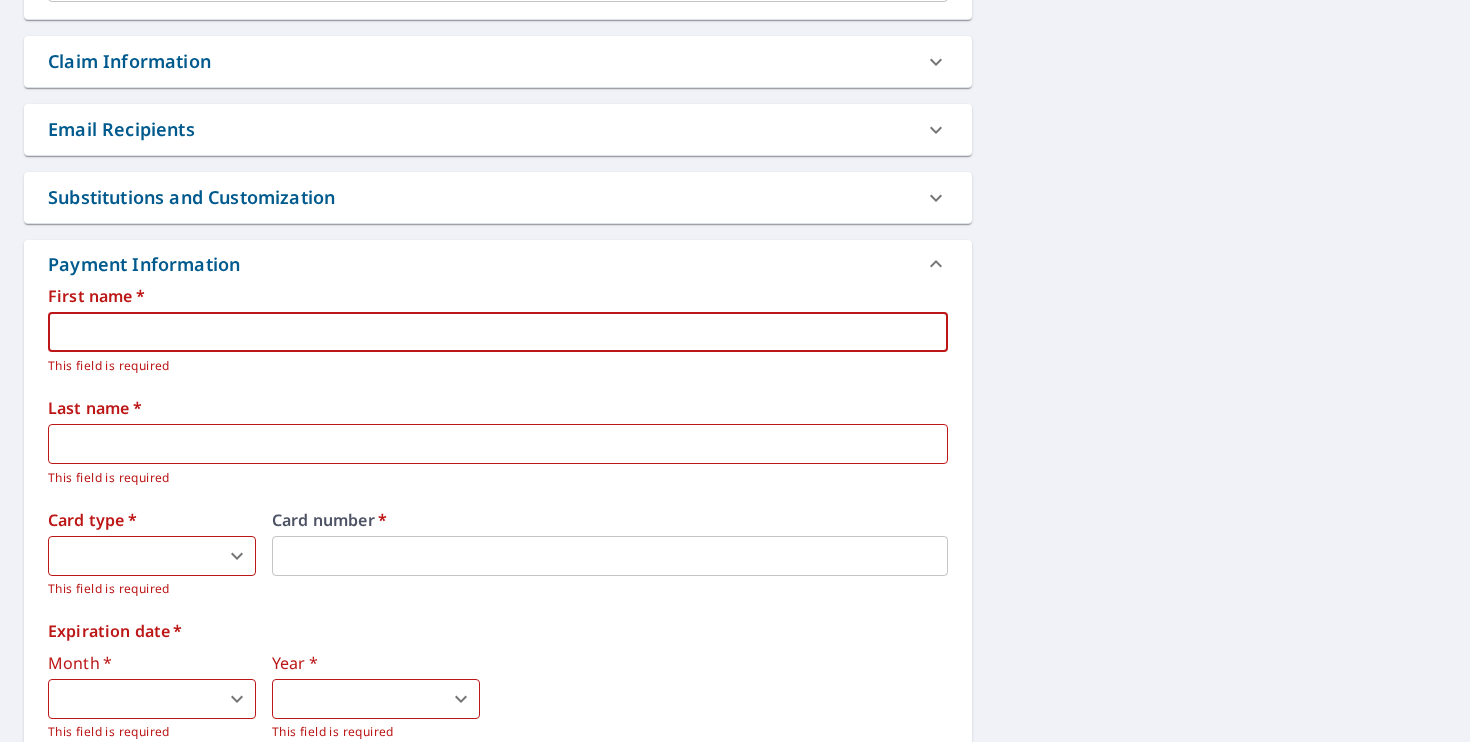 click at bounding box center [498, 332] 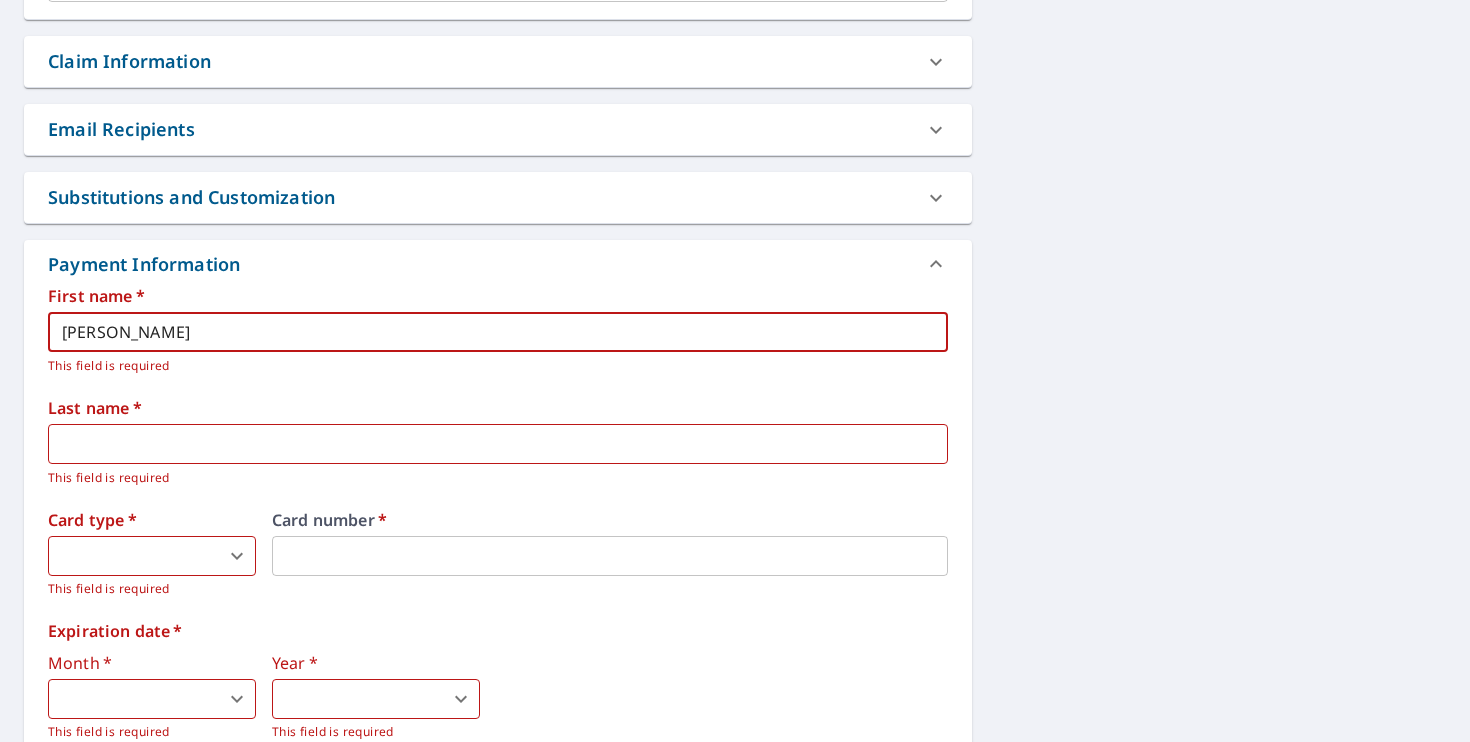 type on "Melaragno" 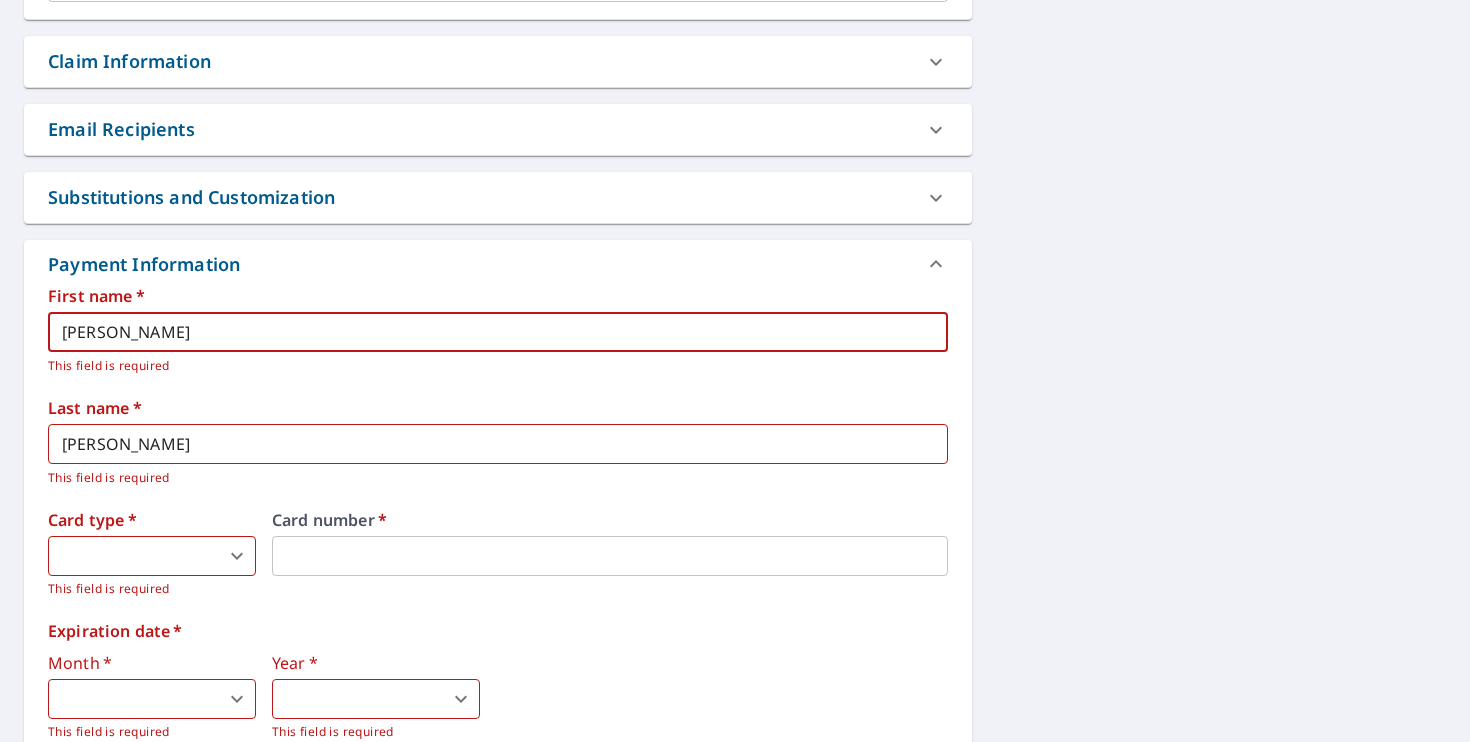 scroll, scrollTop: 798, scrollLeft: 0, axis: vertical 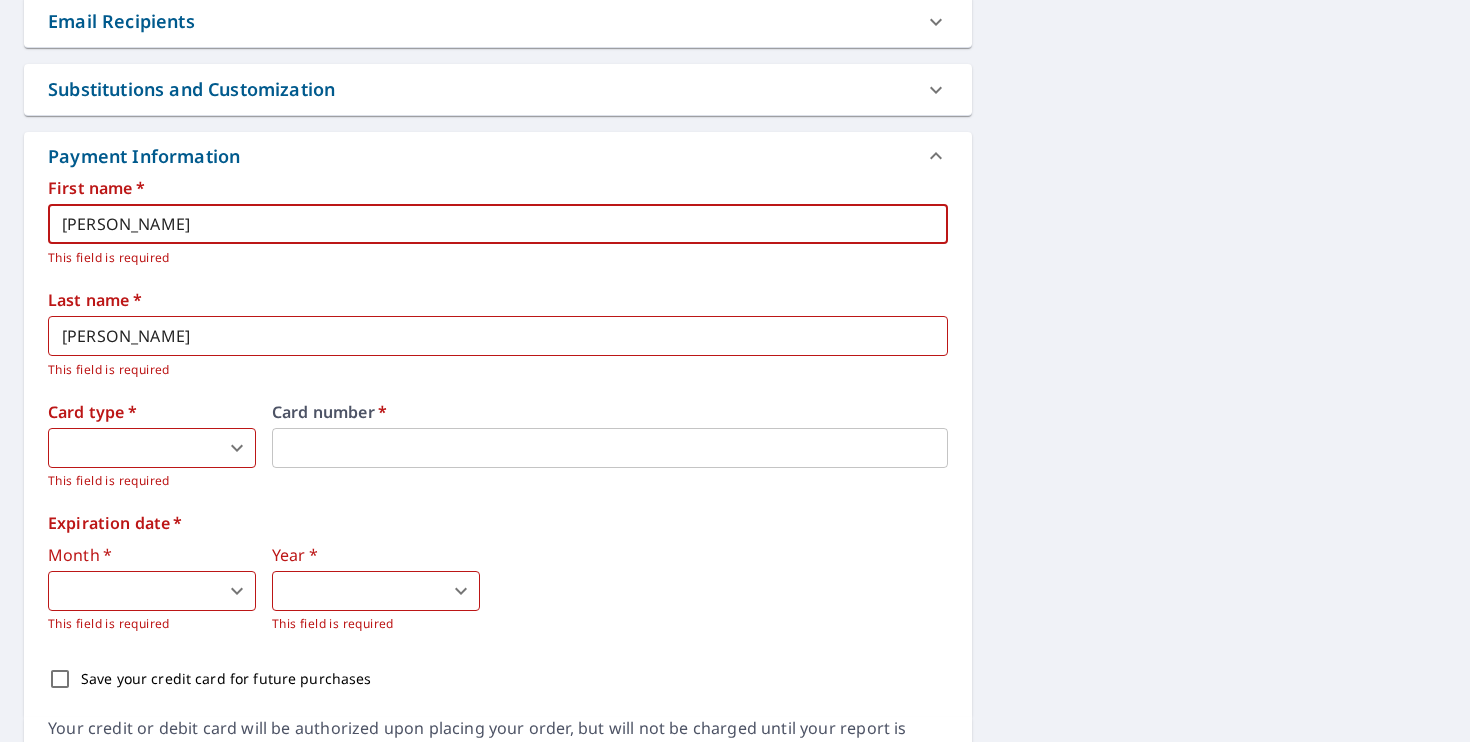 click on "DM DM
Dashboard Order History Cancel Order DM Dashboard / Finalize Order Finalize Order 446 N Elm St Torrington, CT 06790 Aerial Road A standard road map Aerial A detailed look from above Labels Labels 250 feet 50 m © 2025 TomTom, © Vexcel Imaging, © 2025 Microsoft Corporation,  © OpenStreetMap Terms PROPERTY TYPE Residential BUILDING ID 446 N Elm St, Torrington, CT, 06790 Changes to structures in last 4 years ( renovations, additions, etc. ) Include Special Instructions x ​ Claim Information Claim number ​ Claim information ​ PO number ​ Date of loss ​ Cat ID ​ Email Recipients Your reports will be sent to  david@melservicesct.com.  Edit Contact Information. Send a copy of the report to: ​ Substitutions and Customization Additional Report Formats (Not available for all reports) DXF RXF XML Add-ons and custom cover page Property Owner Report Include custom cover page Payment Information First name   * David ​ This field is required Last name   * Melaragno ​ Card type   * ​" at bounding box center (735, 371) 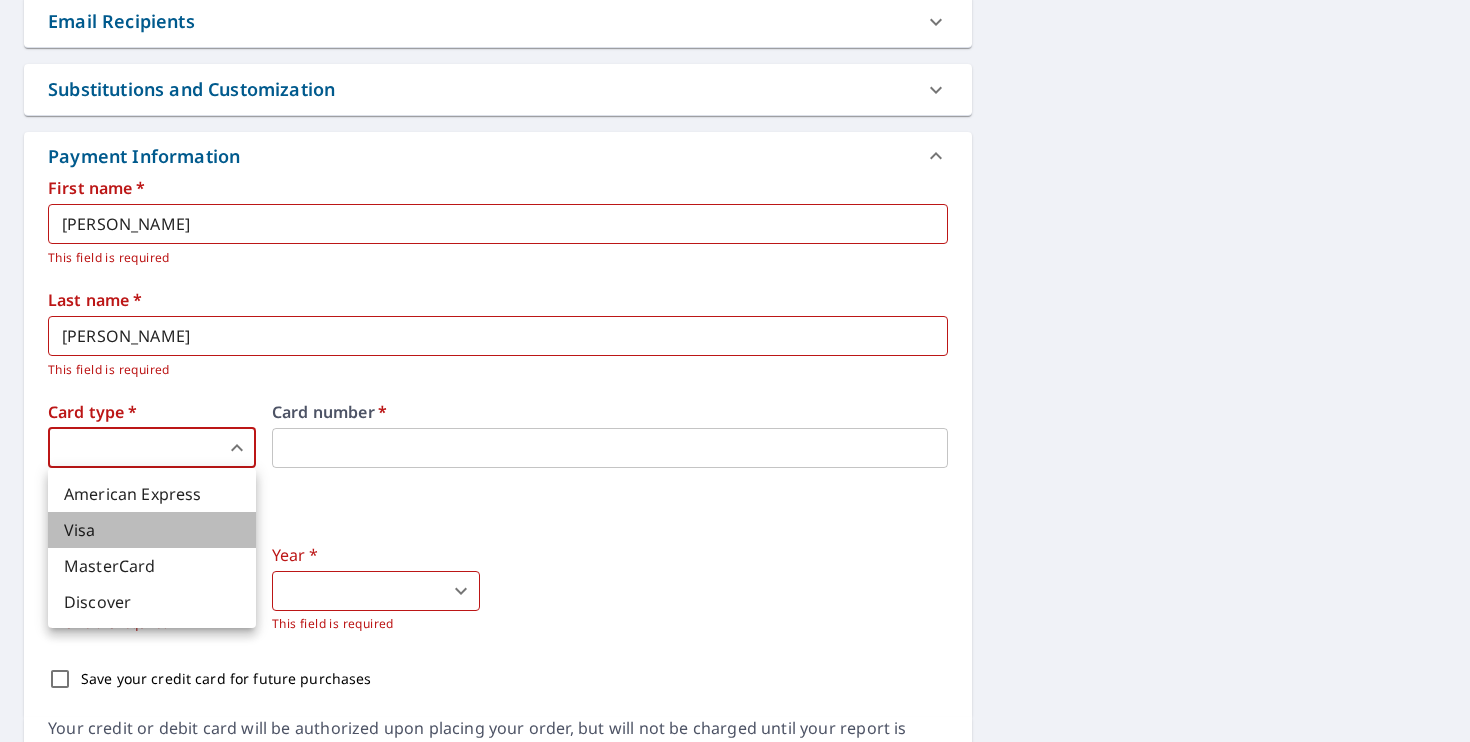 click on "Visa" at bounding box center (152, 530) 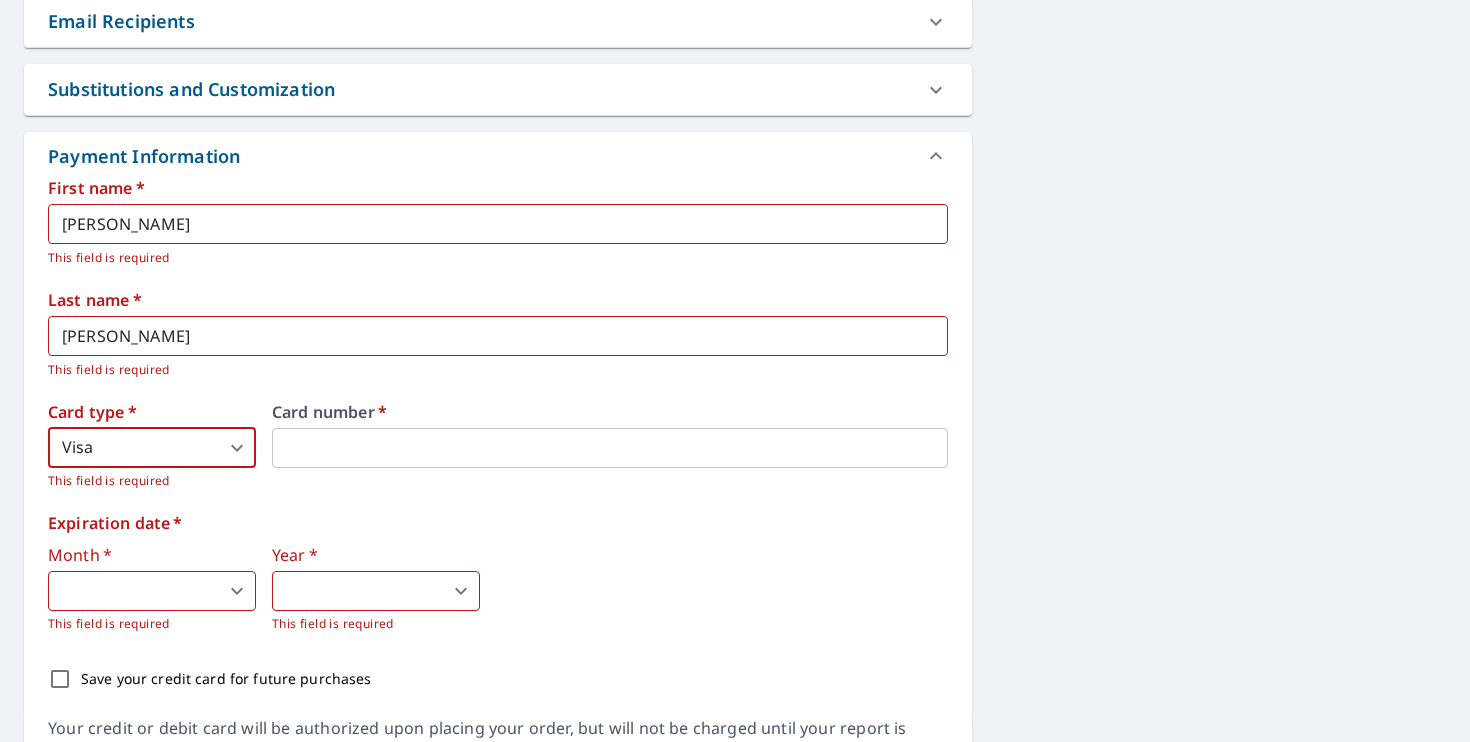 click on "Card number   *" at bounding box center [610, 447] 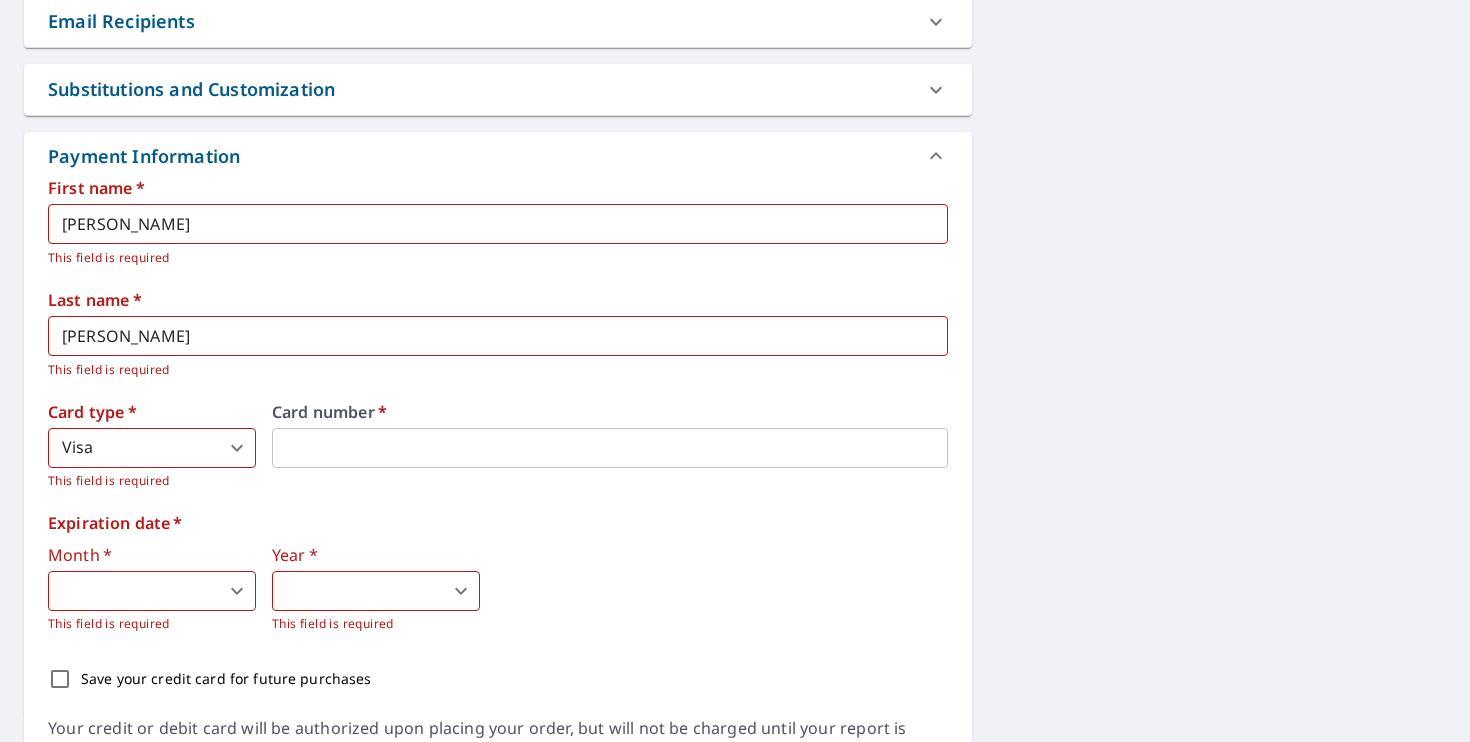 type on "3" 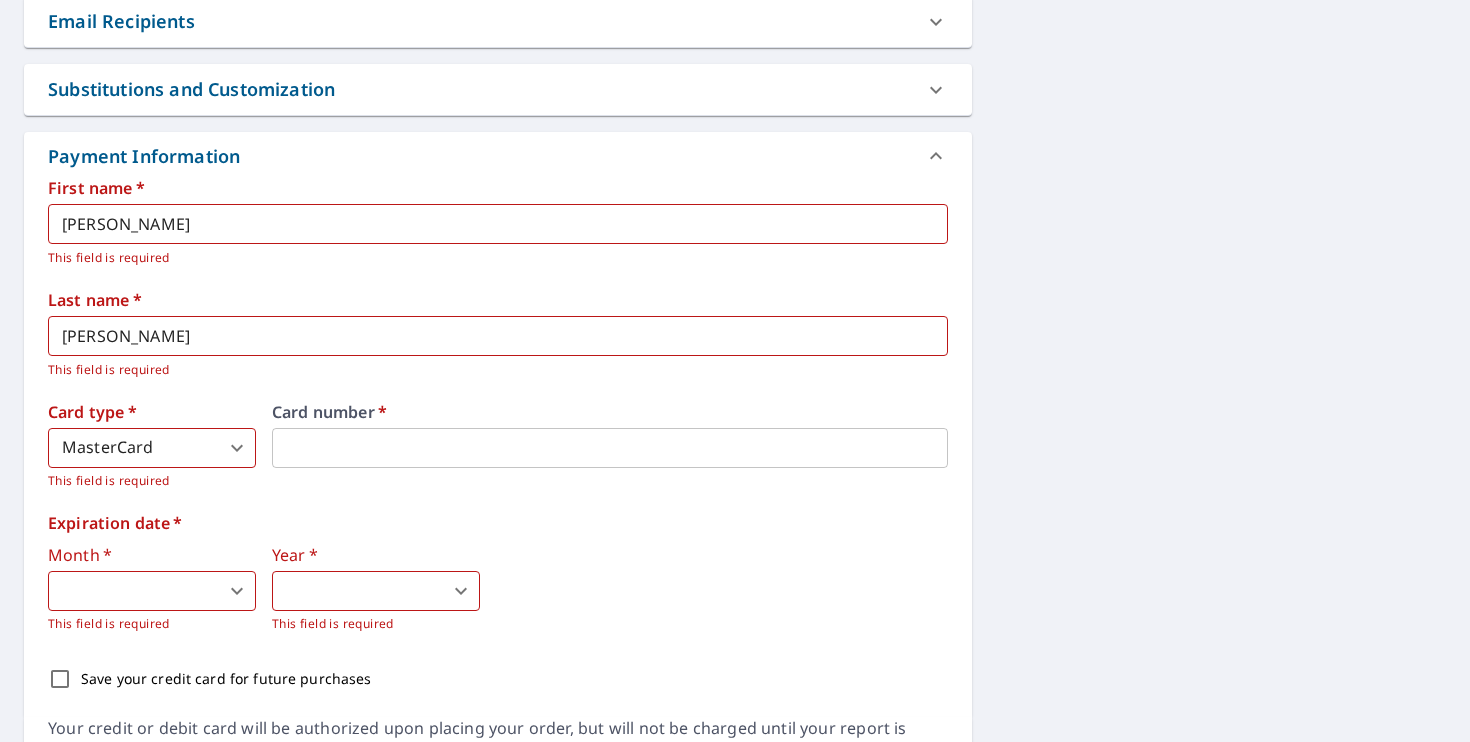click on "First name   * David ​ This field is required Last name   * Melaragno ​ This field is required Card type   * MasterCard 3 ​ This field is required Card number   * Expiration date   * Month   * ​ 0 ​ This field is required Year   * ​ 0 ​ This field is required Save your credit card for future purchases" at bounding box center (498, 440) 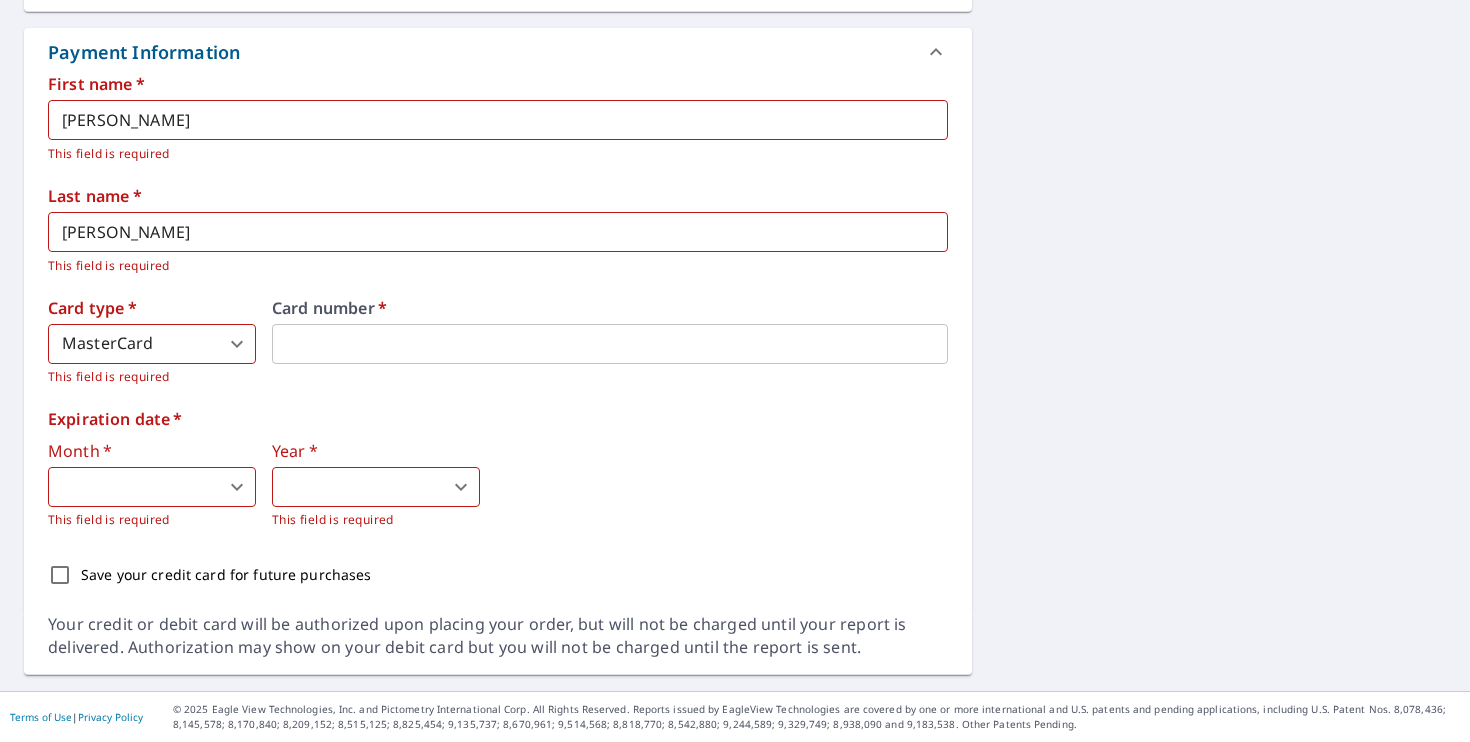 click on "DM DM
Dashboard Order History Cancel Order DM Dashboard / Finalize Order Finalize Order 446 N Elm St Torrington, CT 06790 Aerial Road A standard road map Aerial A detailed look from above Labels Labels 250 feet 50 m © 2025 TomTom, © Vexcel Imaging, © 2025 Microsoft Corporation,  © OpenStreetMap Terms PROPERTY TYPE Residential BUILDING ID 446 N Elm St, Torrington, CT, 06790 Changes to structures in last 4 years ( renovations, additions, etc. ) Include Special Instructions x ​ Claim Information Claim number ​ Claim information ​ PO number ​ Date of loss ​ Cat ID ​ Email Recipients Your reports will be sent to  david@melservicesct.com.  Edit Contact Information. Send a copy of the report to: ​ Substitutions and Customization Additional Report Formats (Not available for all reports) DXF RXF XML Add-ons and custom cover page Property Owner Report Include custom cover page Payment Information First name   * David ​ This field is required Last name   * Melaragno ​ Card type   * 3 *" at bounding box center [735, 371] 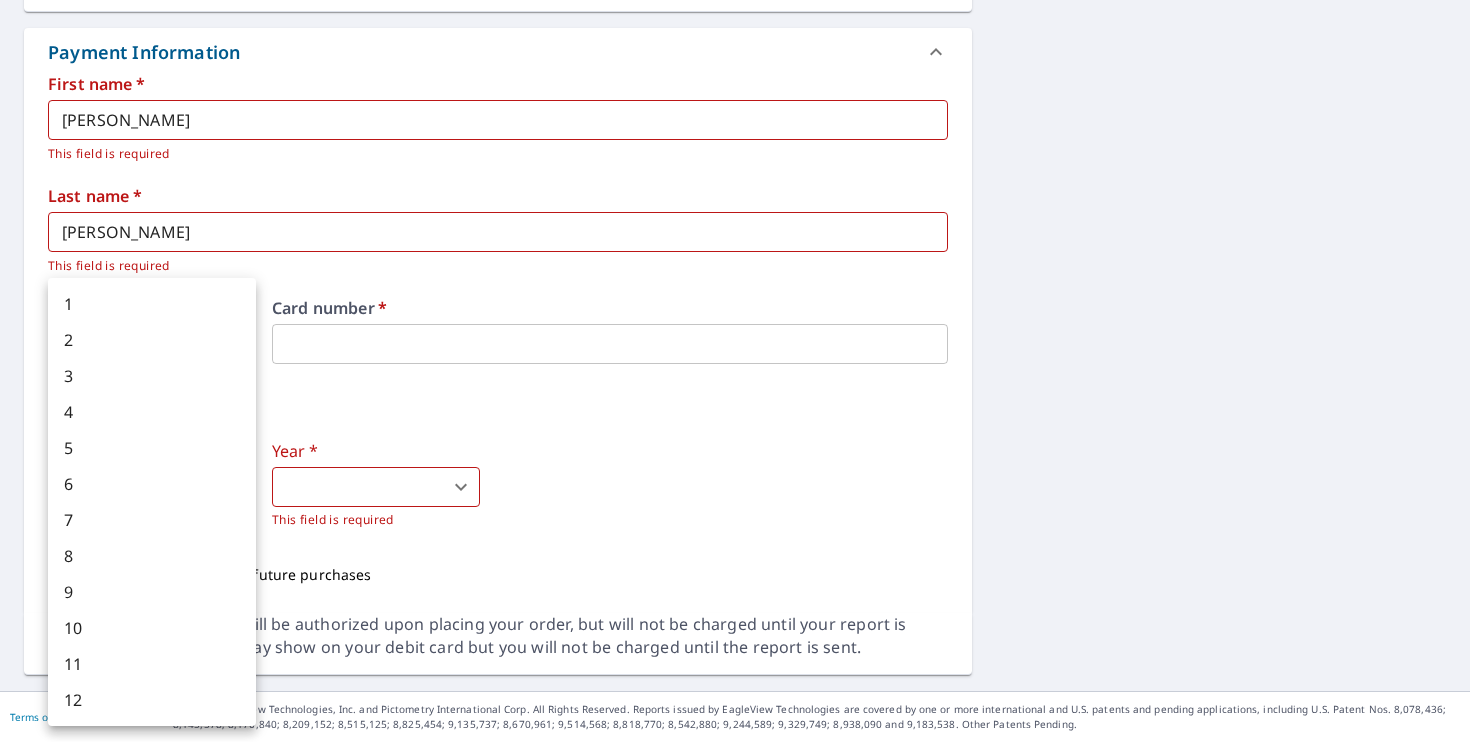 click at bounding box center (735, 371) 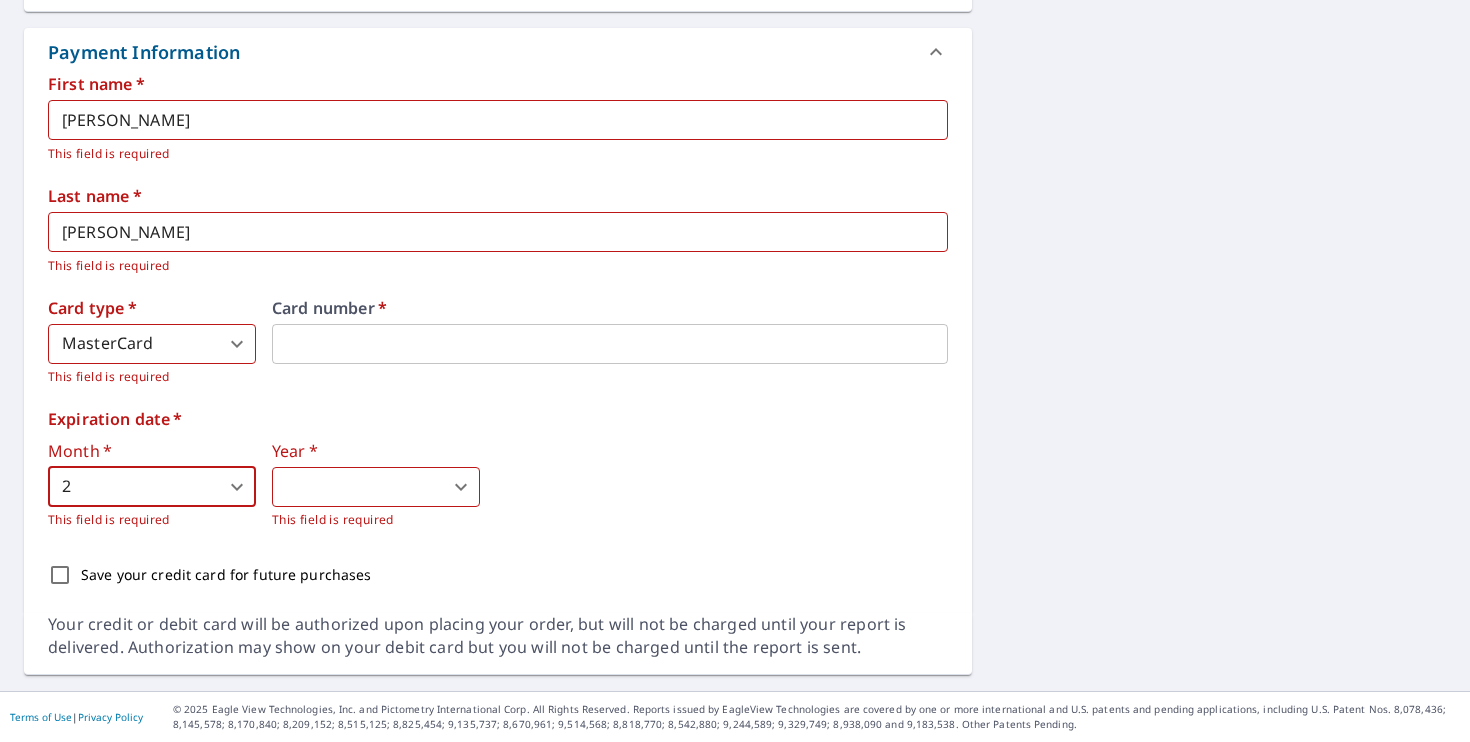 click on "Year   * ​ 0 ​ This field is required" at bounding box center [376, 486] 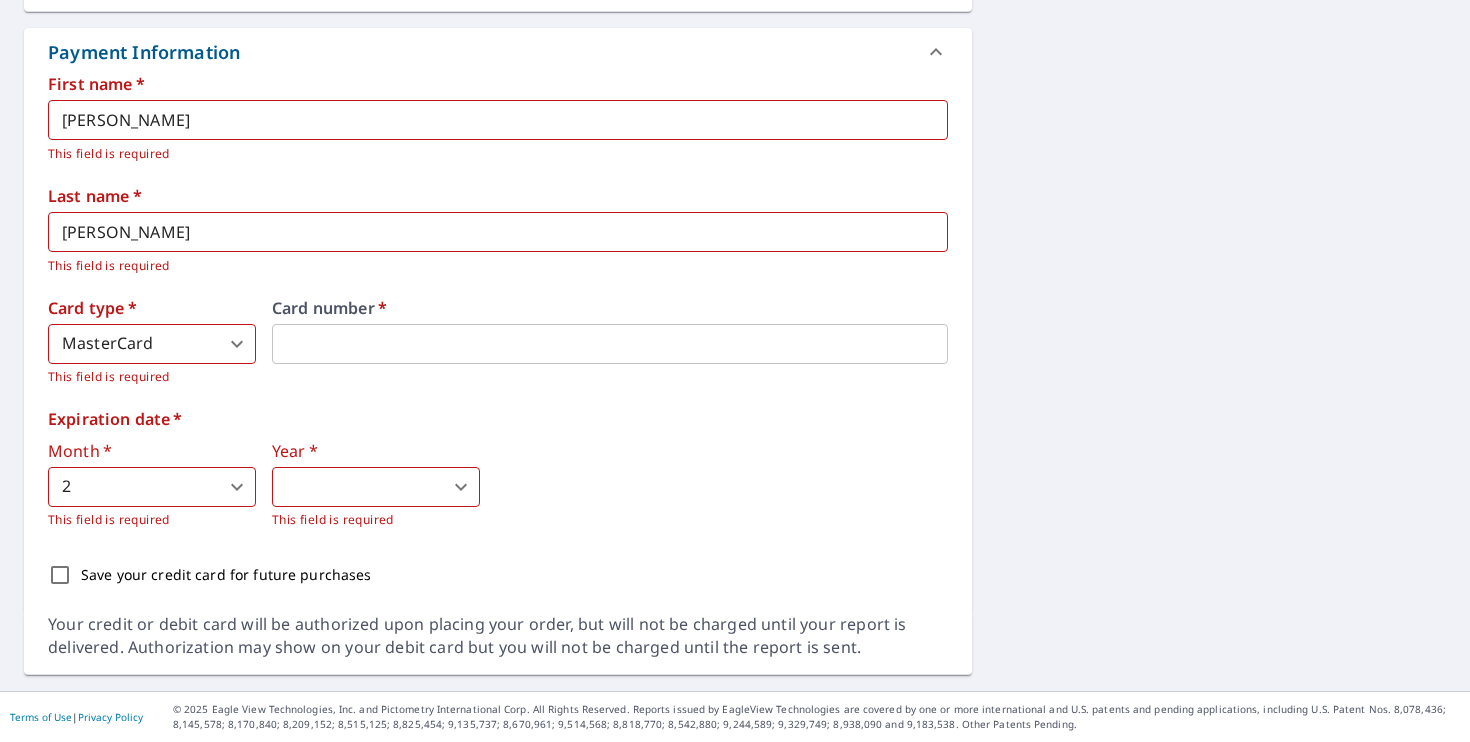 click on "DM DM
Dashboard Order History Cancel Order DM Dashboard / Finalize Order Finalize Order 446 N Elm St Torrington, CT 06790 Aerial Road A standard road map Aerial A detailed look from above Labels Labels 250 feet 50 m © 2025 TomTom, © Vexcel Imaging, © 2025 Microsoft Corporation,  © OpenStreetMap Terms PROPERTY TYPE Residential BUILDING ID 446 N Elm St, Torrington, CT, 06790 Changes to structures in last 4 years ( renovations, additions, etc. ) Include Special Instructions x ​ Claim Information Claim number ​ Claim information ​ PO number ​ Date of loss ​ Cat ID ​ Email Recipients Your reports will be sent to  david@melservicesct.com.  Edit Contact Information. Send a copy of the report to: ​ Substitutions and Customization Additional Report Formats (Not available for all reports) DXF RXF XML Add-ons and custom cover page Property Owner Report Include custom cover page Payment Information First name   * David ​ This field is required Last name   * Melaragno ​ Card type   * 3 *" at bounding box center (735, 371) 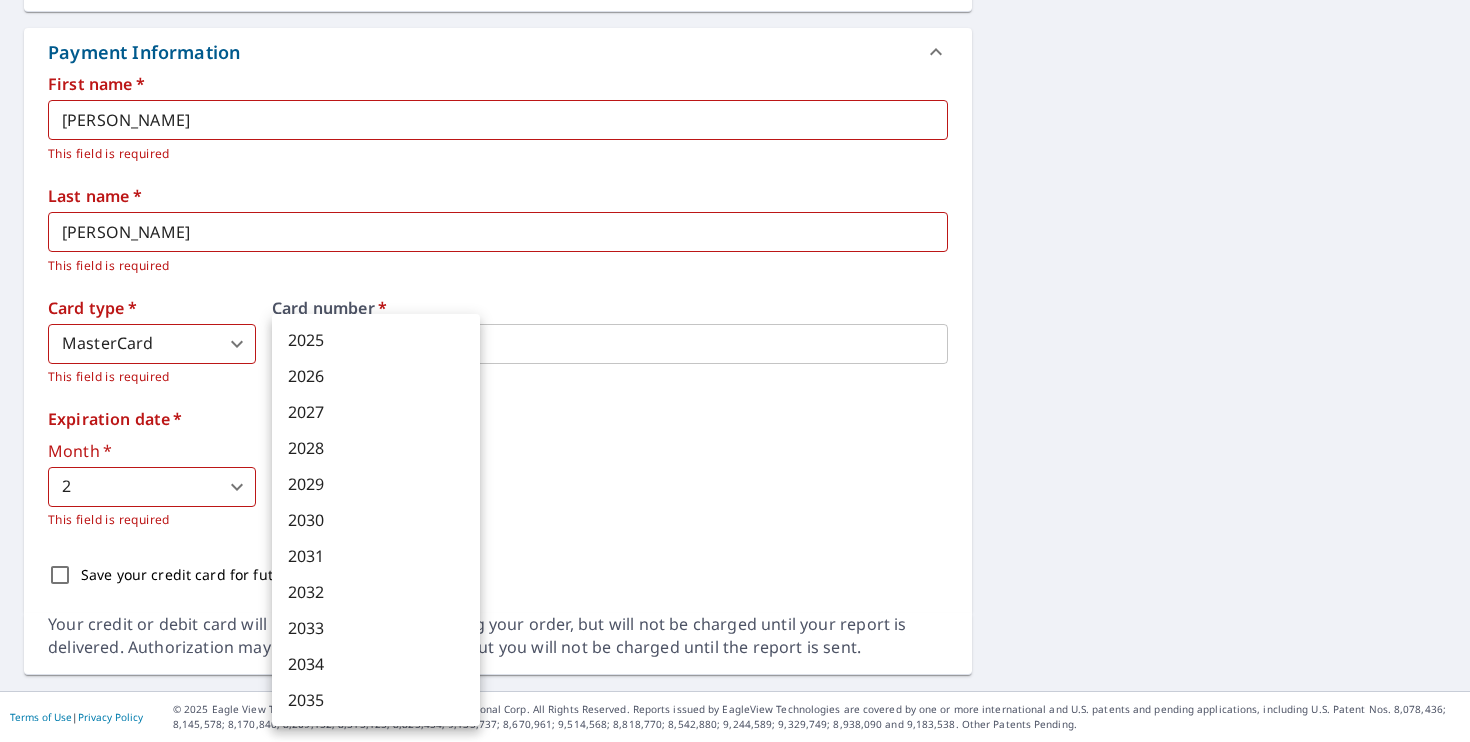click on "2028" at bounding box center (376, 448) 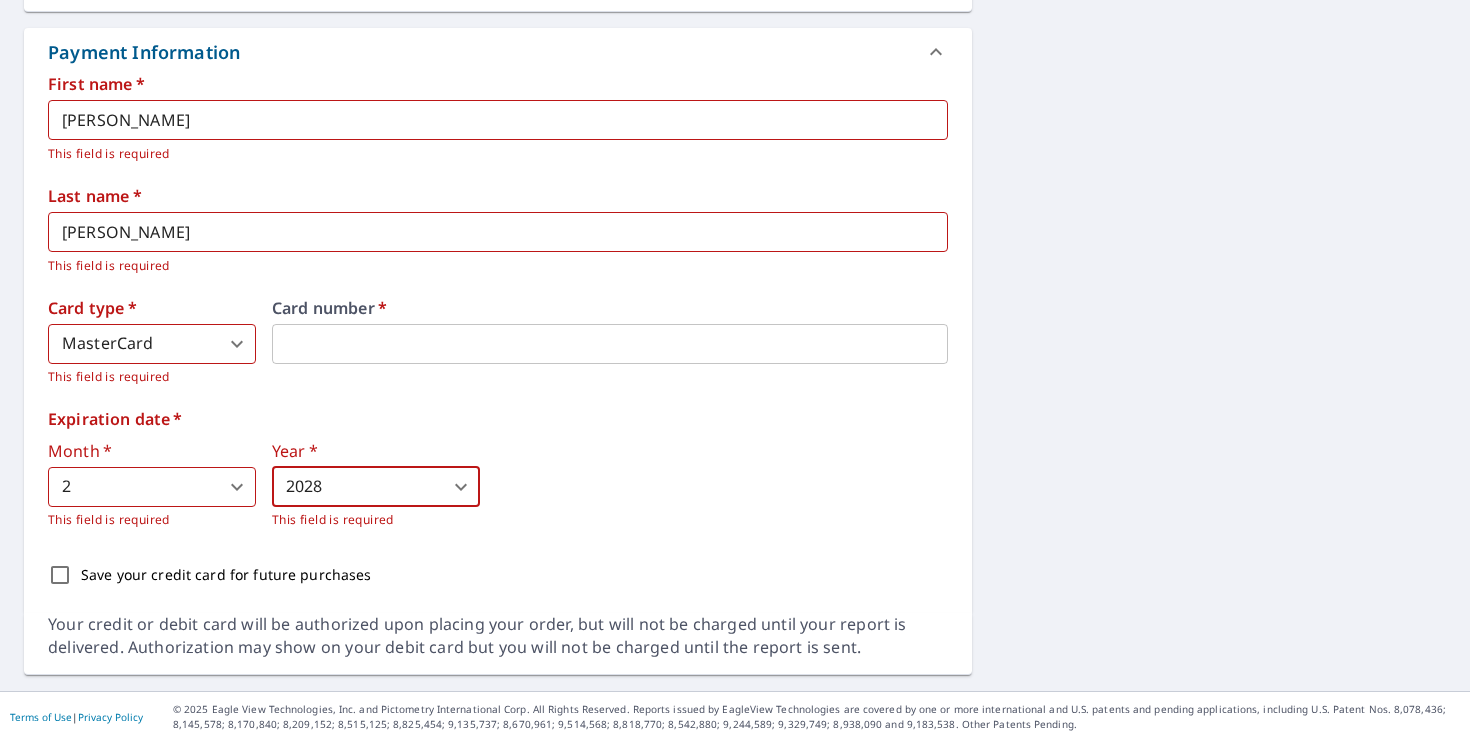 click on "Month   * 2 2 ​ This field is required Year   * 2028 2028 ​ This field is required" at bounding box center (498, 486) 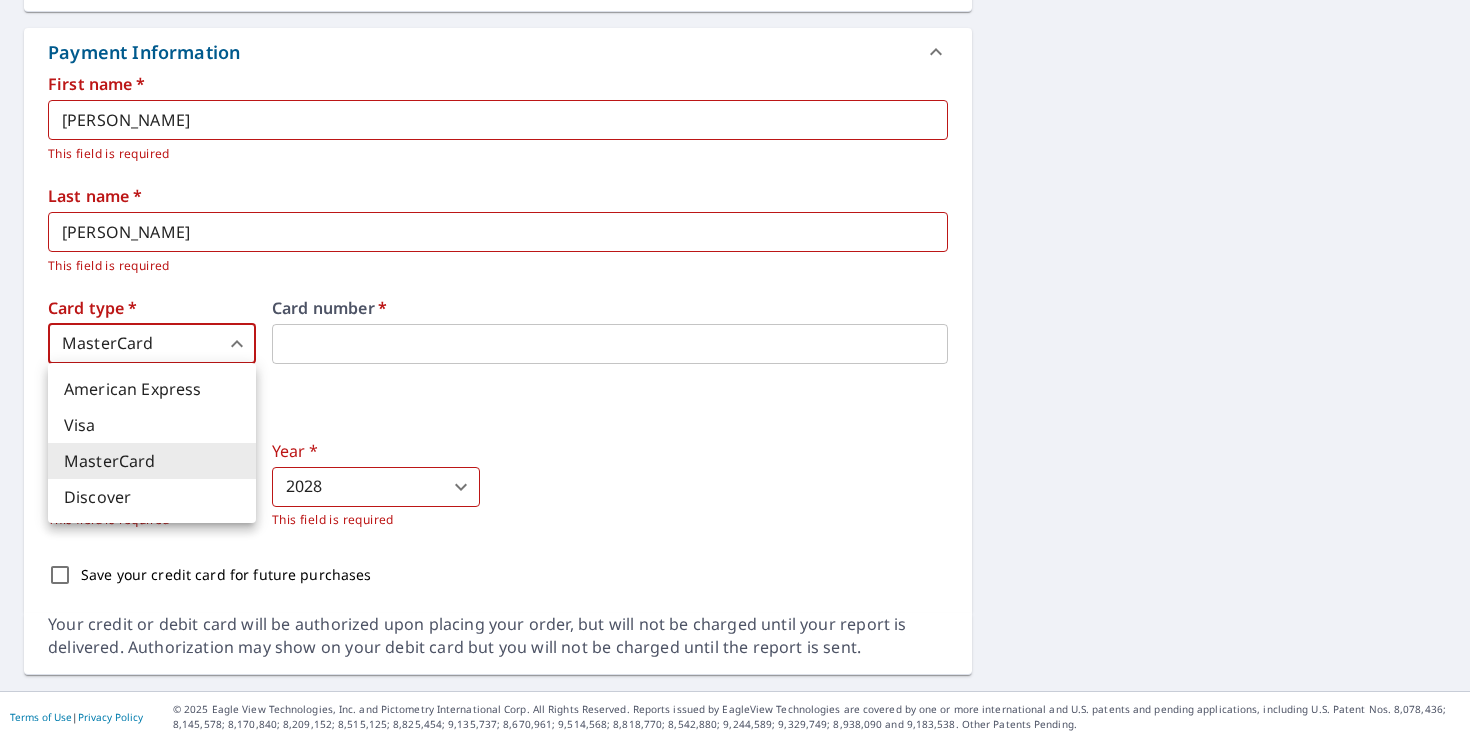 click on "DM DM
Dashboard Order History Cancel Order DM Dashboard / Finalize Order Finalize Order 446 N Elm St Torrington, CT 06790 Aerial Road A standard road map Aerial A detailed look from above Labels Labels 250 feet 50 m © 2025 TomTom, © Vexcel Imaging, © 2025 Microsoft Corporation,  © OpenStreetMap Terms PROPERTY TYPE Residential BUILDING ID 446 N Elm St, Torrington, CT, 06790 Changes to structures in last 4 years ( renovations, additions, etc. ) Include Special Instructions x ​ Claim Information Claim number ​ Claim information ​ PO number ​ Date of loss ​ Cat ID ​ Email Recipients Your reports will be sent to  david@melservicesct.com.  Edit Contact Information. Send a copy of the report to: ​ Substitutions and Customization Additional Report Formats (Not available for all reports) DXF RXF XML Add-ons and custom cover page Property Owner Report Include custom cover page Payment Information First name   * David ​ This field is required Last name   * Melaragno ​ Card type   * 3 *" at bounding box center [735, 371] 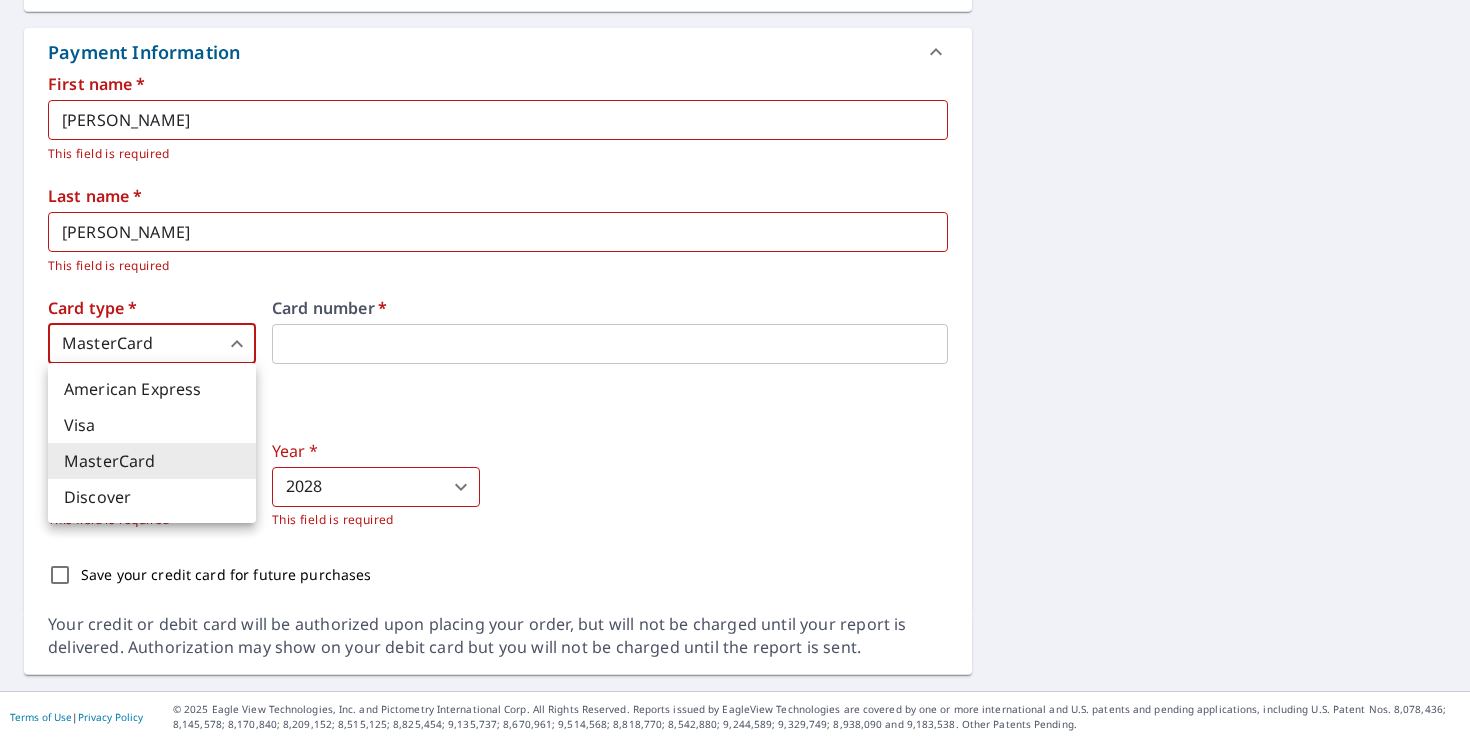 click on "Visa" at bounding box center [152, 425] 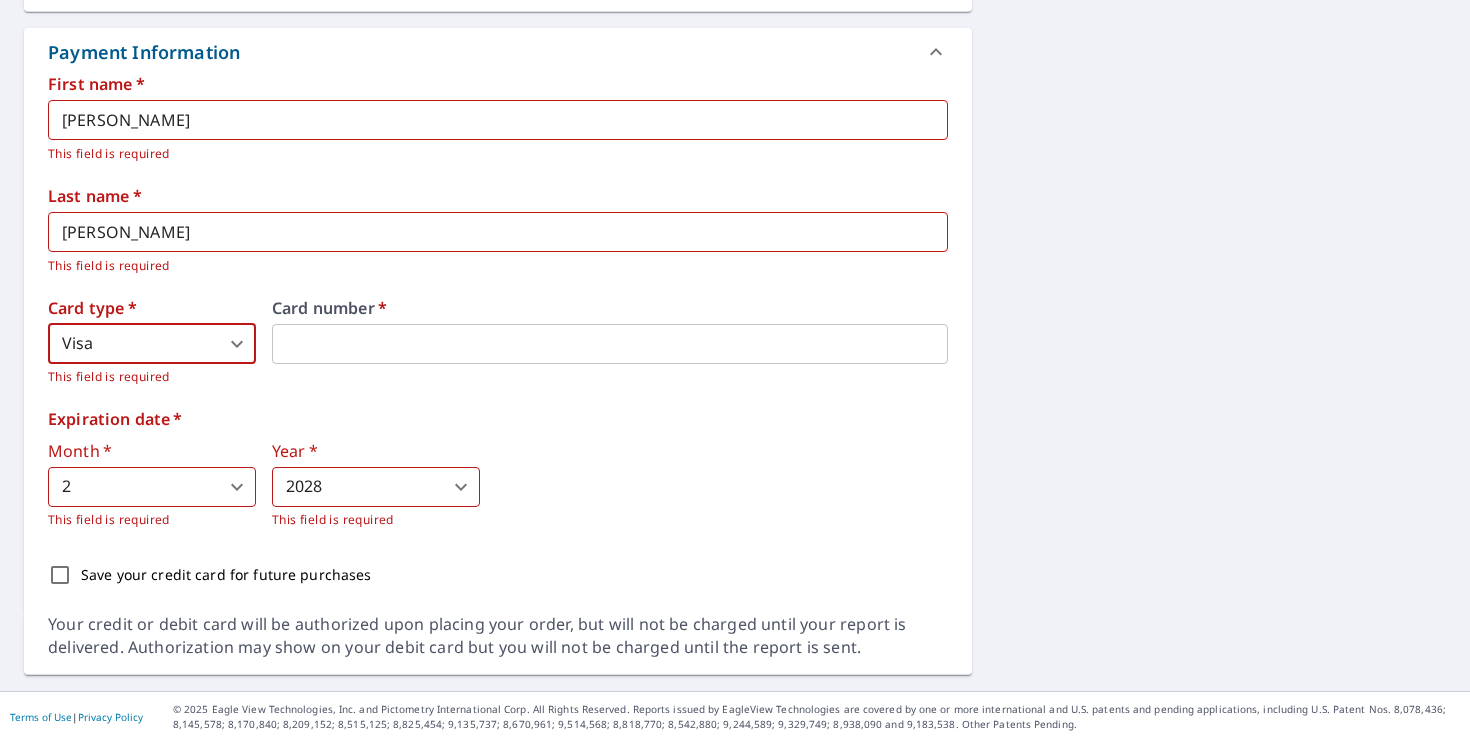 click on "DM DM
Dashboard Order History Cancel Order DM Dashboard / Finalize Order Finalize Order 446 N Elm St Torrington, CT 06790 Aerial Road A standard road map Aerial A detailed look from above Labels Labels 250 feet 50 m © 2025 TomTom, © Vexcel Imaging, © 2025 Microsoft Corporation,  © OpenStreetMap Terms PROPERTY TYPE Residential BUILDING ID 446 N Elm St, Torrington, CT, 06790 Changes to structures in last 4 years ( renovations, additions, etc. ) Include Special Instructions x ​ Claim Information Claim number ​ Claim information ​ PO number ​ Date of loss ​ Cat ID ​ Email Recipients Your reports will be sent to  david@melservicesct.com.  Edit Contact Information. Send a copy of the report to: ​ Substitutions and Customization Additional Report Formats (Not available for all reports) DXF RXF XML Add-ons and custom cover page Property Owner Report Include custom cover page Payment Information First name   * David ​ This field is required Last name   * Melaragno ​ Card type   * Visa" at bounding box center (735, 371) 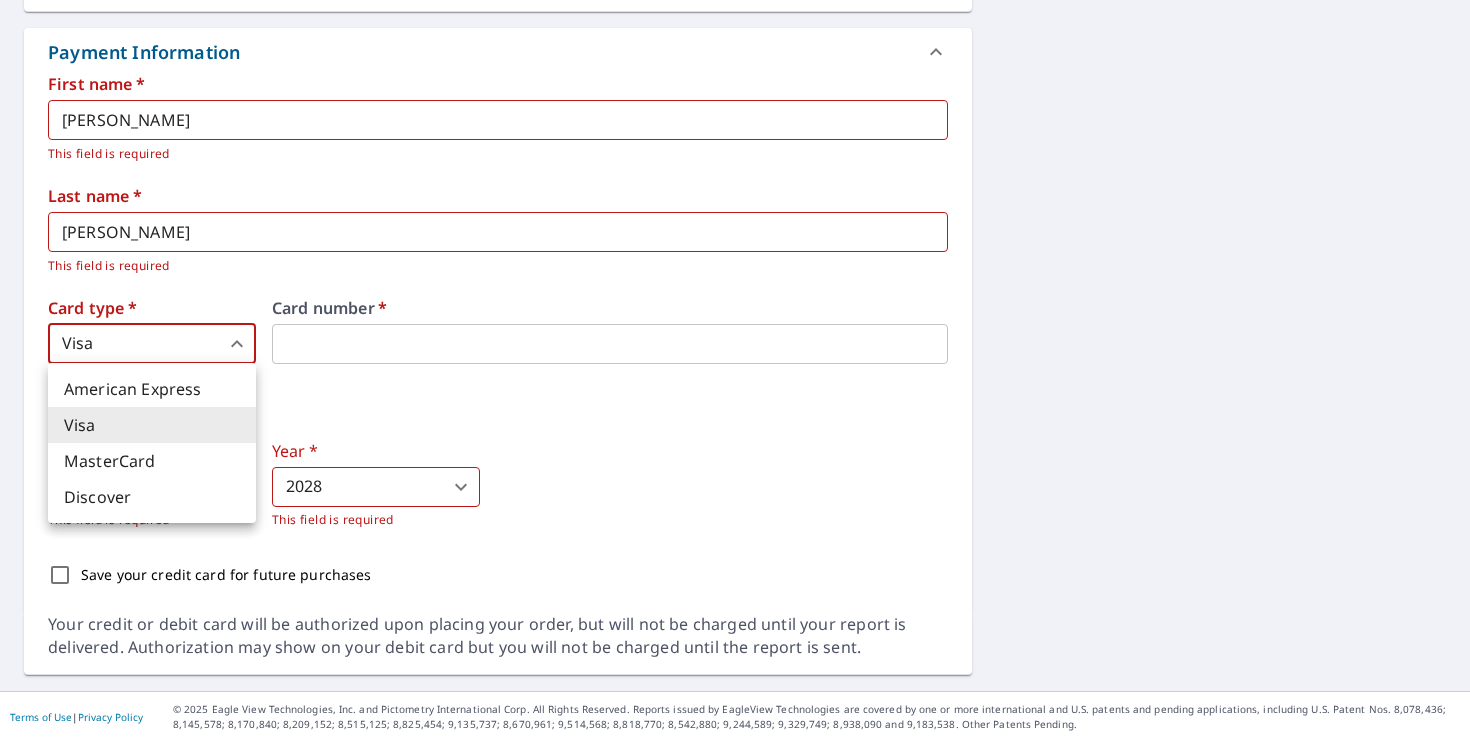 click at bounding box center (735, 371) 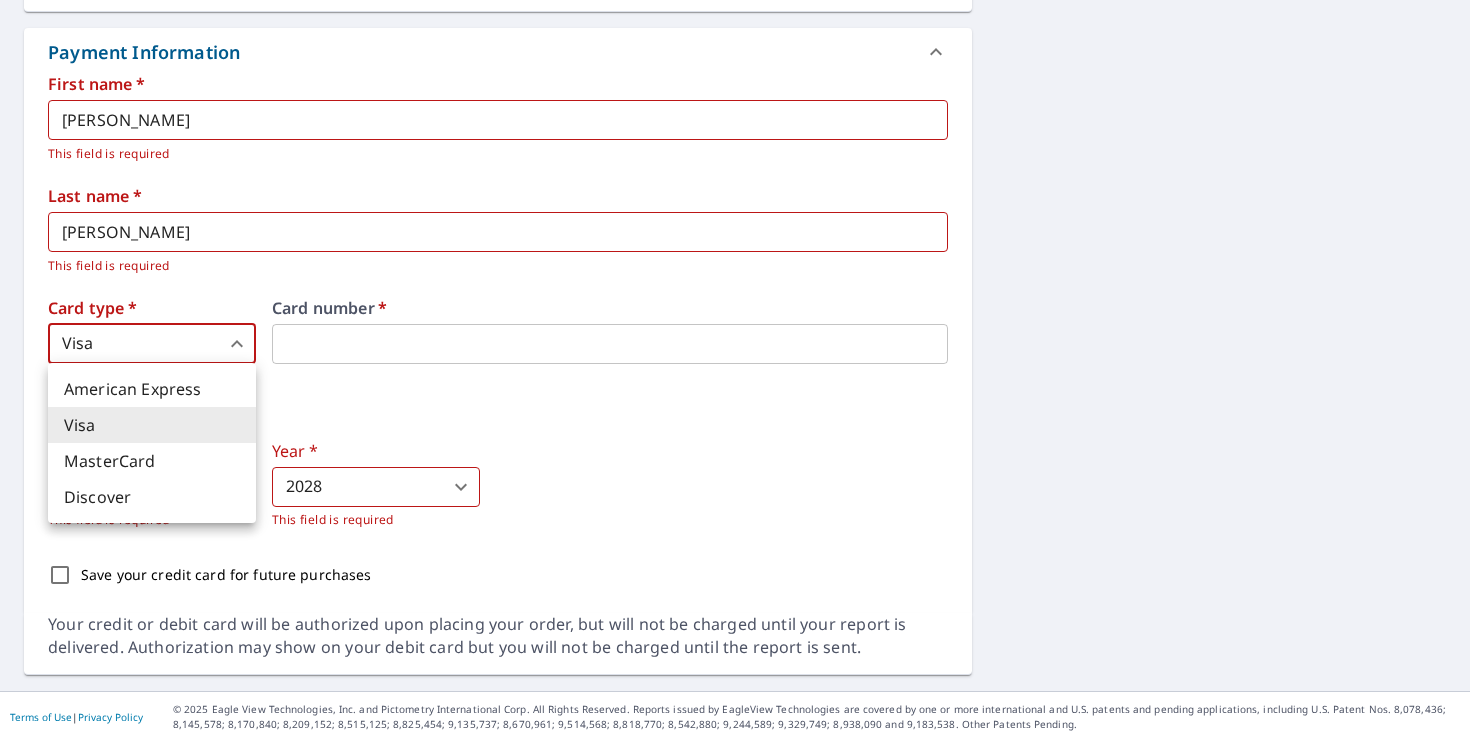 click on "DM DM
Dashboard Order History Cancel Order DM Dashboard / Finalize Order Finalize Order 446 N Elm St Torrington, CT 06790 Aerial Road A standard road map Aerial A detailed look from above Labels Labels 250 feet 50 m © 2025 TomTom, © Vexcel Imaging, © 2025 Microsoft Corporation,  © OpenStreetMap Terms PROPERTY TYPE Residential BUILDING ID 446 N Elm St, Torrington, CT, 06790 Changes to structures in last 4 years ( renovations, additions, etc. ) Include Special Instructions x ​ Claim Information Claim number ​ Claim information ​ PO number ​ Date of loss ​ Cat ID ​ Email Recipients Your reports will be sent to  david@melservicesct.com.  Edit Contact Information. Send a copy of the report to: ​ Substitutions and Customization Additional Report Formats (Not available for all reports) DXF RXF XML Add-ons and custom cover page Property Owner Report Include custom cover page Payment Information First name   * David ​ This field is required Last name   * Melaragno ​ Card type   * Visa" at bounding box center (735, 371) 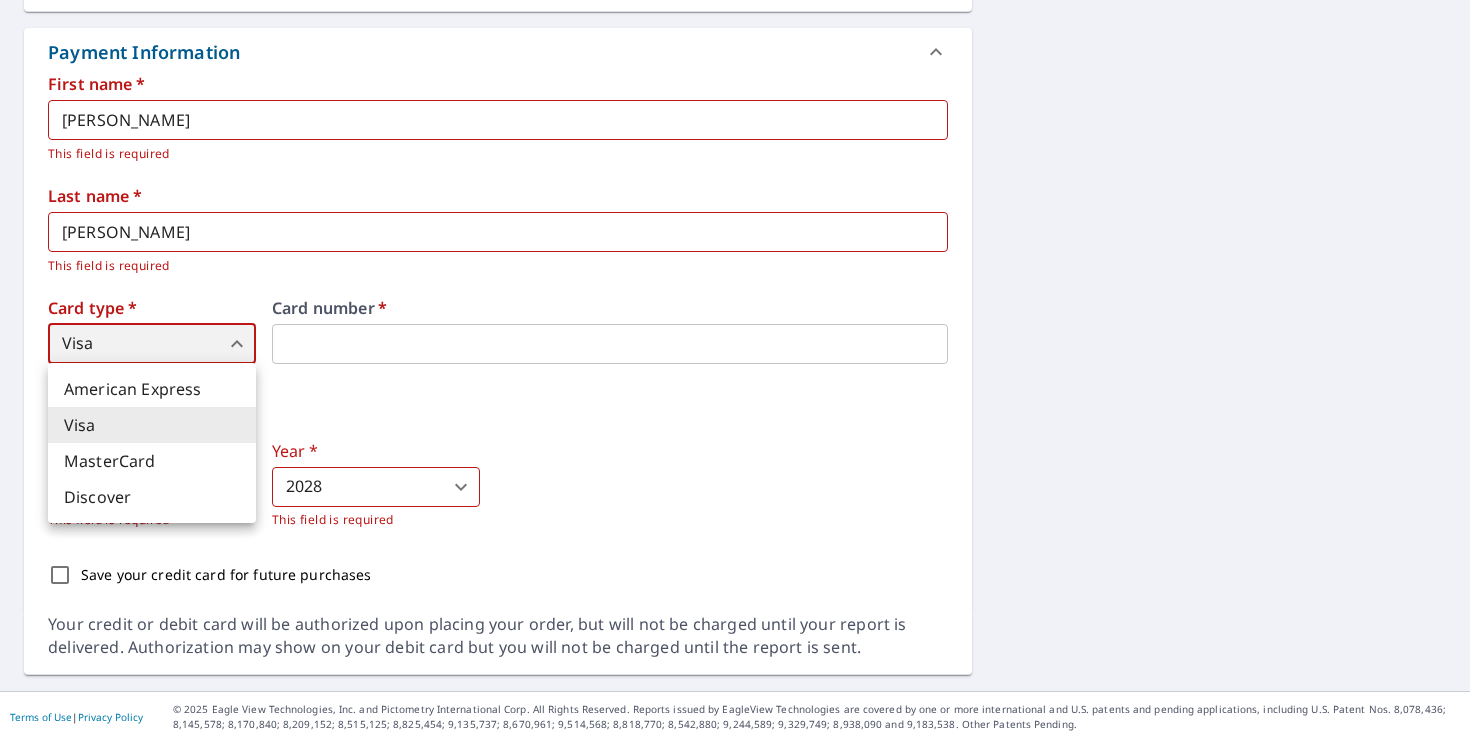 type on "3" 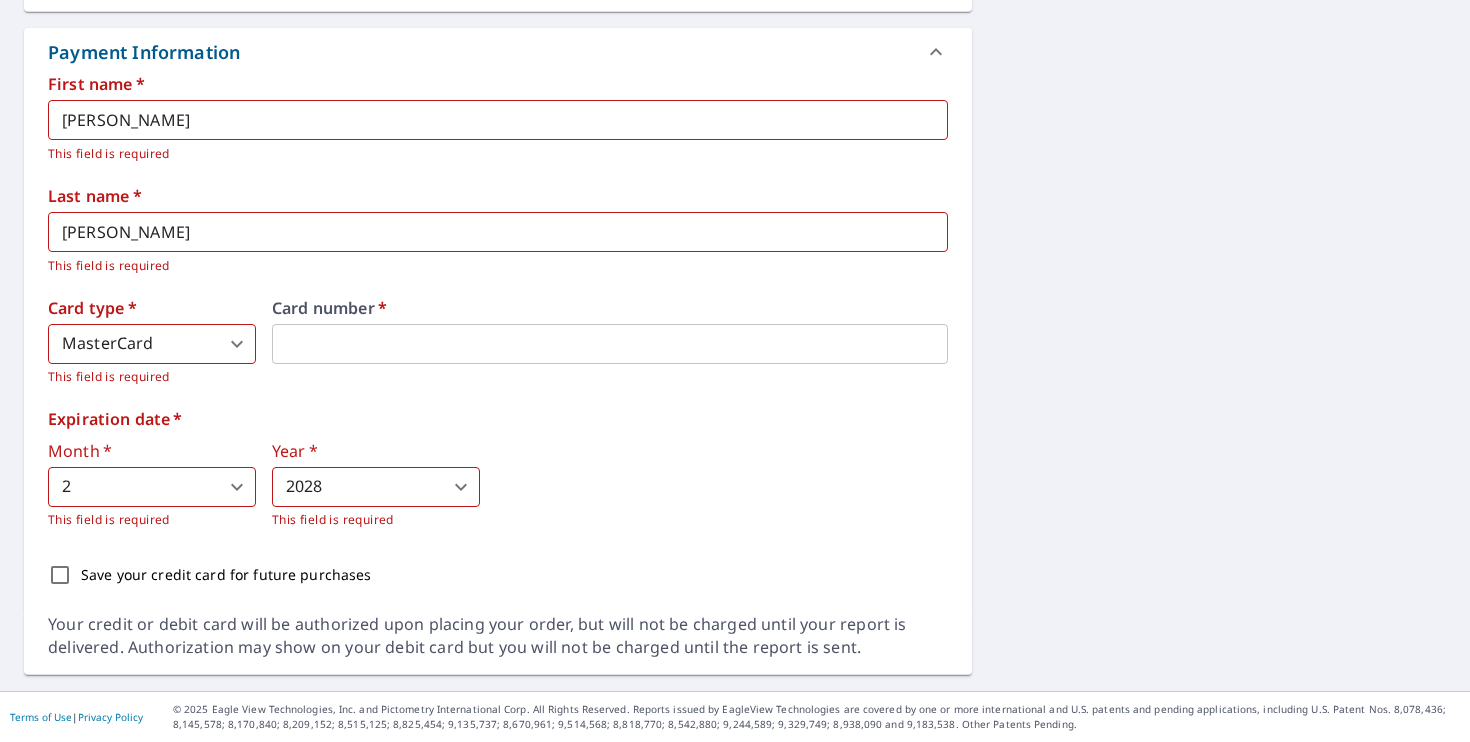 click on "Expiration date   *" at bounding box center (498, 419) 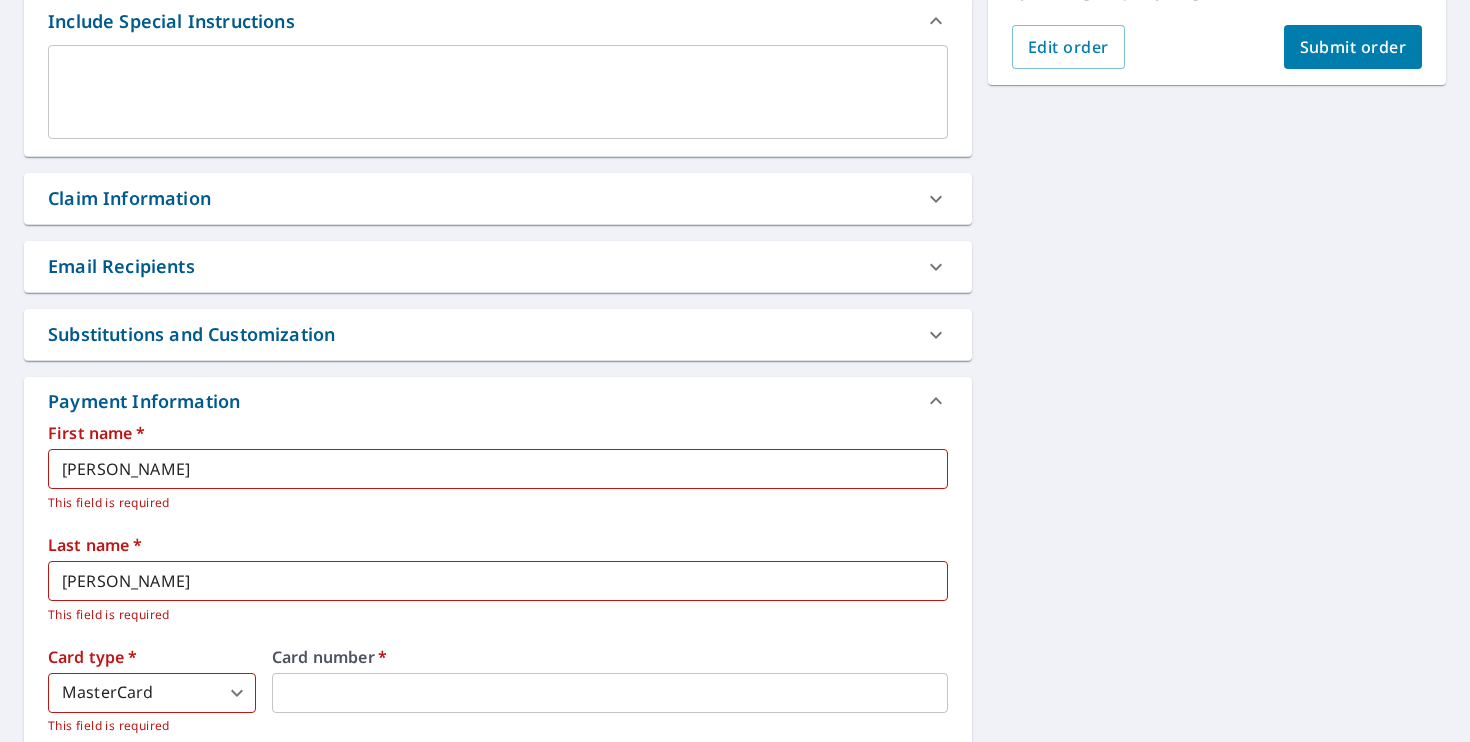 scroll, scrollTop: 13, scrollLeft: 0, axis: vertical 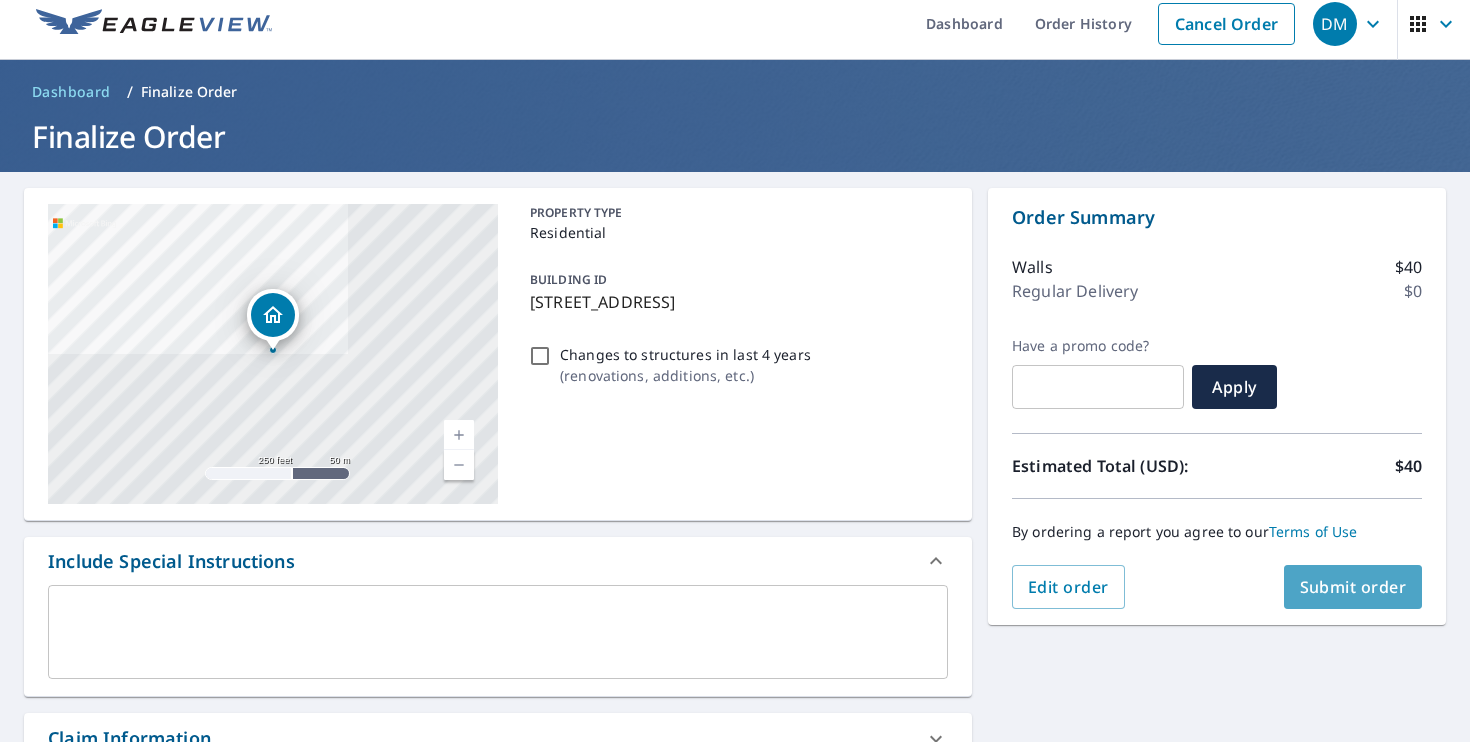click on "Submit order" at bounding box center (1353, 587) 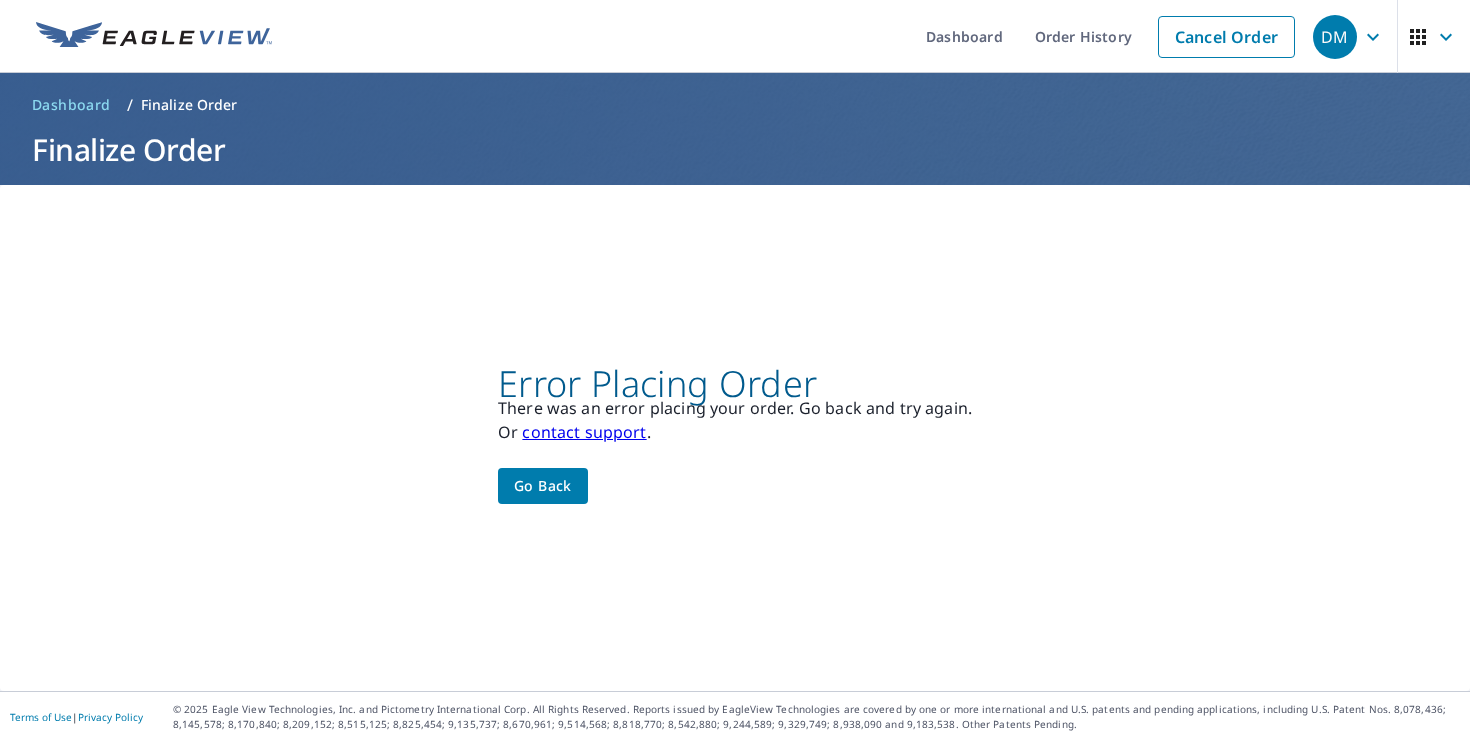 scroll, scrollTop: 0, scrollLeft: 0, axis: both 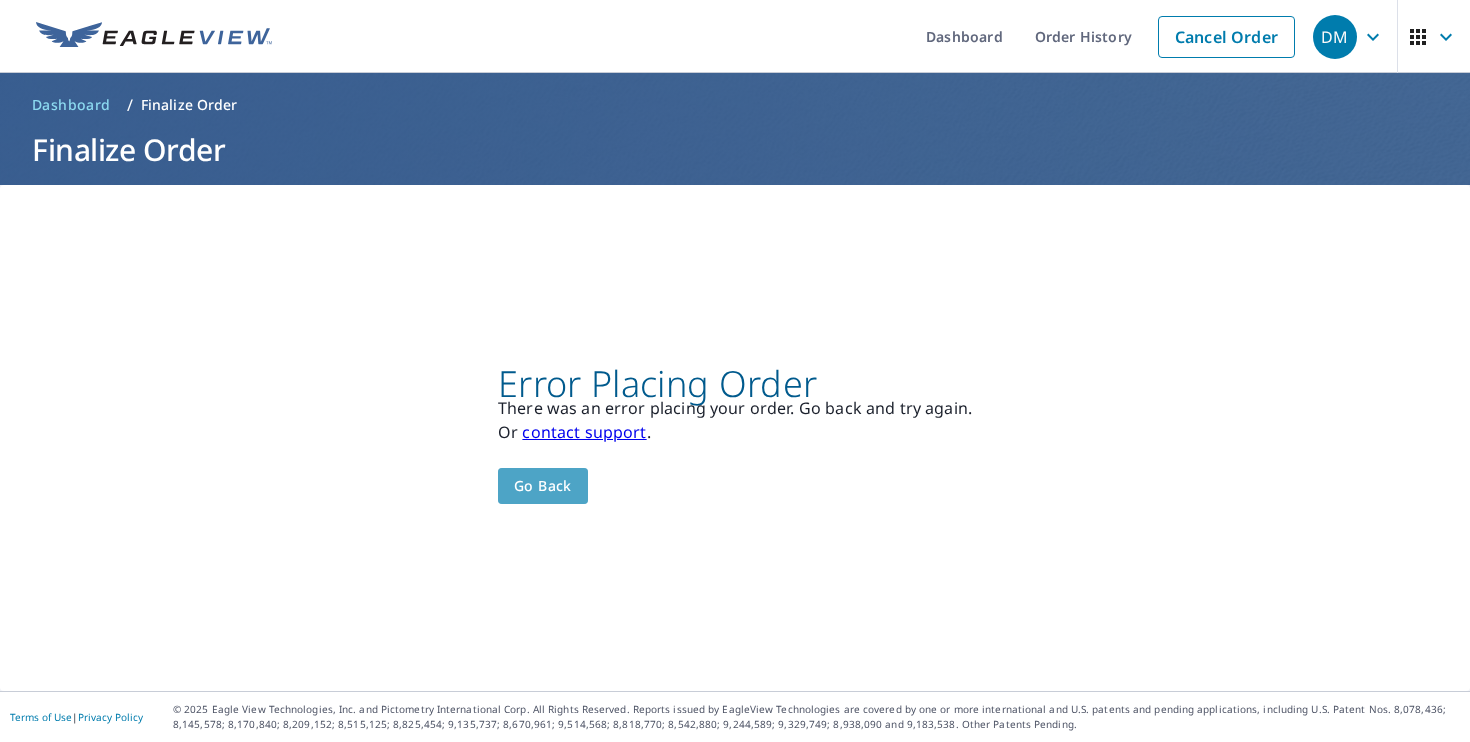 click on "Go back" at bounding box center [543, 486] 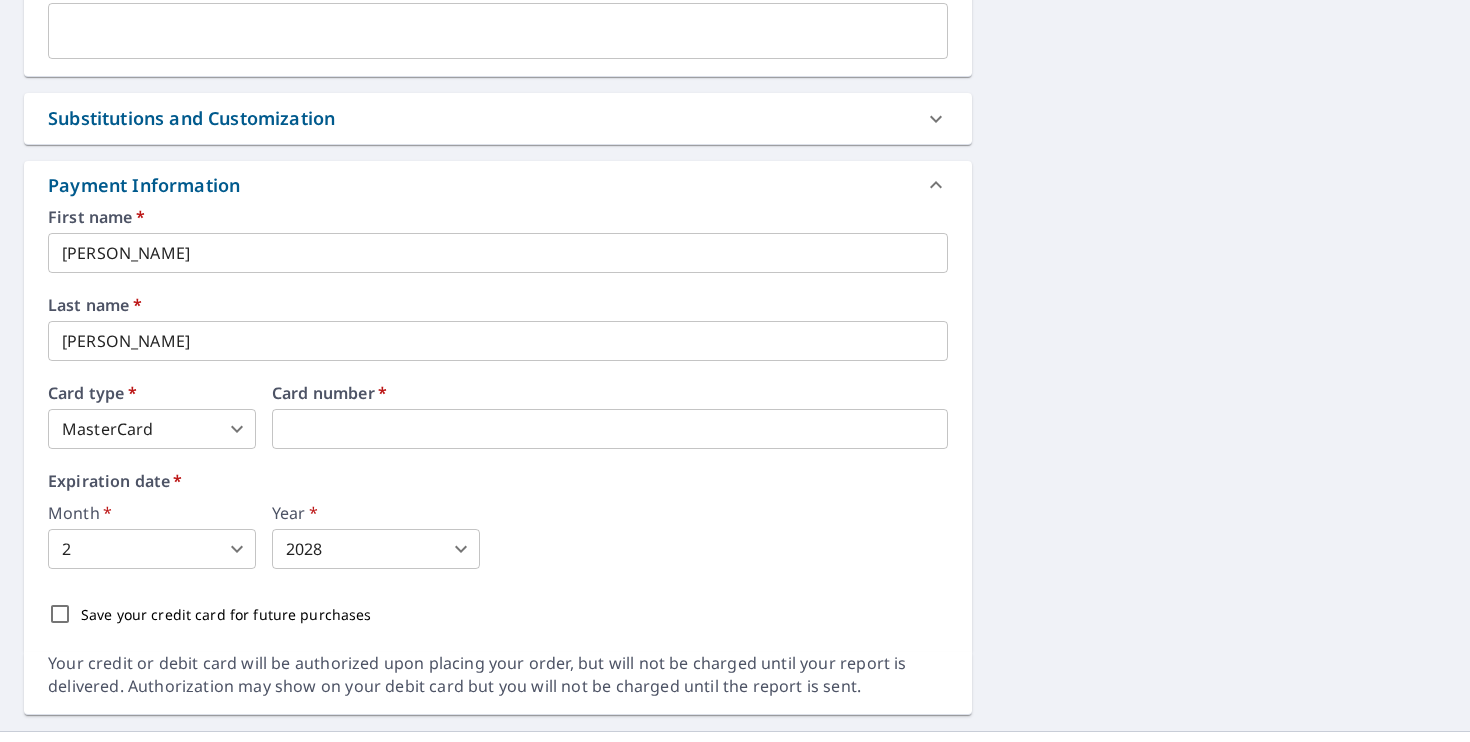 scroll, scrollTop: 957, scrollLeft: 0, axis: vertical 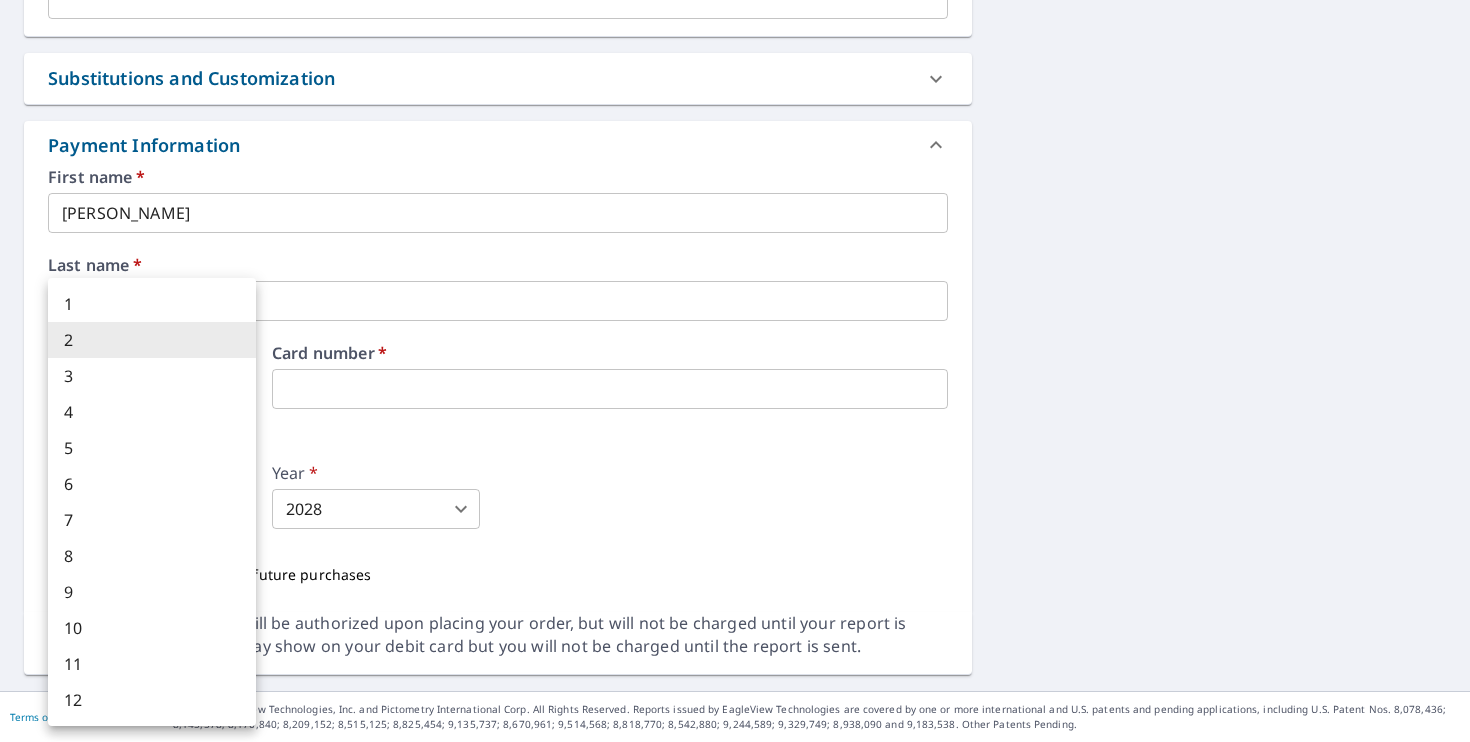 click on "DM DM
Dashboard Order History Cancel Order DM Dashboard / Finalize Order Finalize Order 446 N Elm St Torrington, CT 06790 Aerial Road A standard road map Aerial A detailed look from above Labels Labels 250 feet 50 m © 2025 TomTom, © Vexcel Imaging, © 2025 Microsoft Corporation,  © OpenStreetMap Terms PROPERTY TYPE Residential BUILDING ID 446 N Elm St, Torrington, CT, 06790 Changes to structures in last 4 years ( renovations, additions, etc. ) Include Special Instructions x ​ Claim Information Claim number ​ Claim information ​ PO number ​ Date of loss ​ Cat ID ​ Email Recipients Your reports will be sent to  david@melservicesct.com.  Edit Contact Information. Send a copy of the report to: ​ Substitutions and Customization Additional Report Formats (Not available for all reports) DXF RXF XML Add-ons and custom cover page Property Owner Report Include custom cover page Payment Information First name   * David ​ Last name   * Melaragno ​ Card type   * MasterCard 3 ​   *" at bounding box center (735, 371) 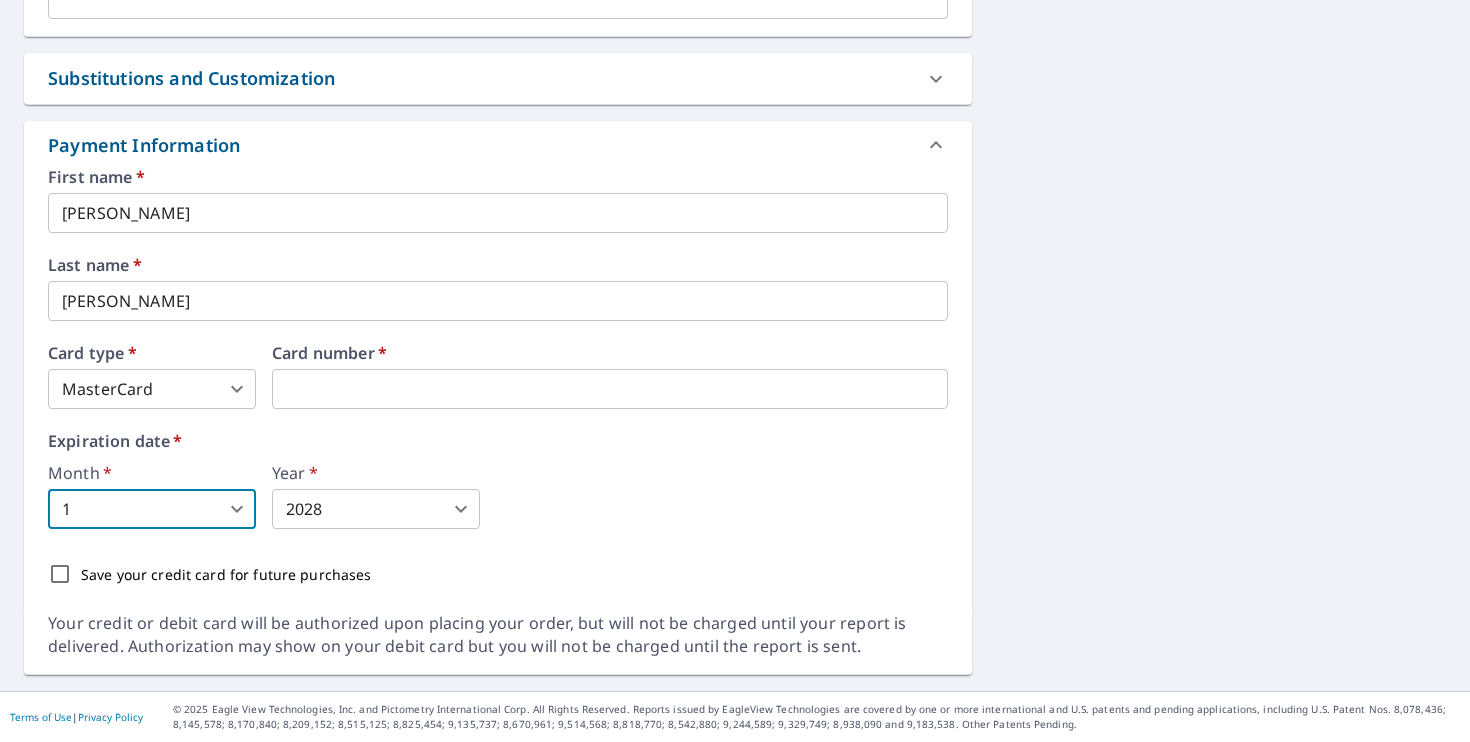 click on "Expiration date   *" at bounding box center (498, 441) 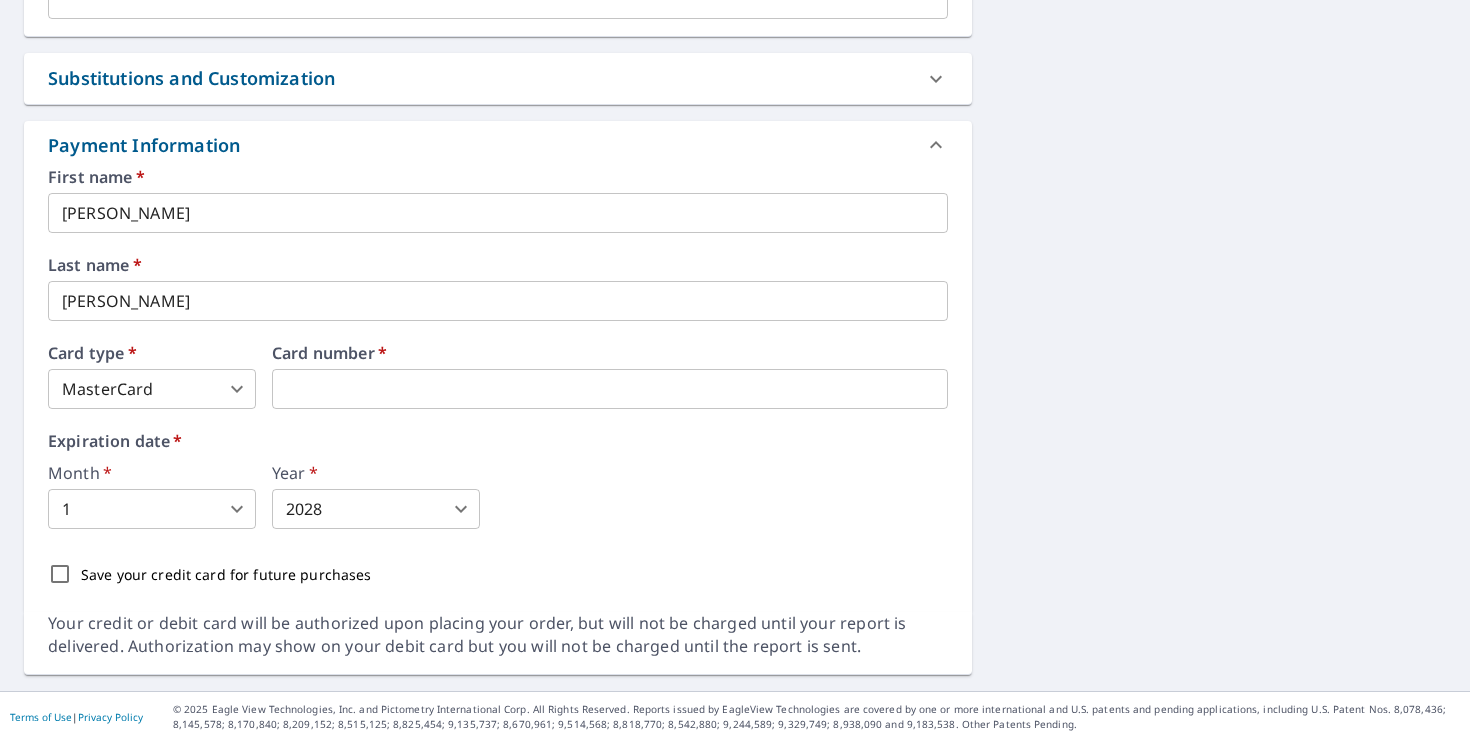 click on "Month   * 1 1 ​ Year   * 2028 2028 ​" at bounding box center (498, 497) 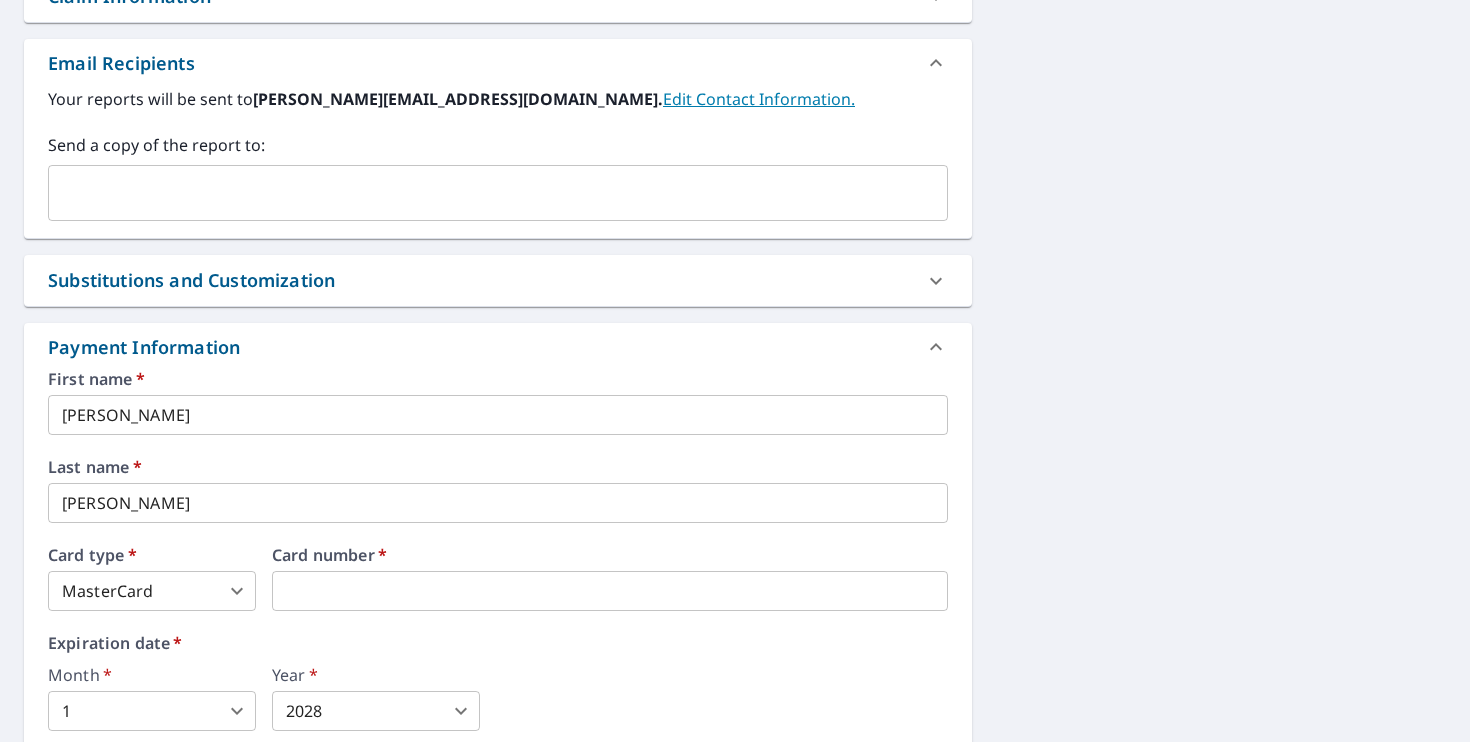 scroll, scrollTop: 751, scrollLeft: 0, axis: vertical 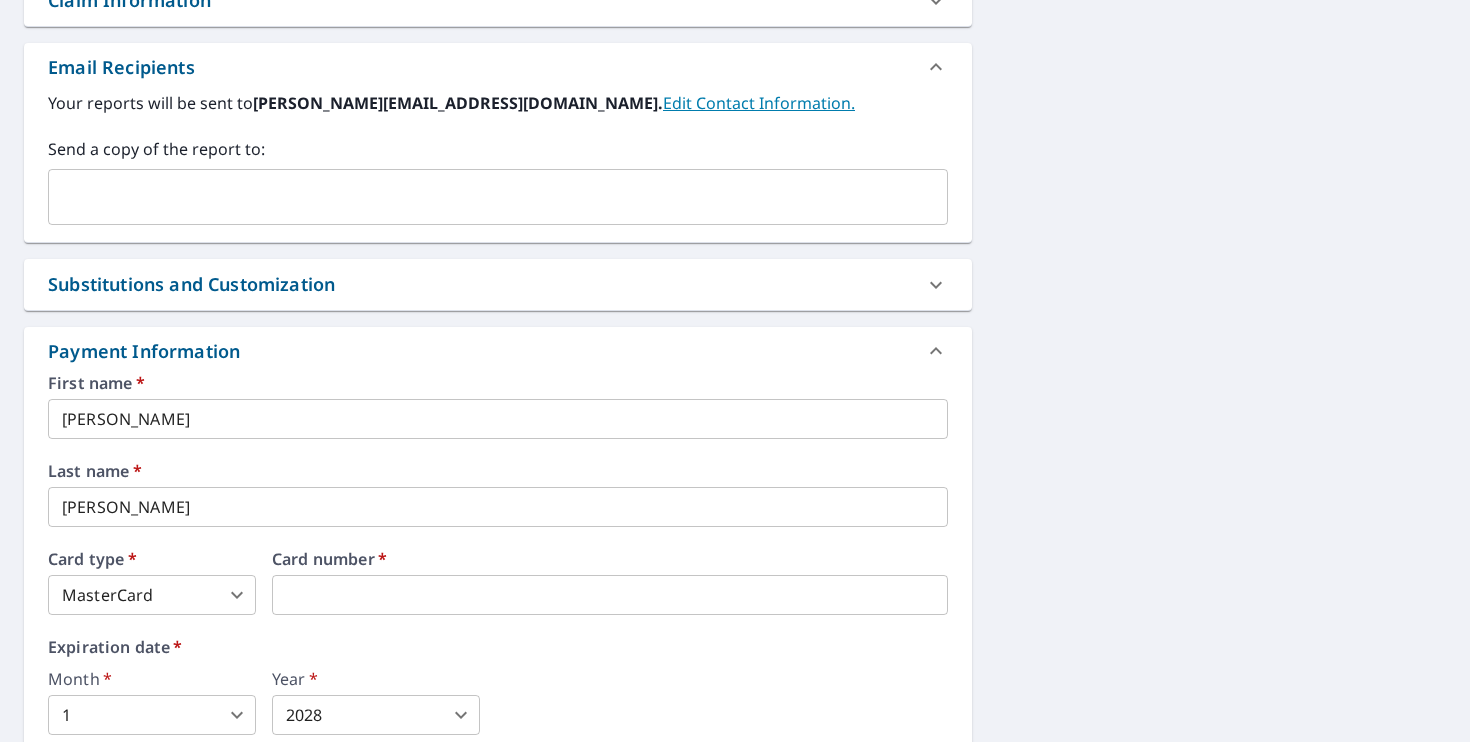 click on "Substitutions and Customization" at bounding box center [480, 284] 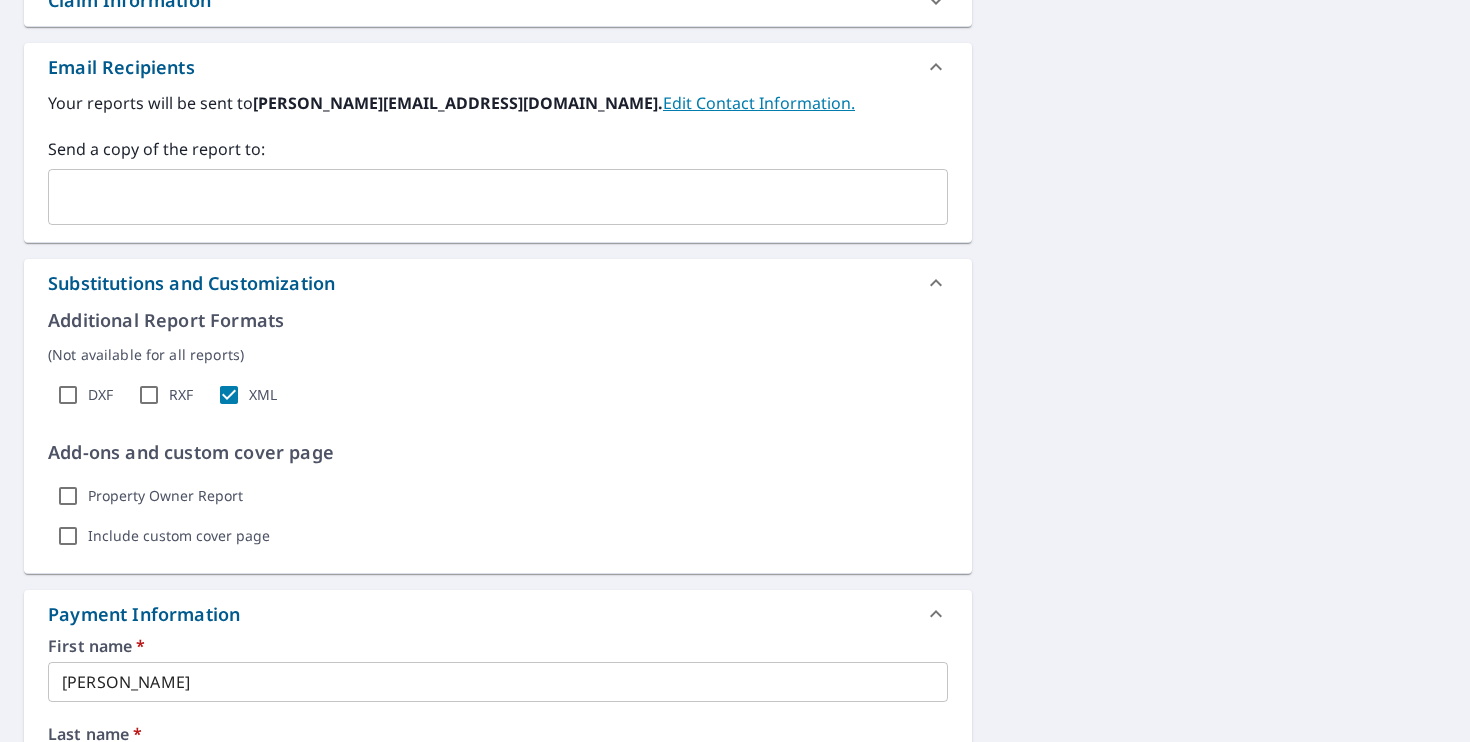scroll, scrollTop: 525, scrollLeft: 0, axis: vertical 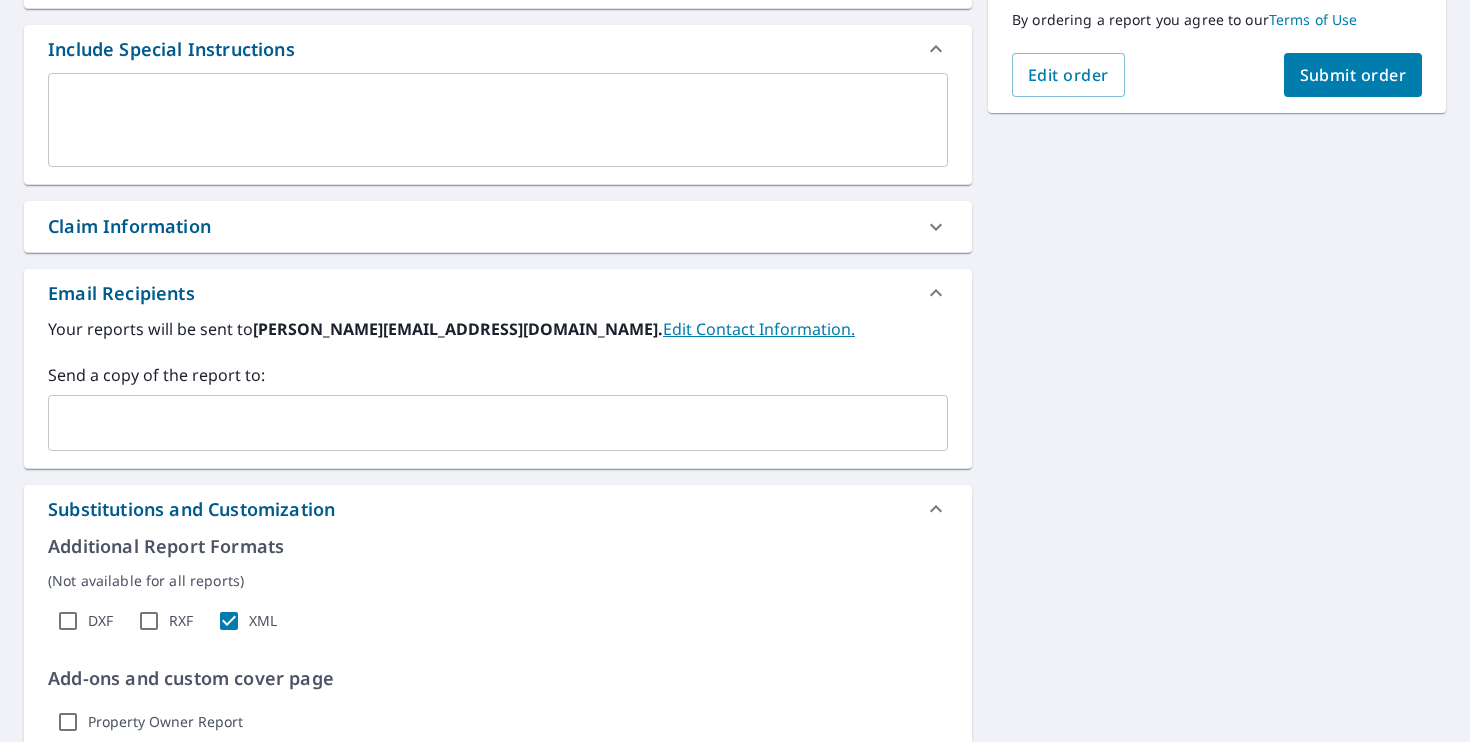 click on "Submit order" at bounding box center [1353, 75] 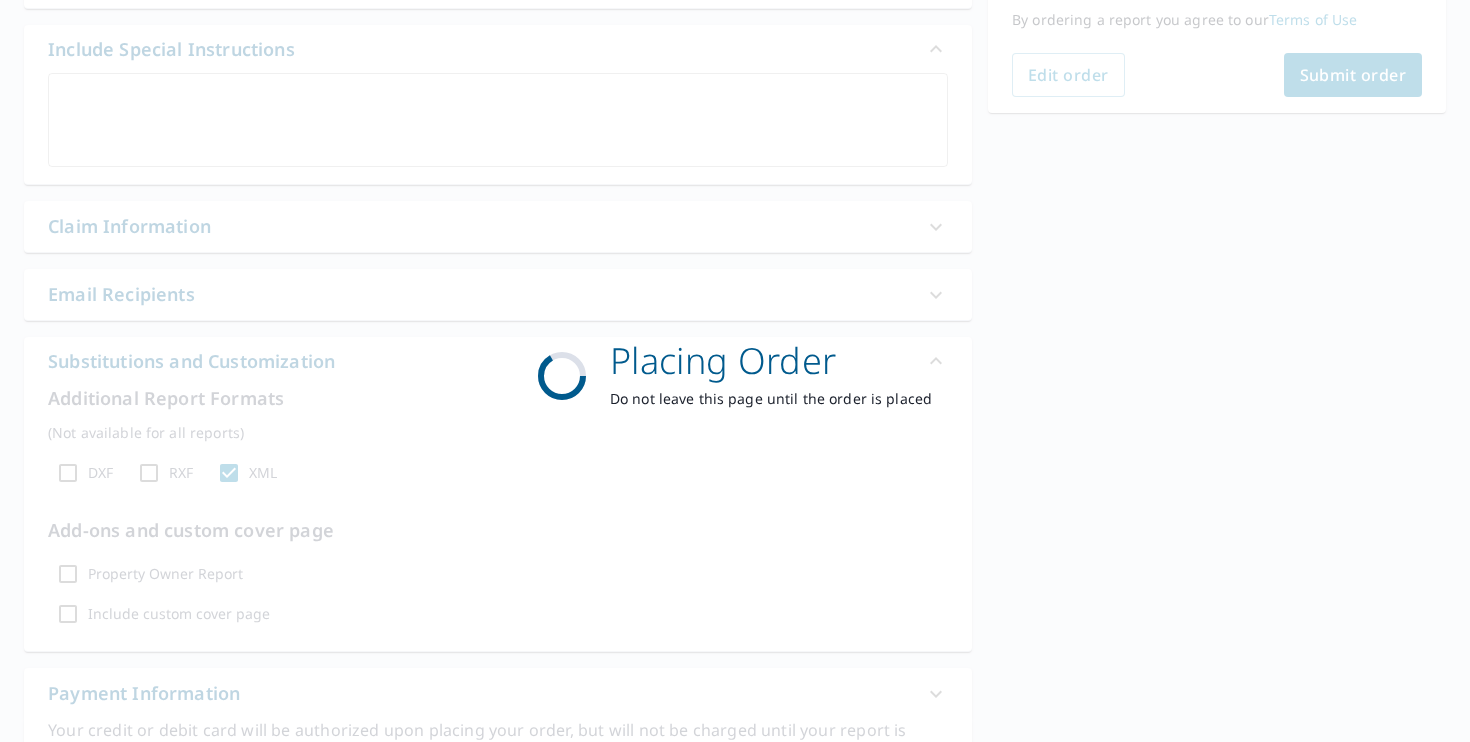 scroll, scrollTop: 0, scrollLeft: 0, axis: both 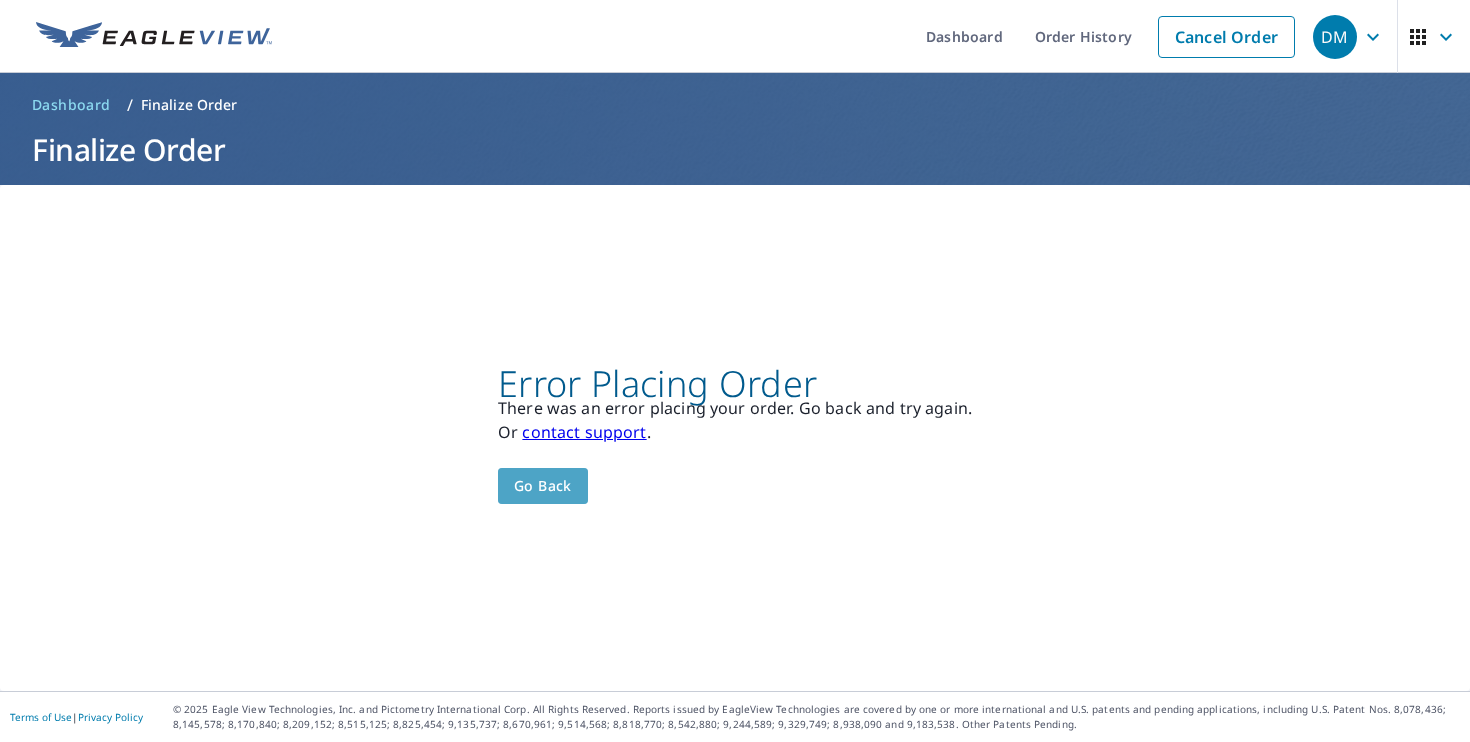 click on "Go back" at bounding box center [543, 486] 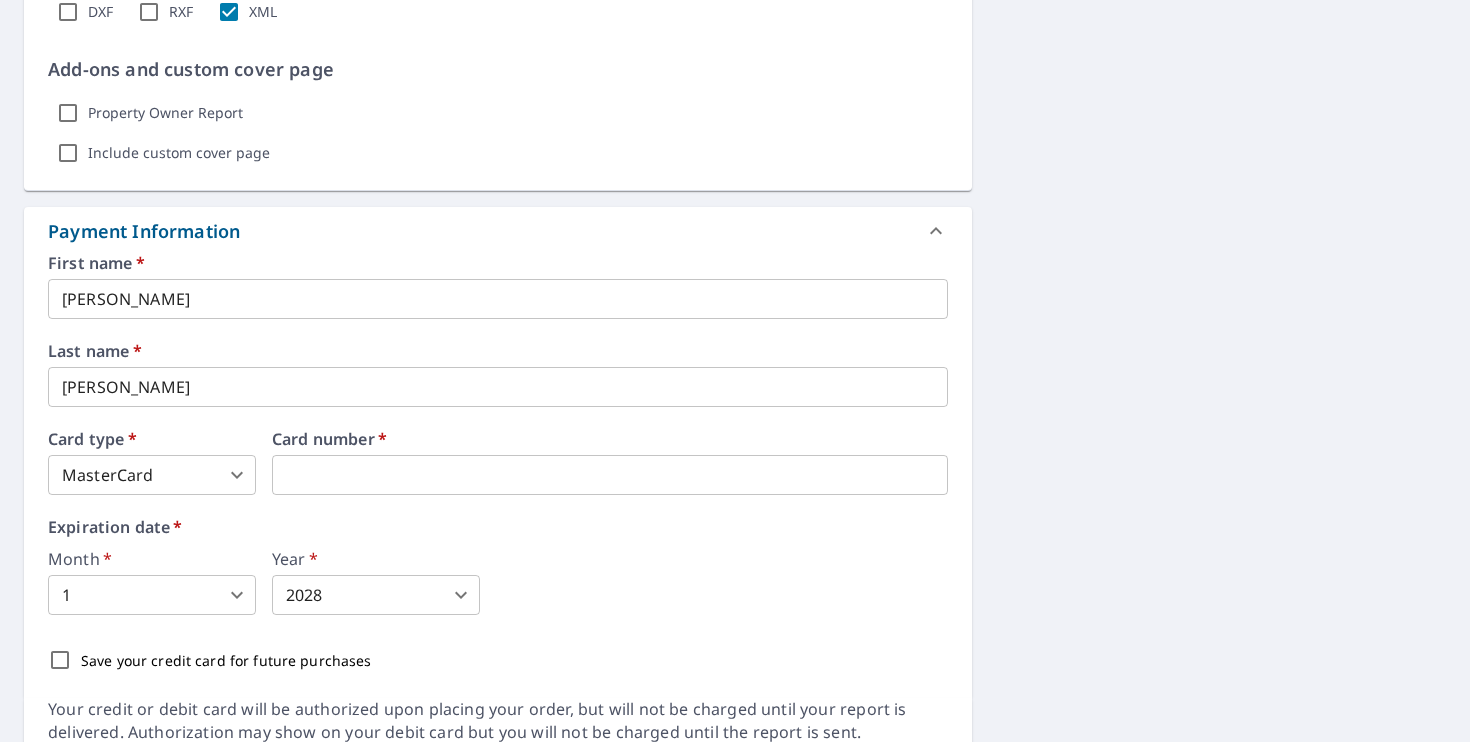 scroll, scrollTop: 1220, scrollLeft: 0, axis: vertical 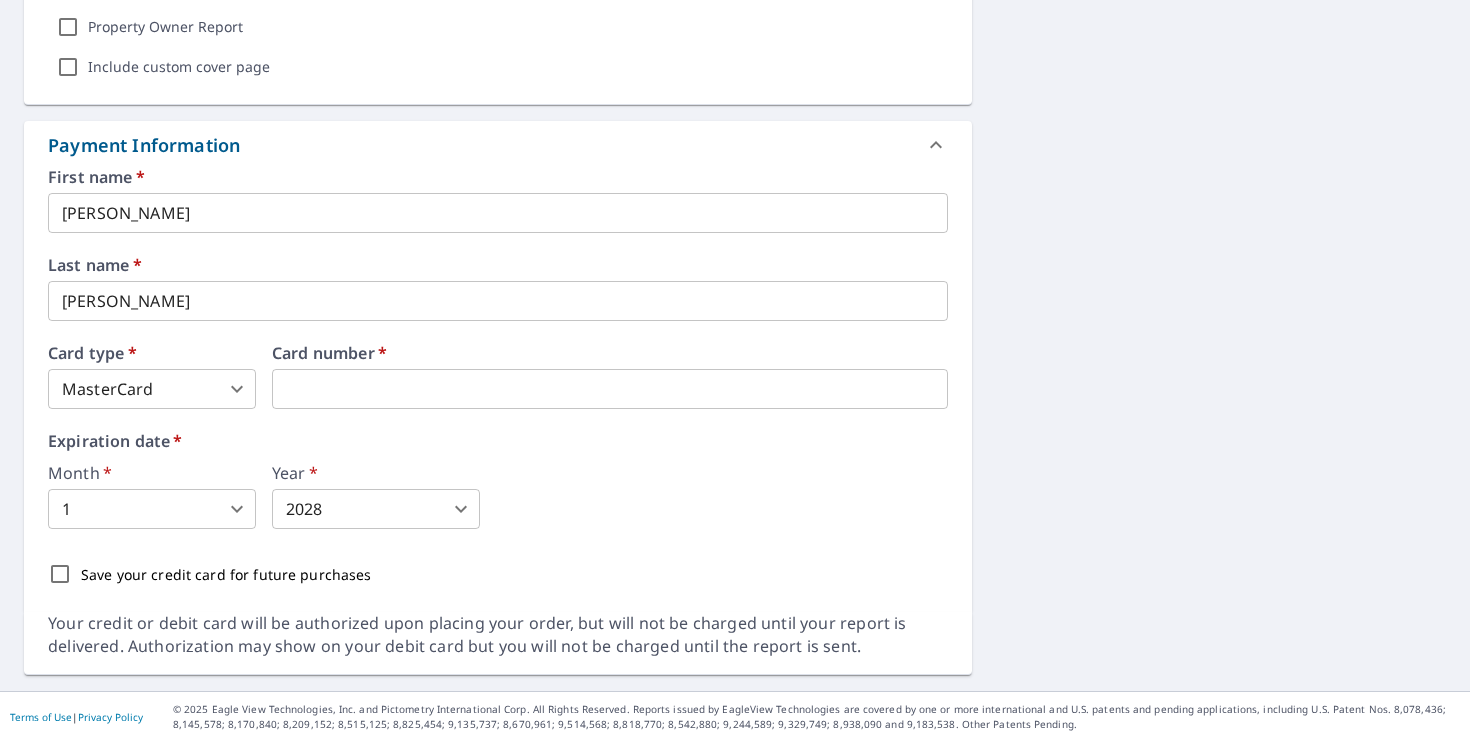 click on "DM DM
Dashboard Order History Cancel Order DM Dashboard / Finalize Order Finalize Order 446 N Elm St Torrington, CT 06790 Aerial Road A standard road map Aerial A detailed look from above Labels Labels 250 feet 50 m © 2025 TomTom, © Vexcel Imaging, © 2025 Microsoft Corporation,  © OpenStreetMap Terms PROPERTY TYPE Residential BUILDING ID 446 N Elm St, Torrington, CT, 06790 Changes to structures in last 4 years ( renovations, additions, etc. ) Include Special Instructions x ​ Claim Information Claim number ​ Claim information ​ PO number ​ Date of loss ​ Cat ID ​ Email Recipients Your reports will be sent to  david@melservicesct.com.  Edit Contact Information. Send a copy of the report to: ​ Substitutions and Customization Additional Report Formats (Not available for all reports) DXF RXF XML Add-ons and custom cover page Property Owner Report Include custom cover page Payment Information First name   * David ​ Last name   * Melaragno ​ Card type   * MasterCard 3 ​   *" at bounding box center [735, 371] 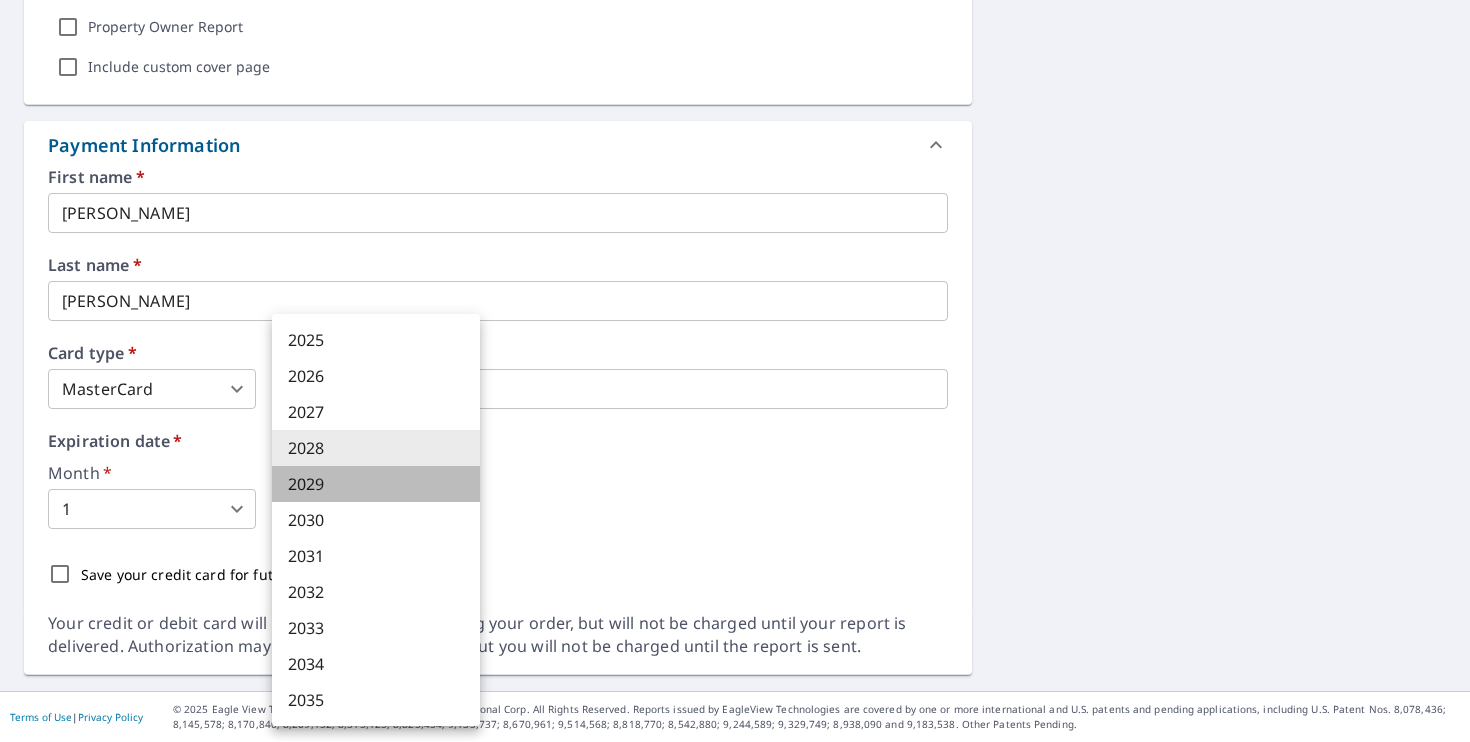 click on "2029" at bounding box center [376, 484] 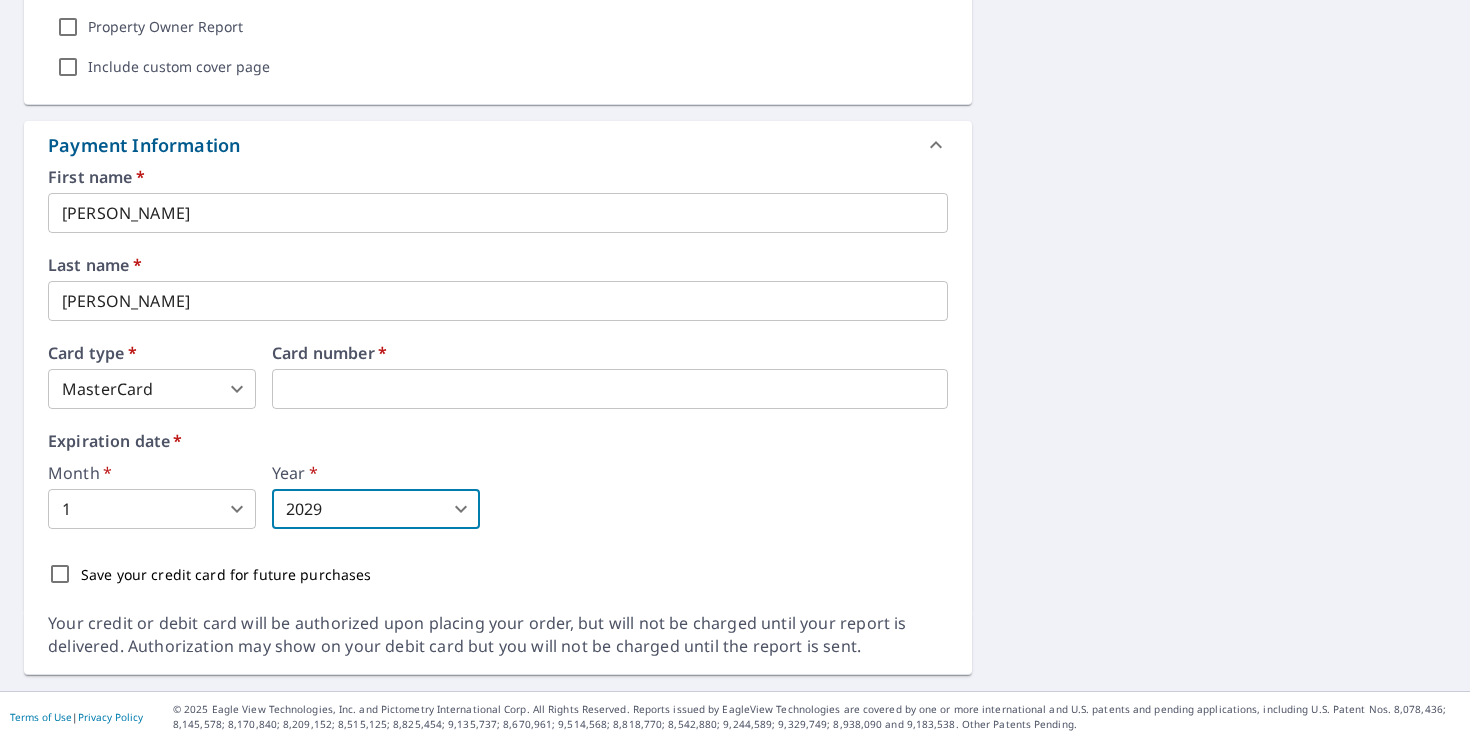 click on "Month   * 1 1 ​ Year   * 2029 2029 ​" at bounding box center (498, 497) 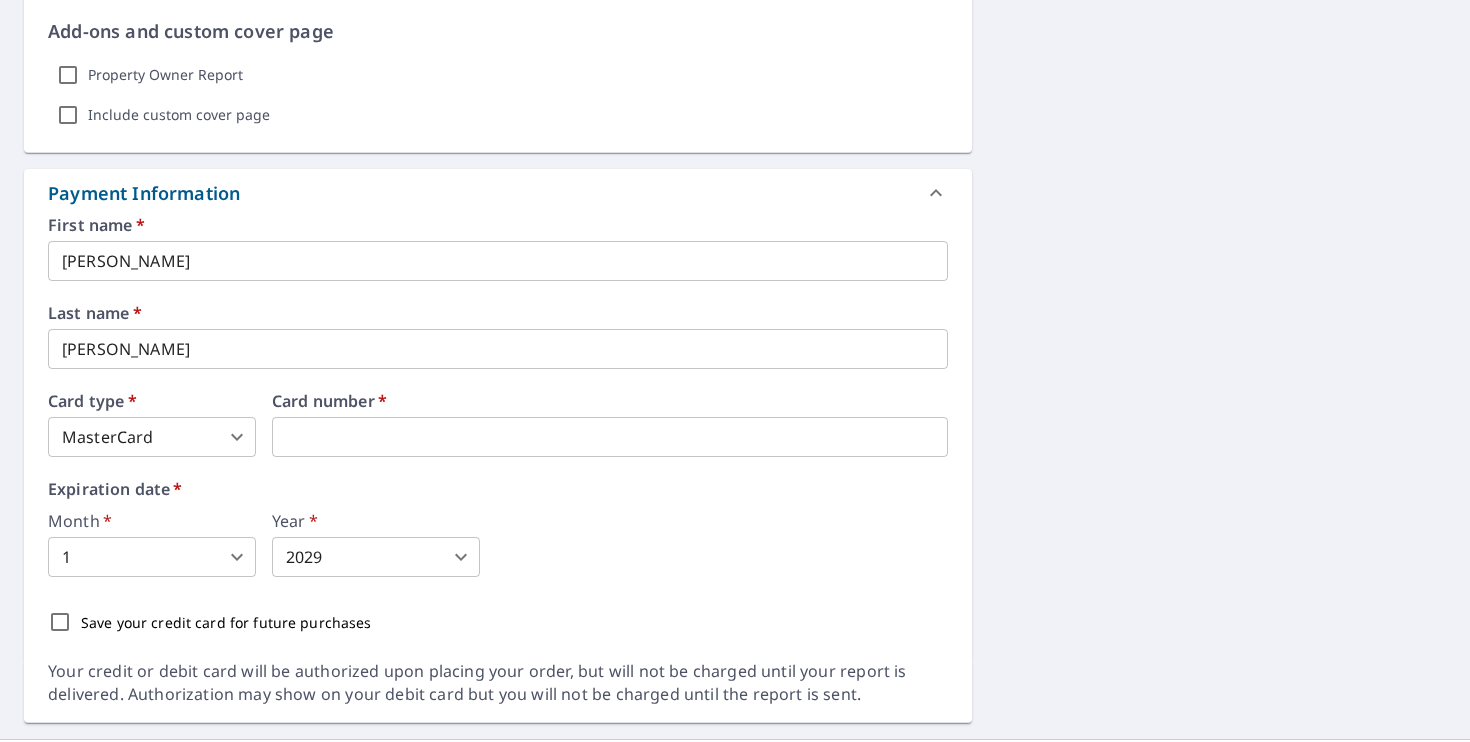 scroll, scrollTop: 1220, scrollLeft: 0, axis: vertical 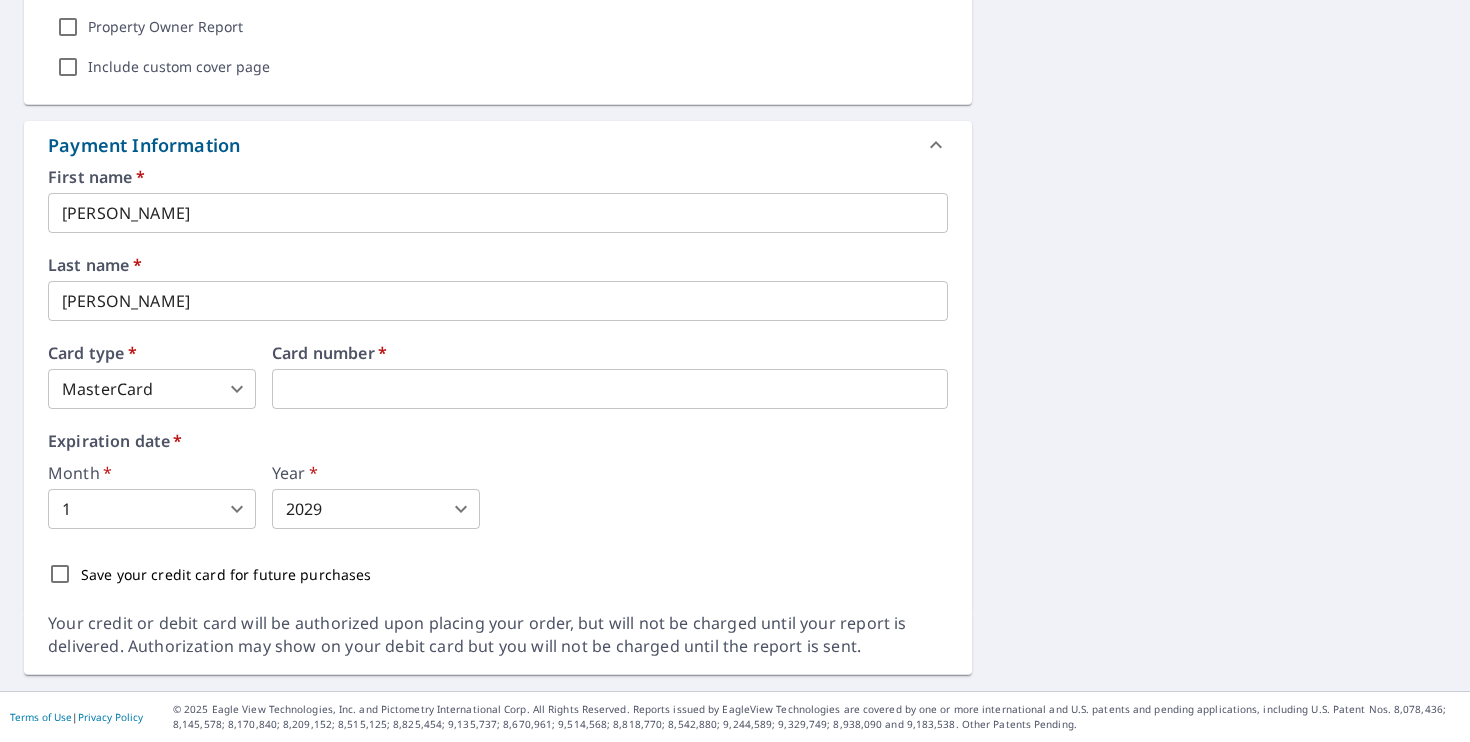 click on "Month   * 1 1 ​ Year   * 2029 2029 ​" at bounding box center (498, 497) 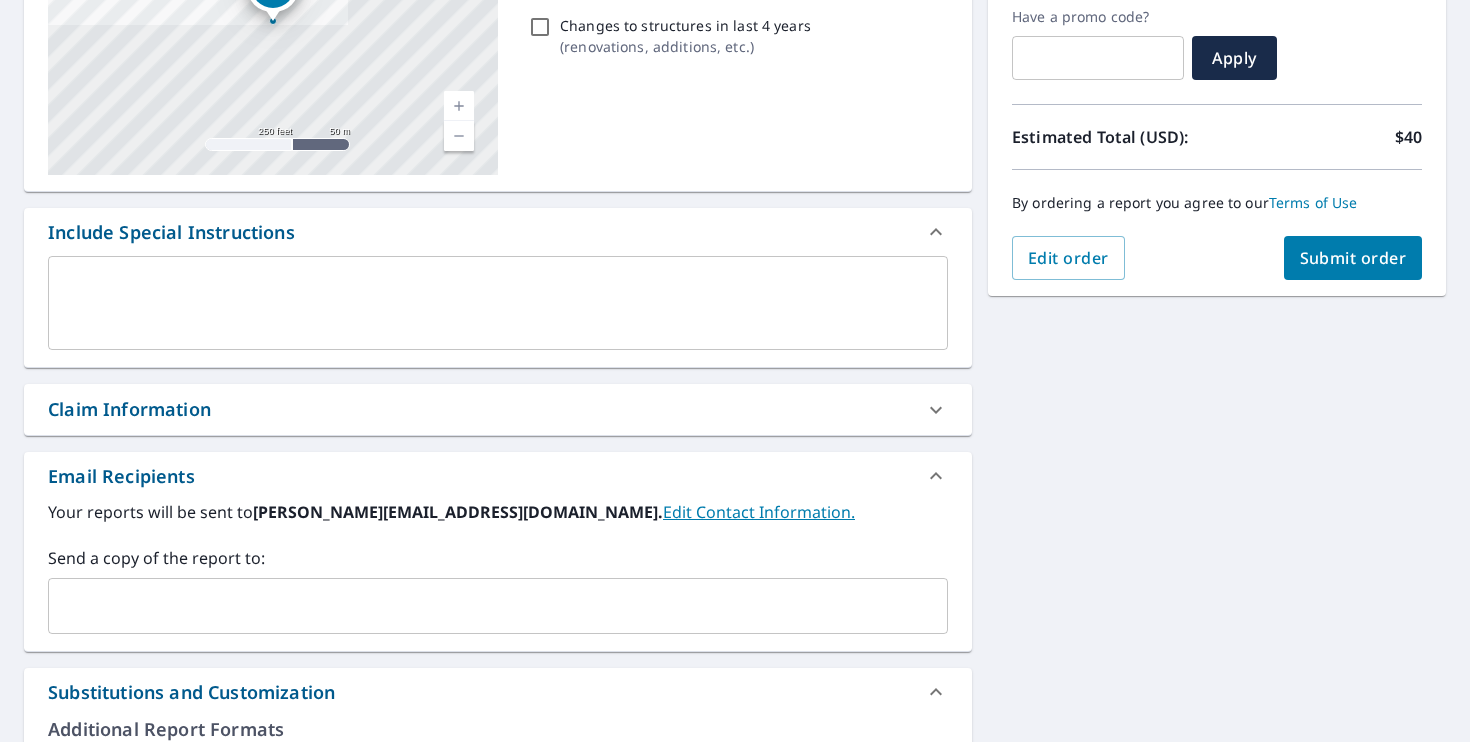 scroll, scrollTop: 294, scrollLeft: 0, axis: vertical 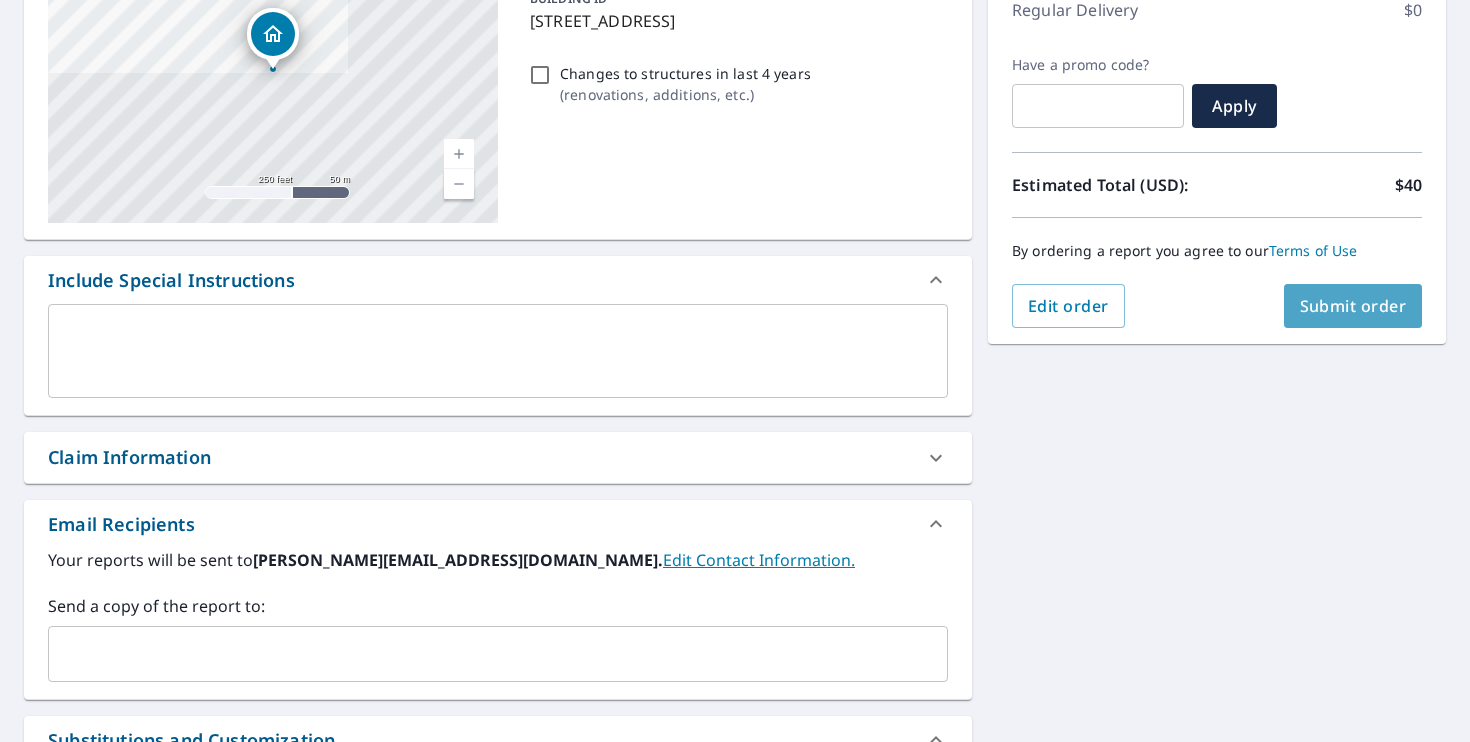 click on "Submit order" at bounding box center (1353, 306) 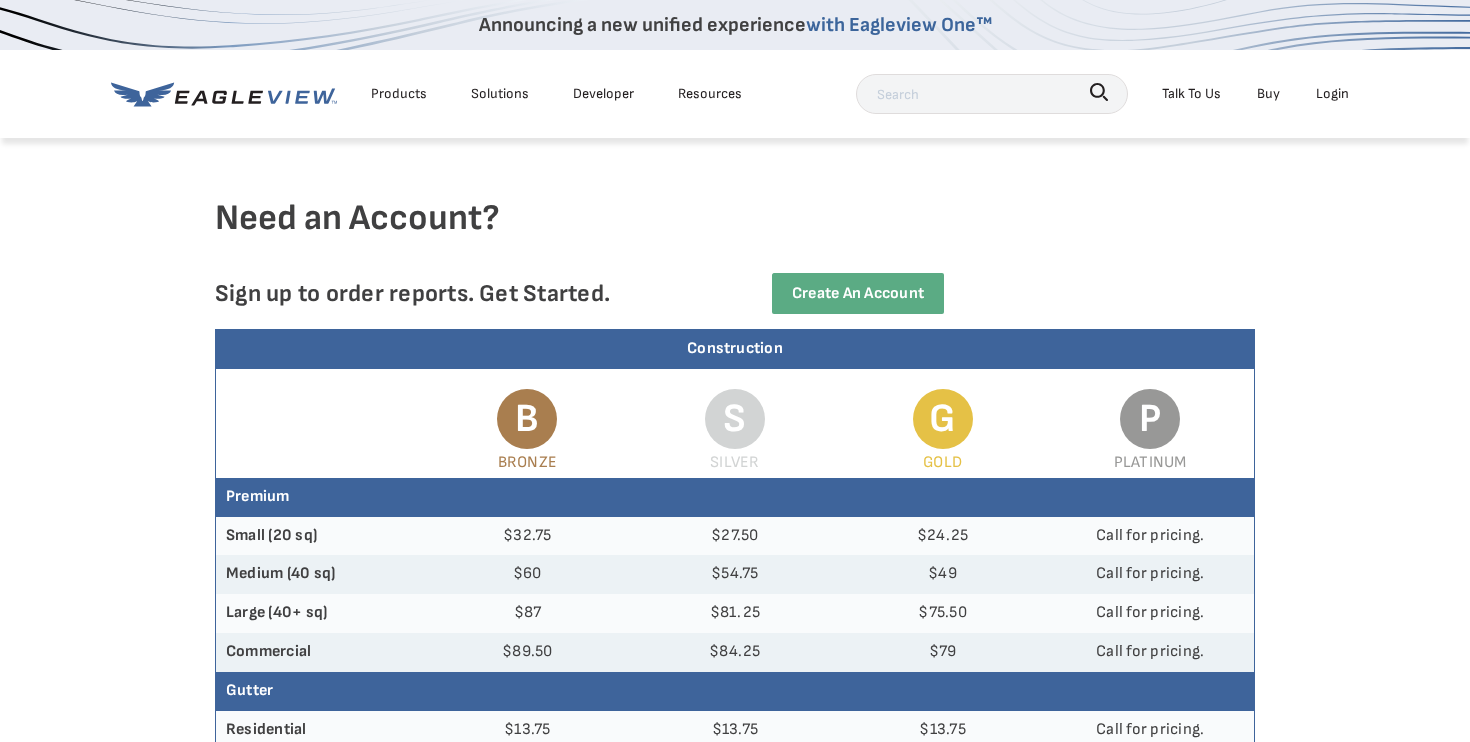 scroll, scrollTop: 0, scrollLeft: 0, axis: both 